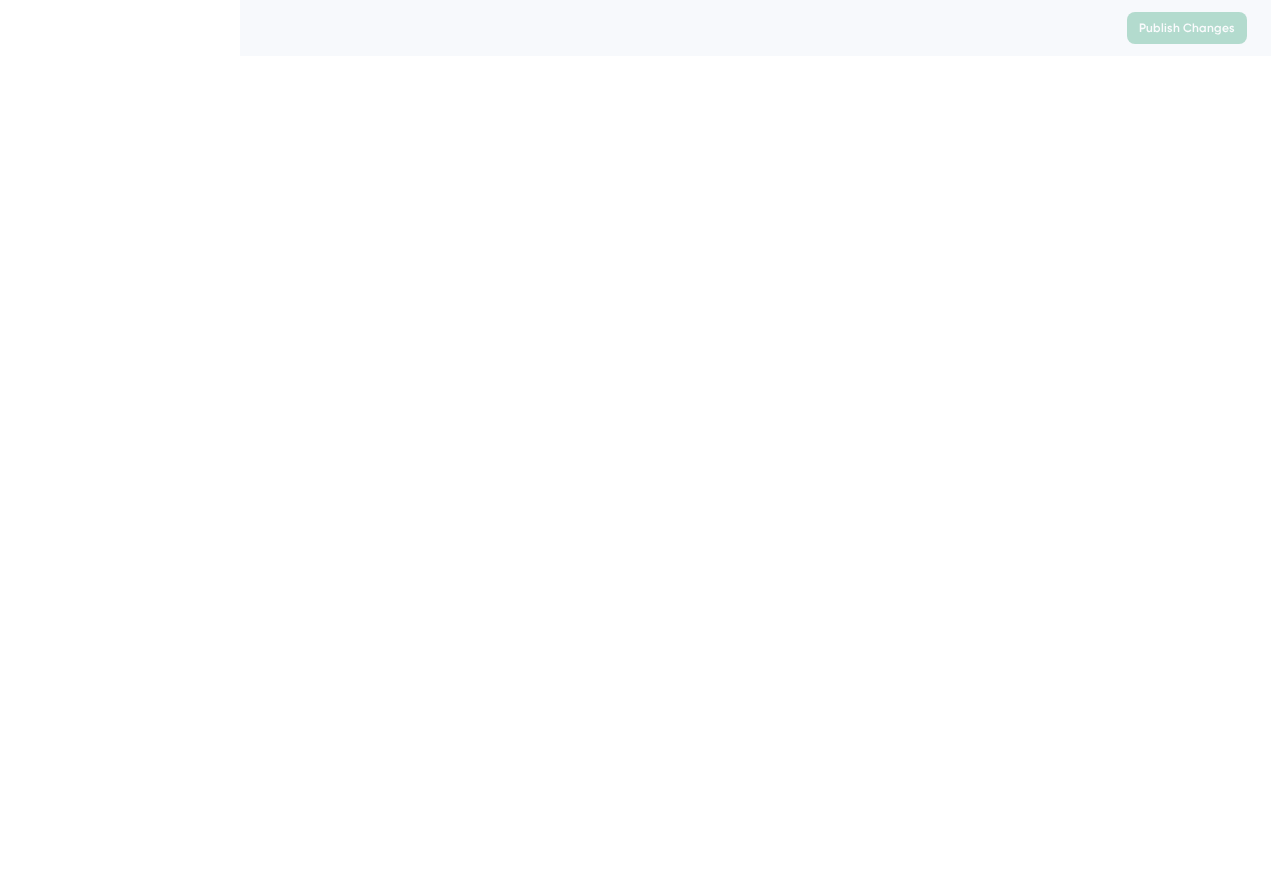 scroll, scrollTop: 0, scrollLeft: 0, axis: both 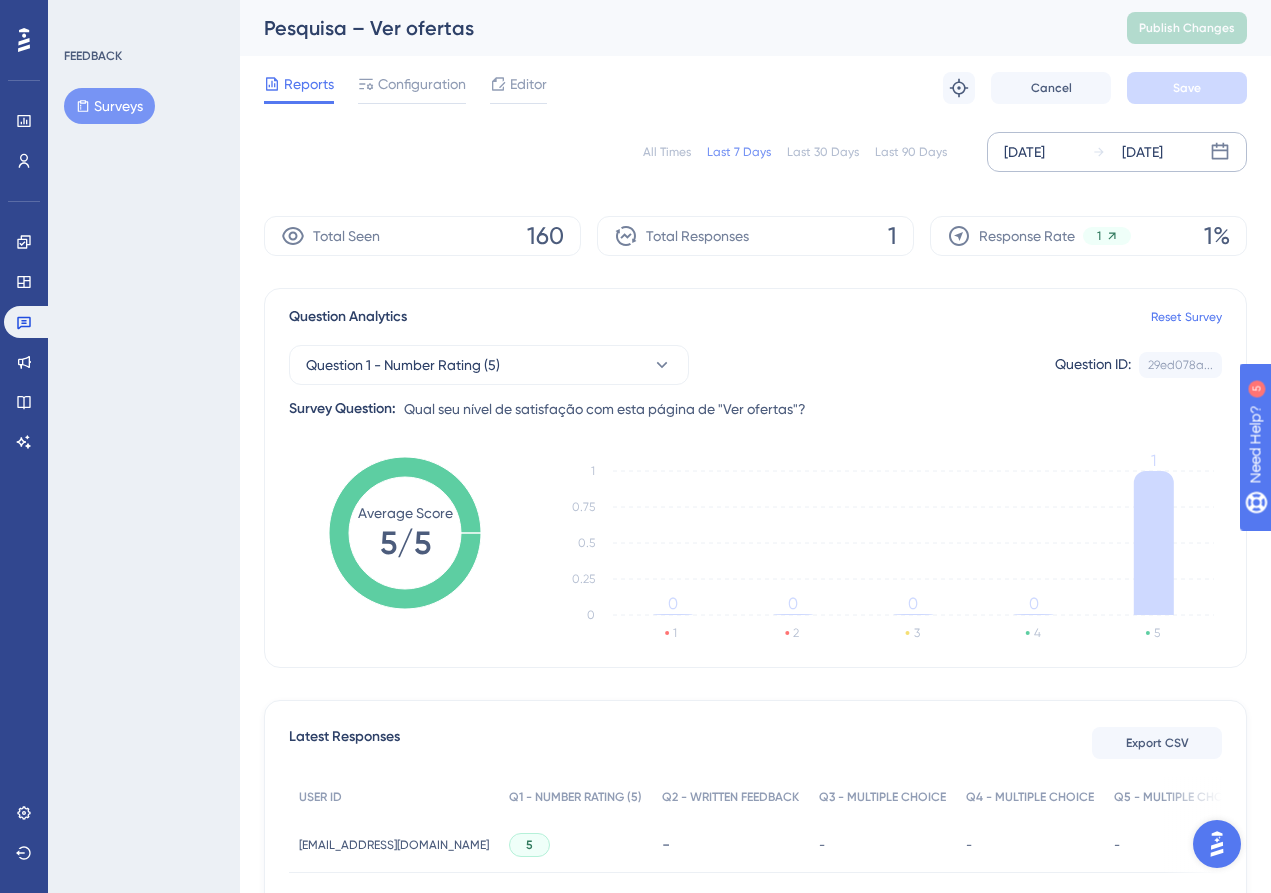 click 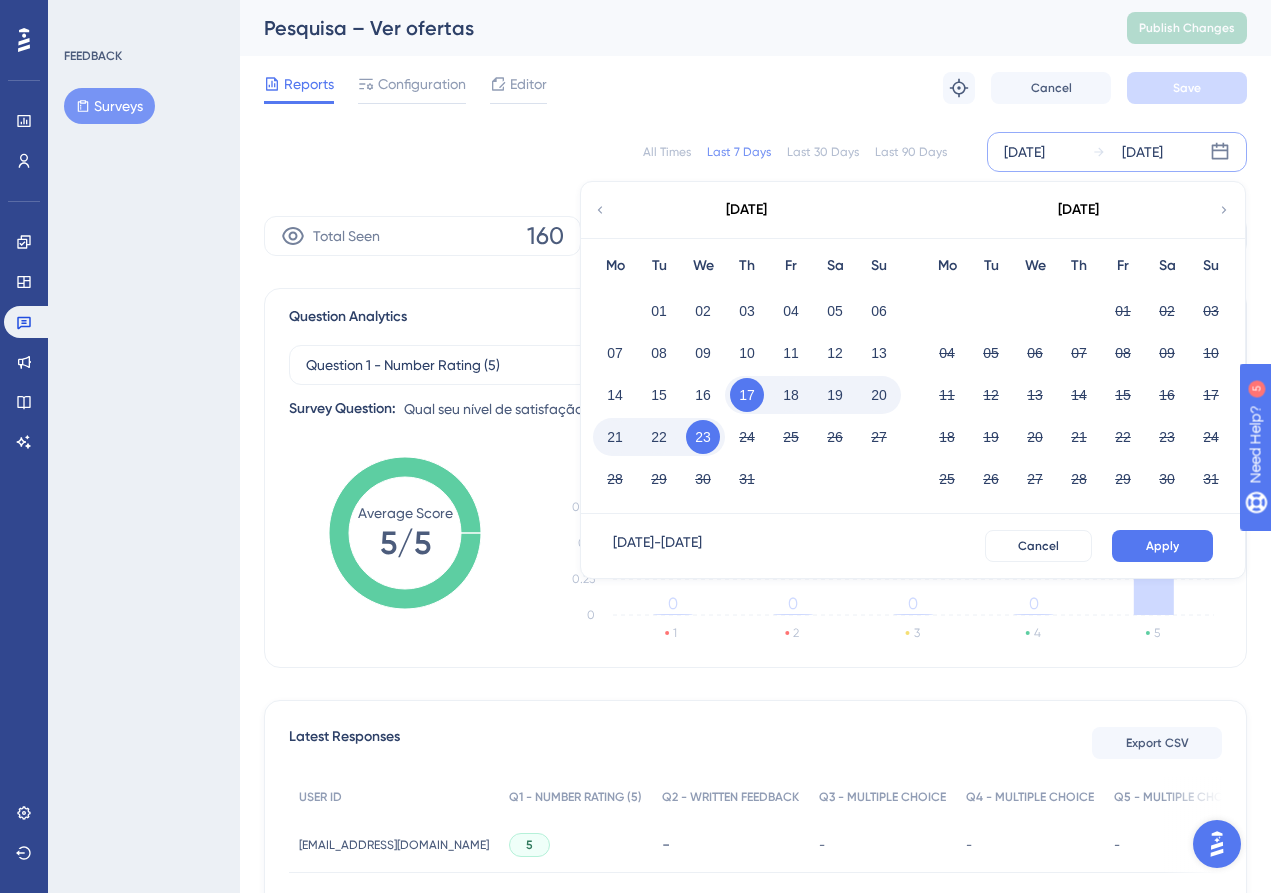 click 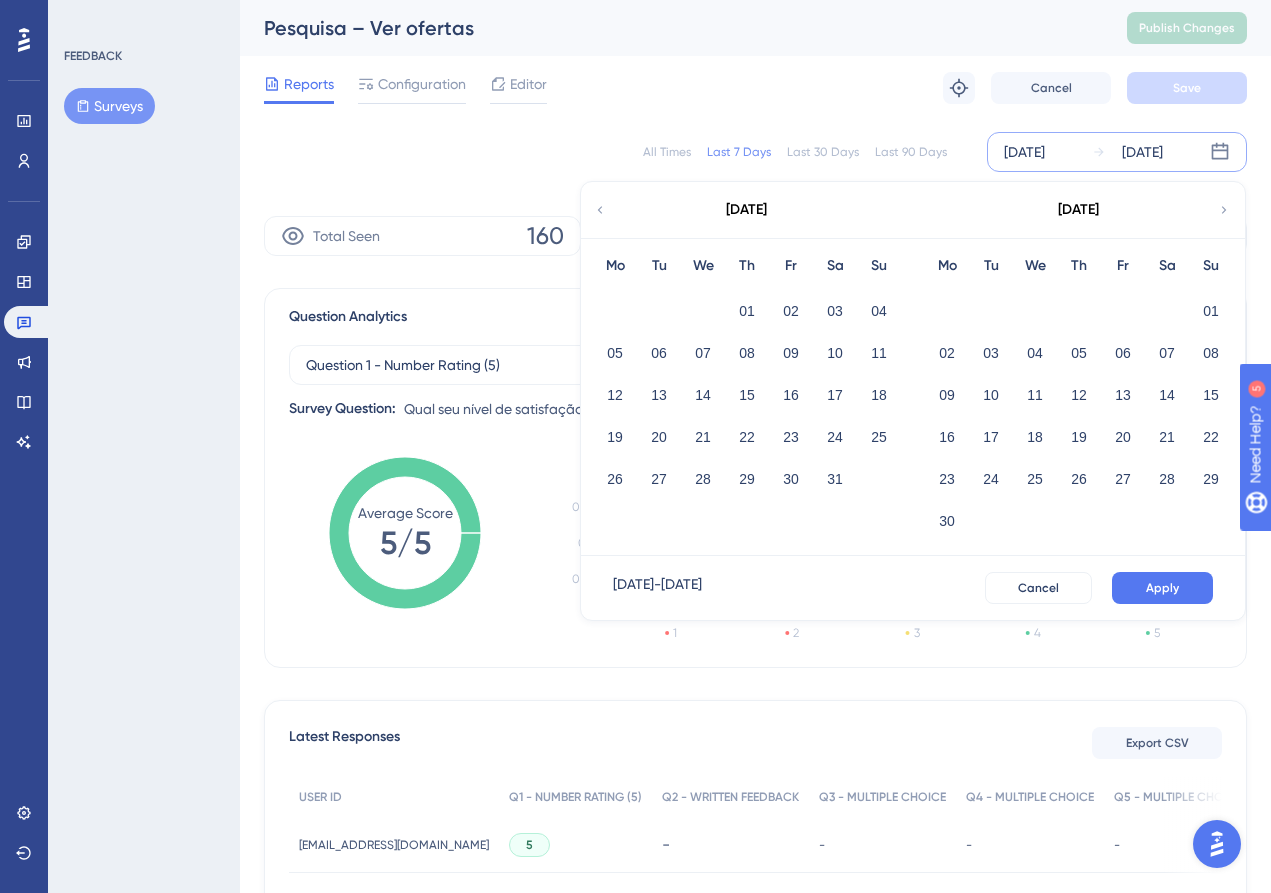 click 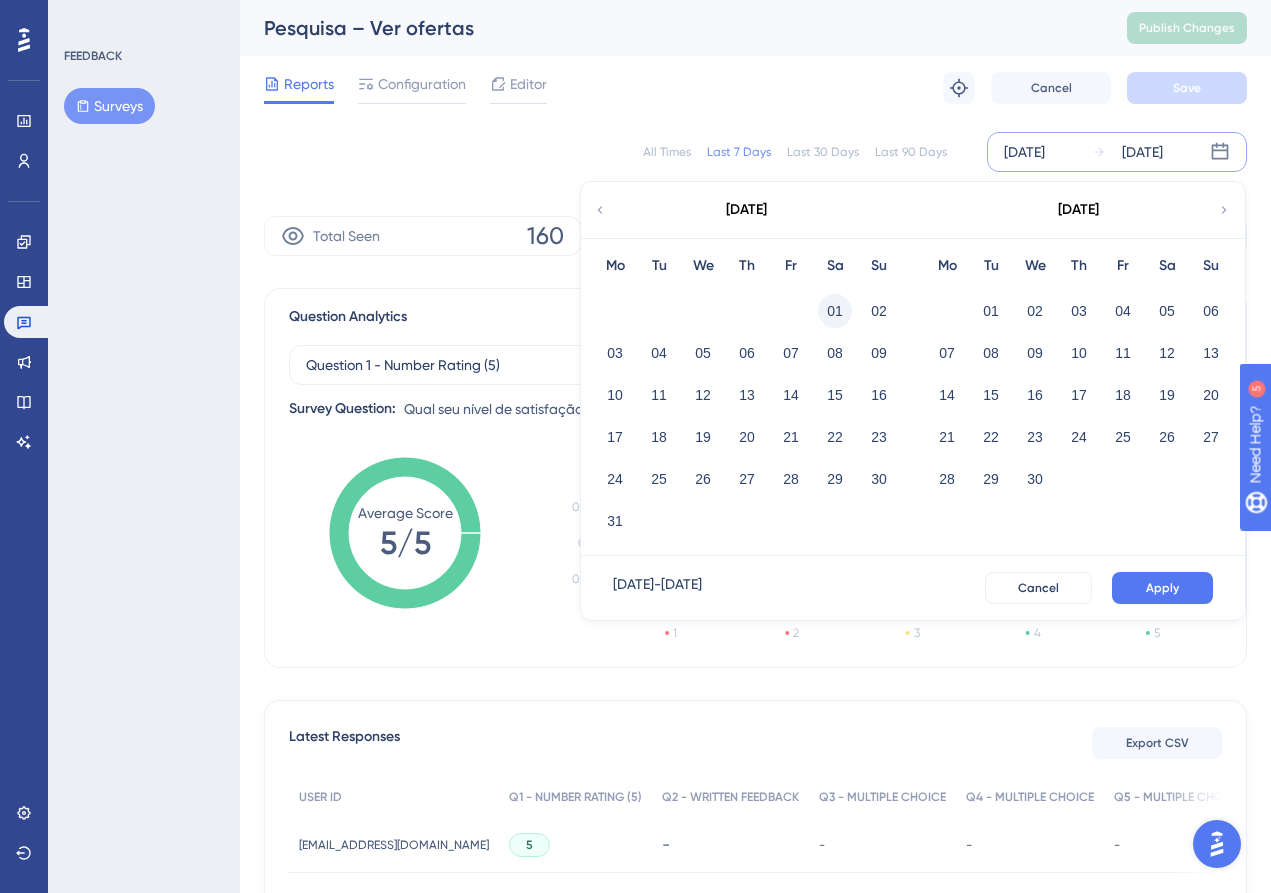 click on "01" at bounding box center (835, 311) 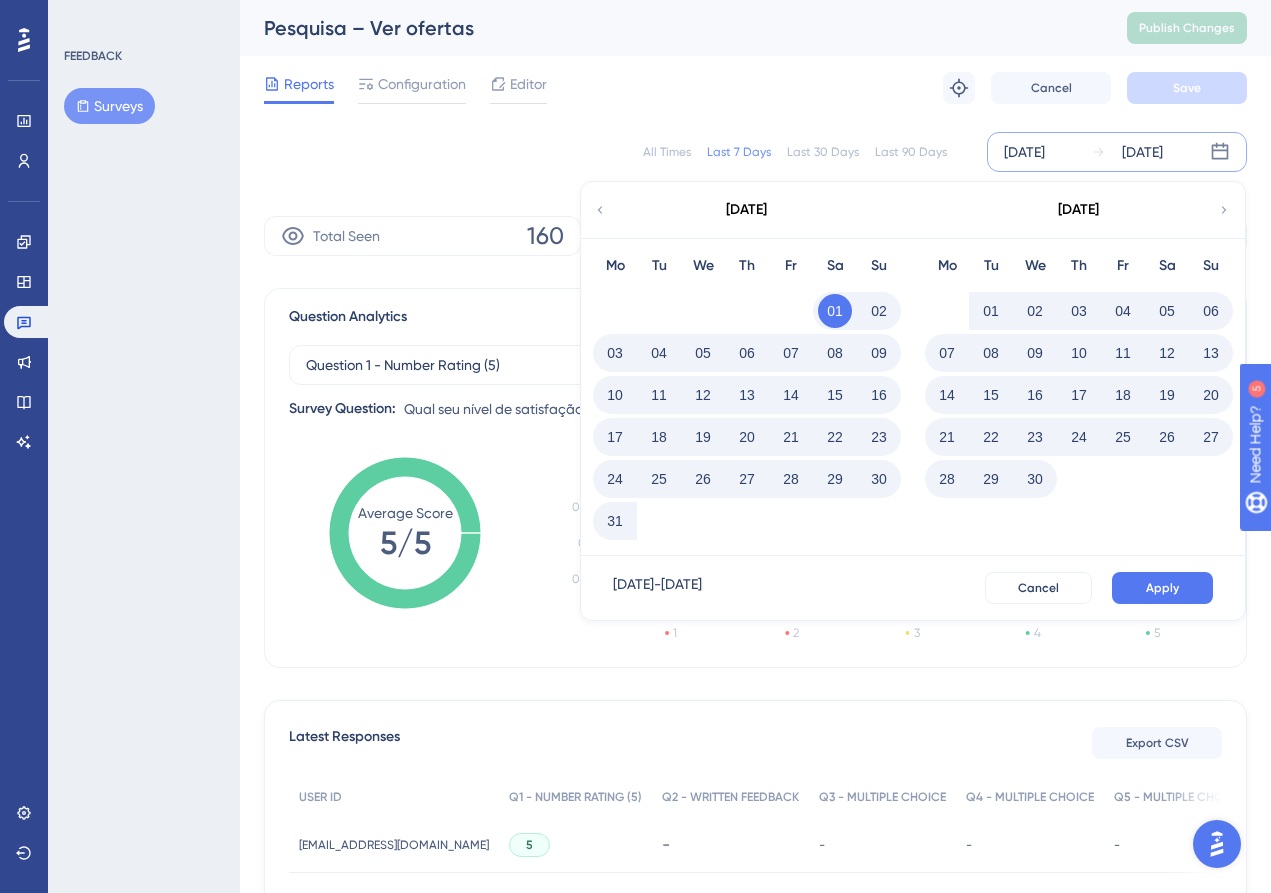 click on "01" at bounding box center [991, 311] 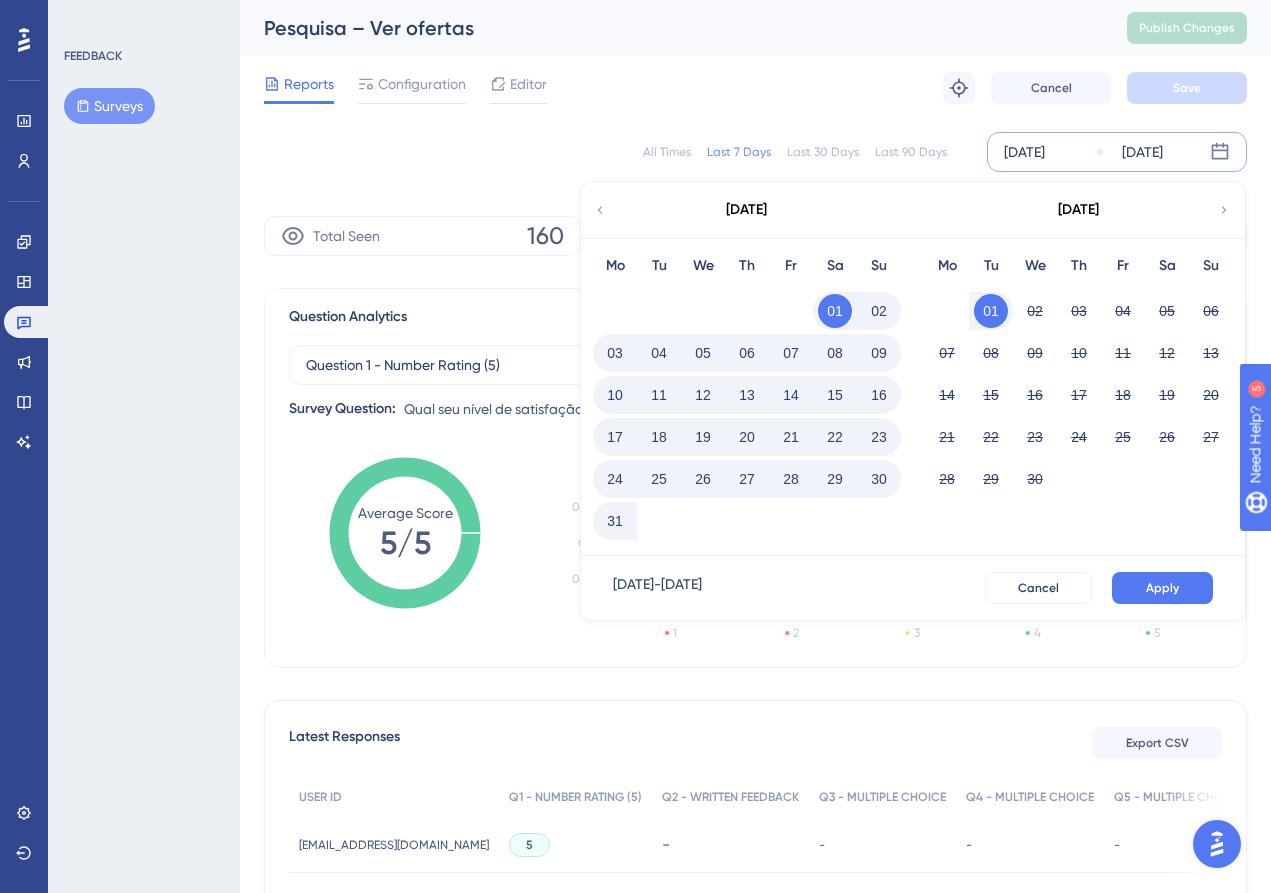 click on "01" at bounding box center [835, 311] 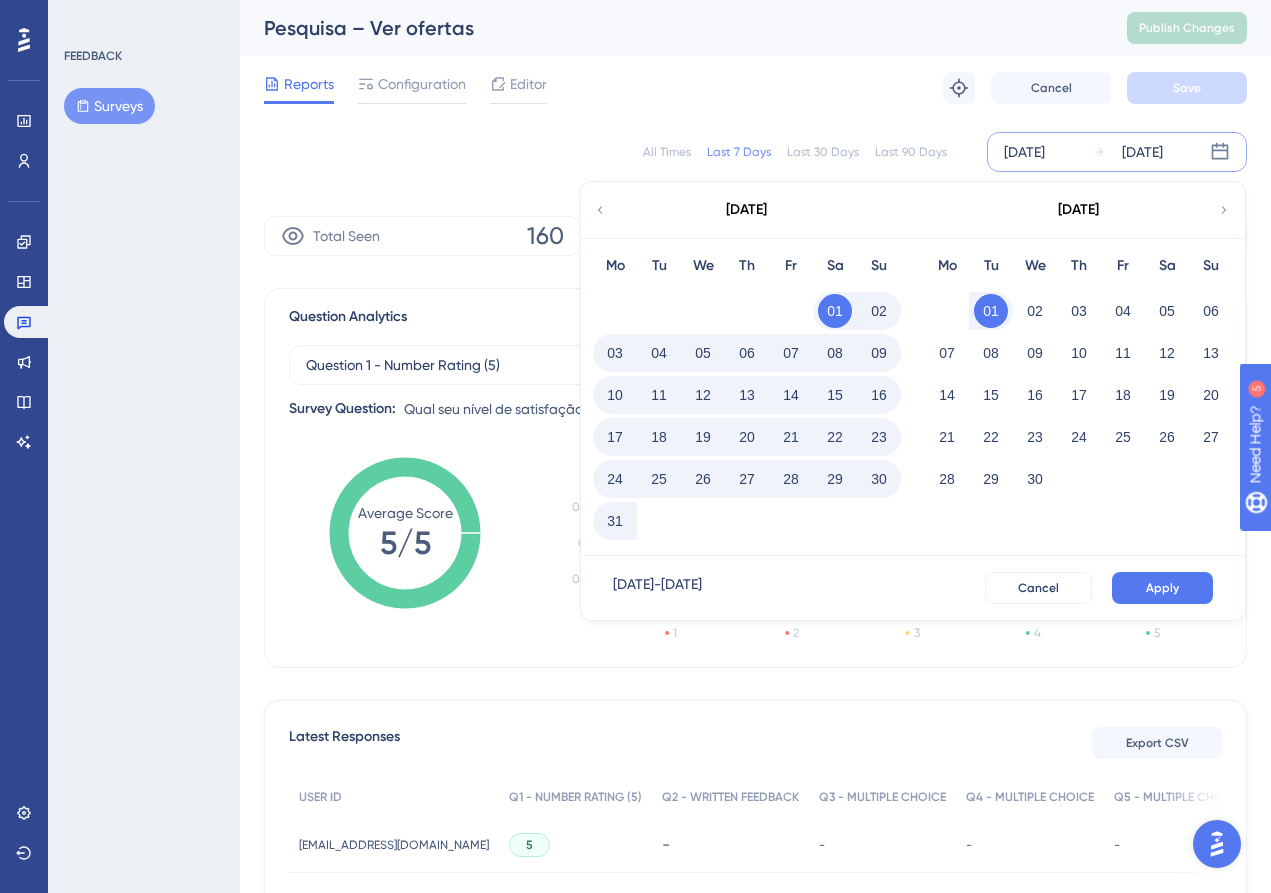 click 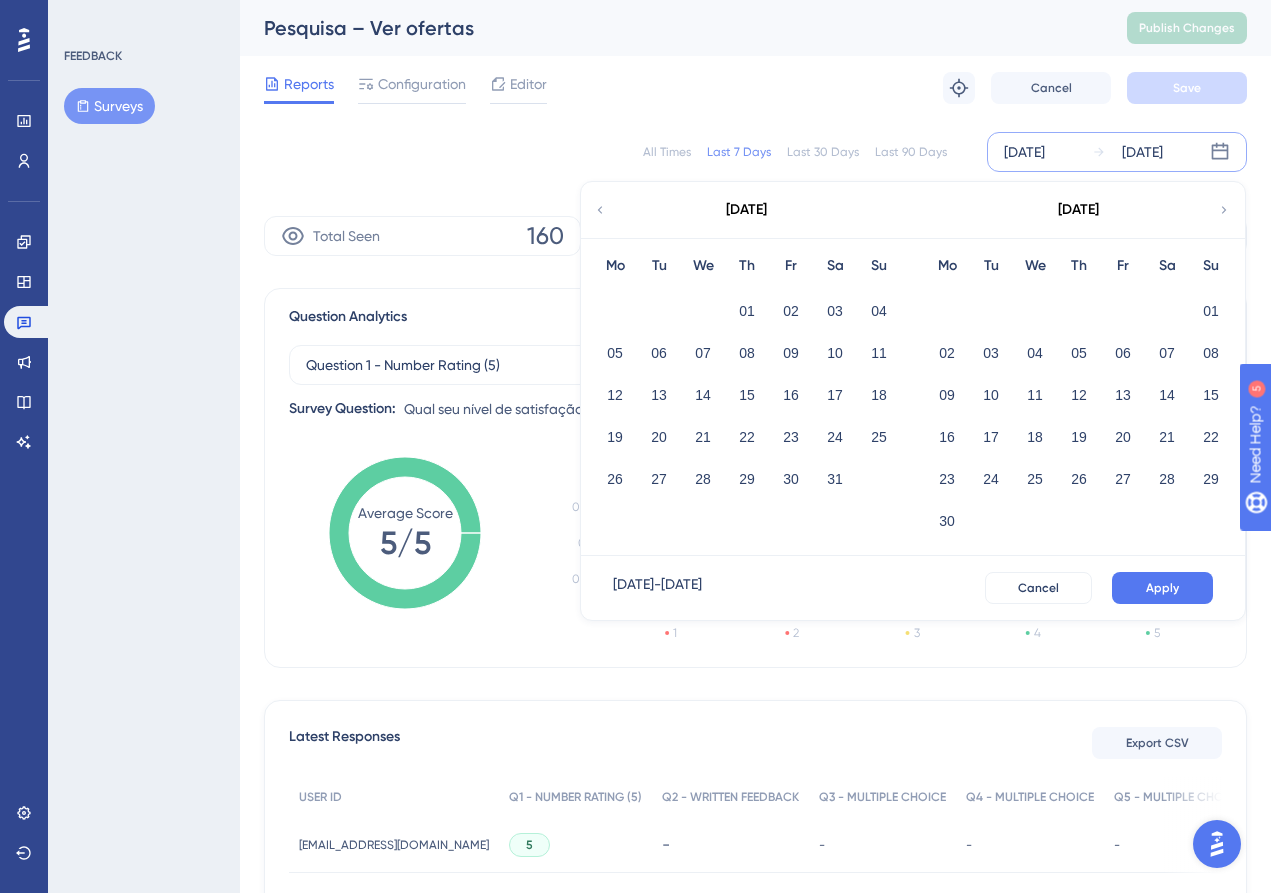 click 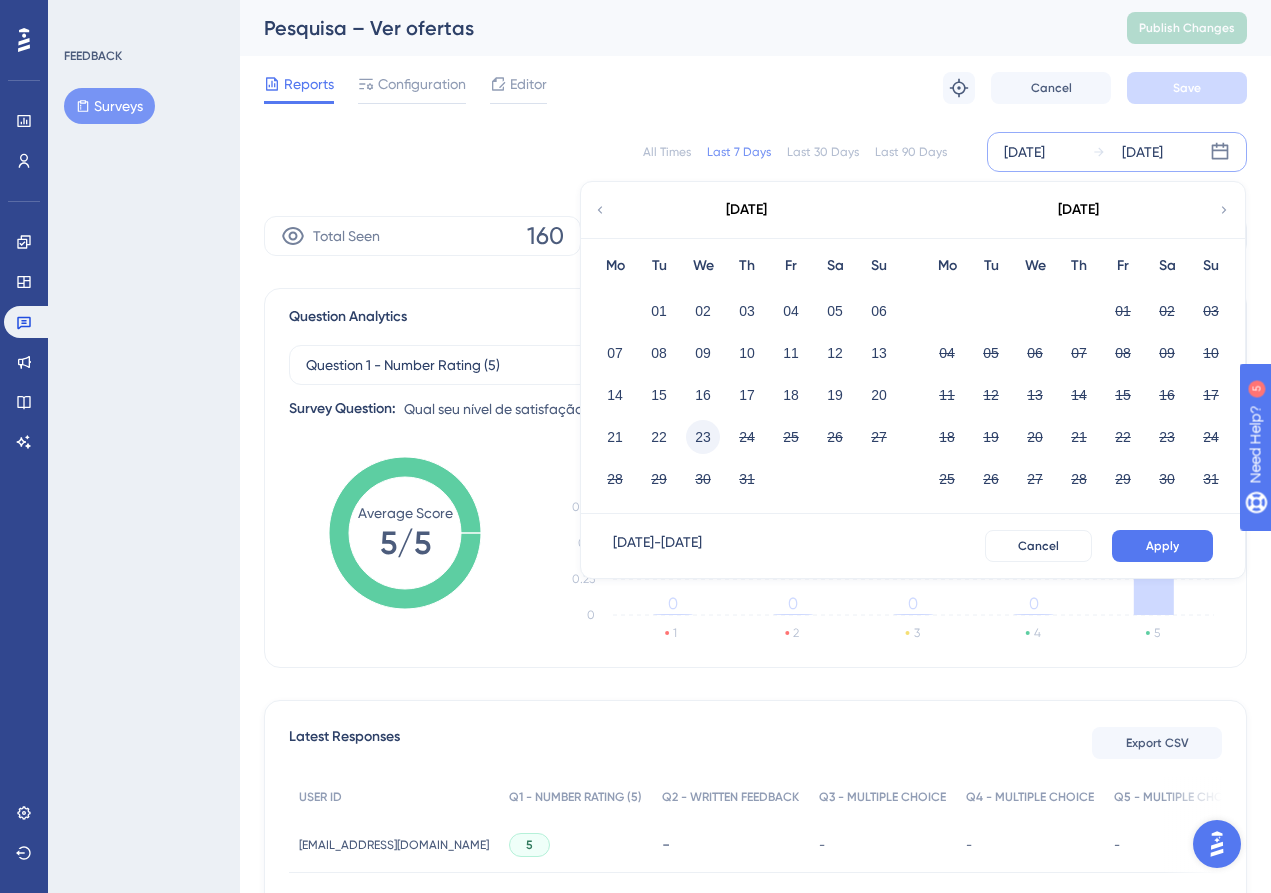 click on "23" at bounding box center (703, 437) 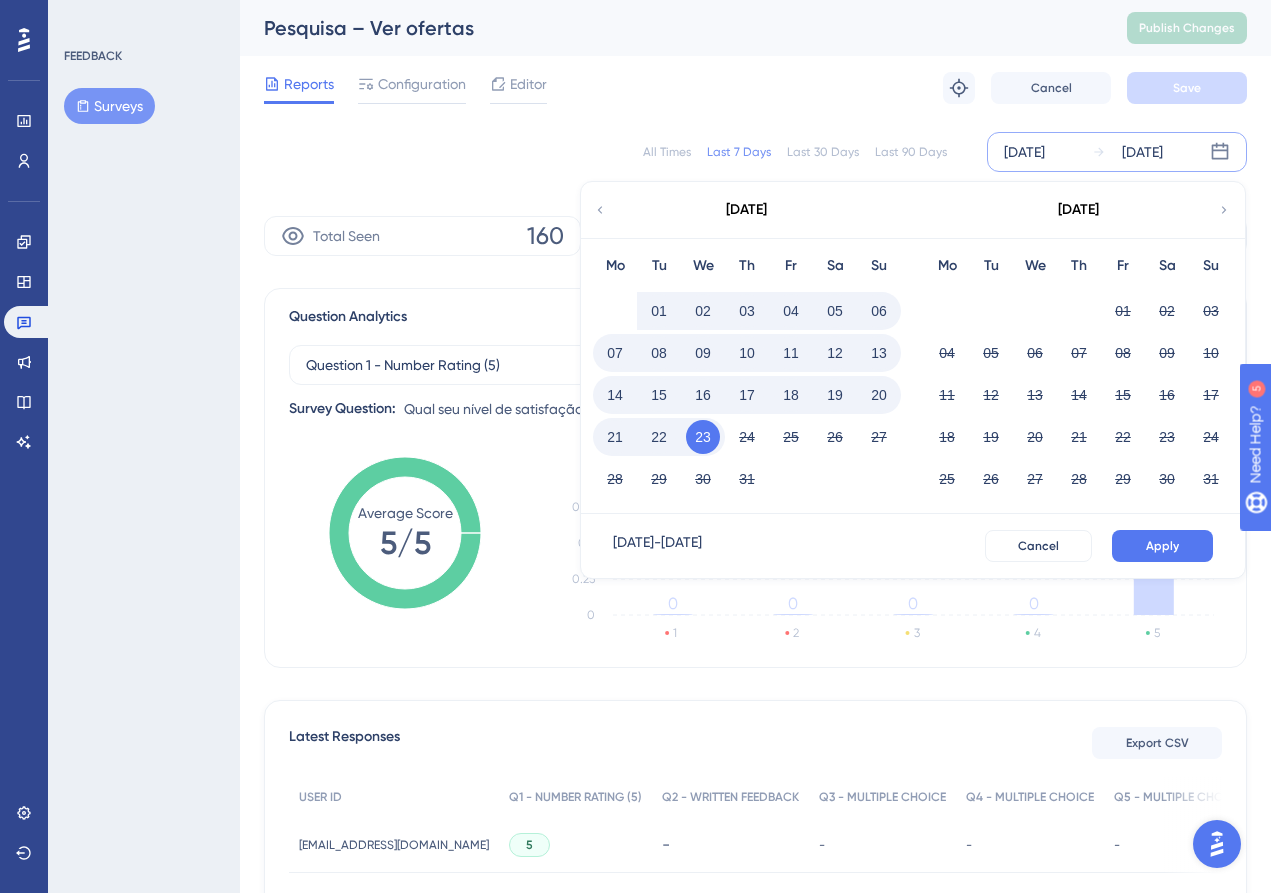 click 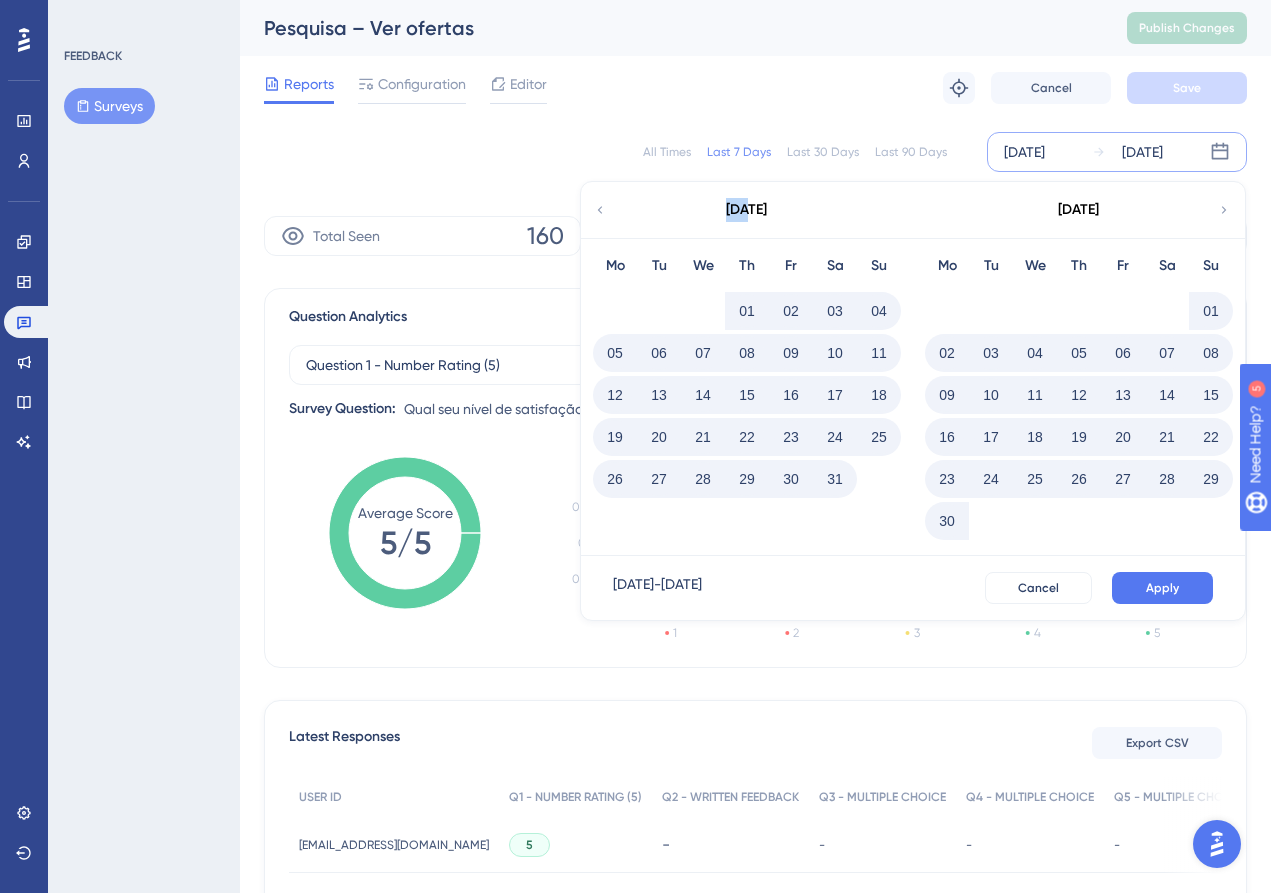click 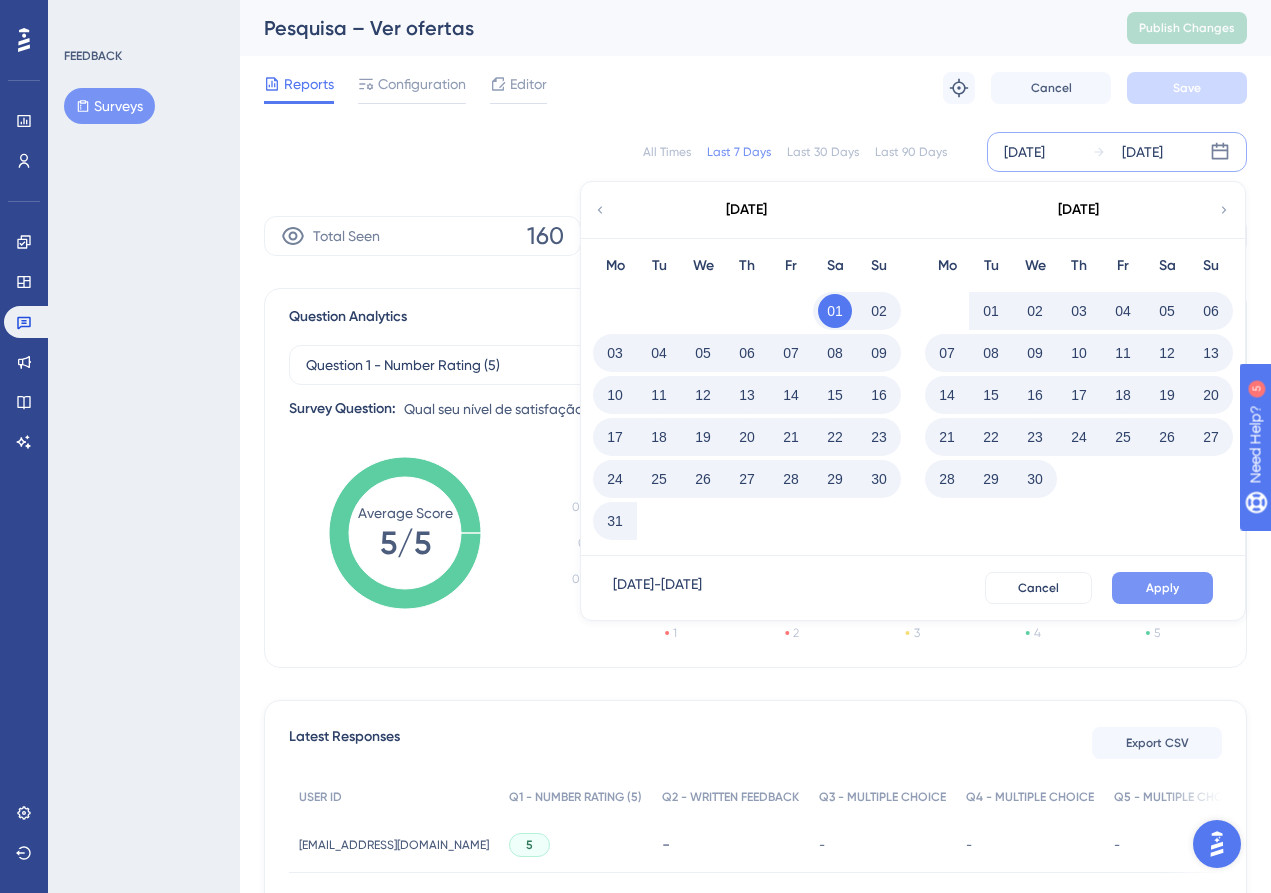 click on "Apply" at bounding box center [1162, 588] 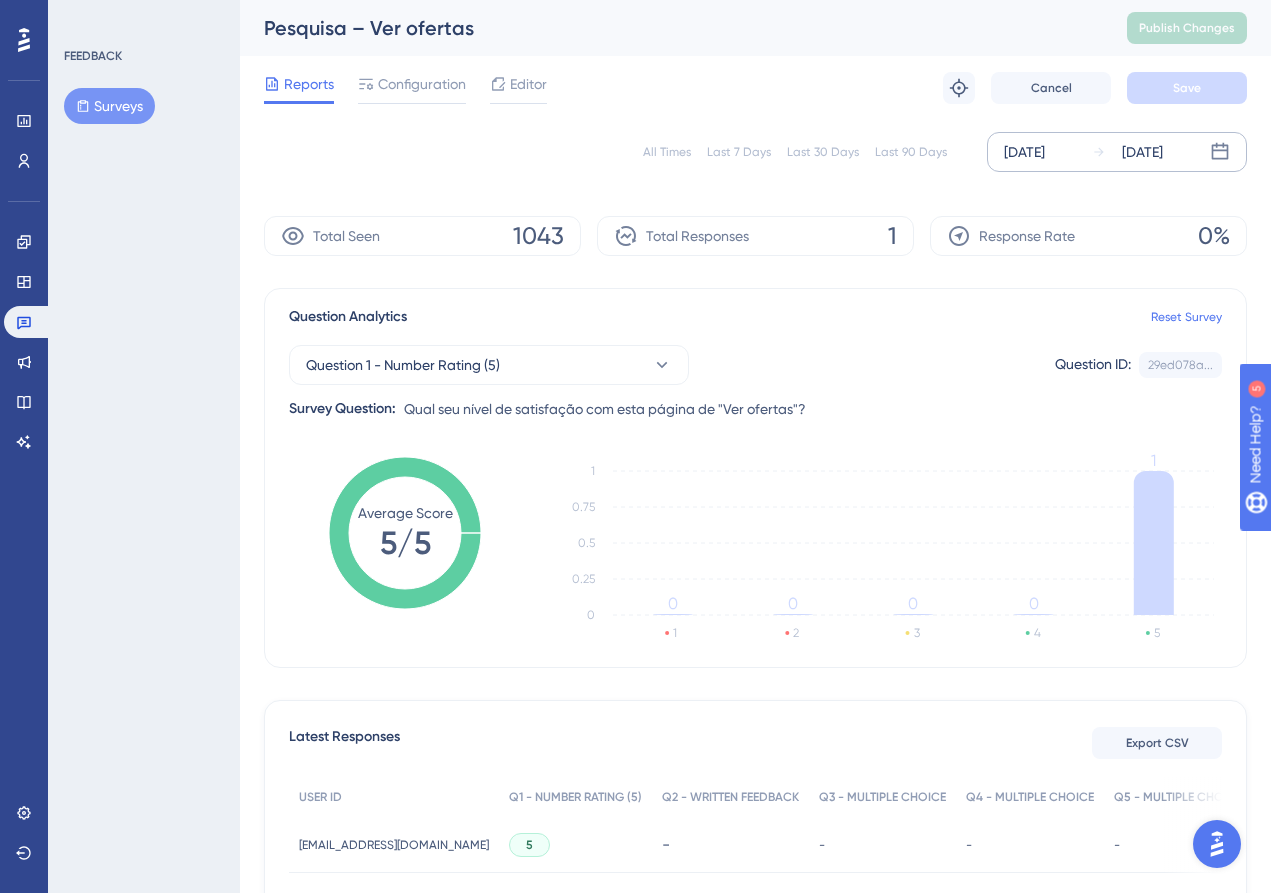 scroll, scrollTop: 0, scrollLeft: 0, axis: both 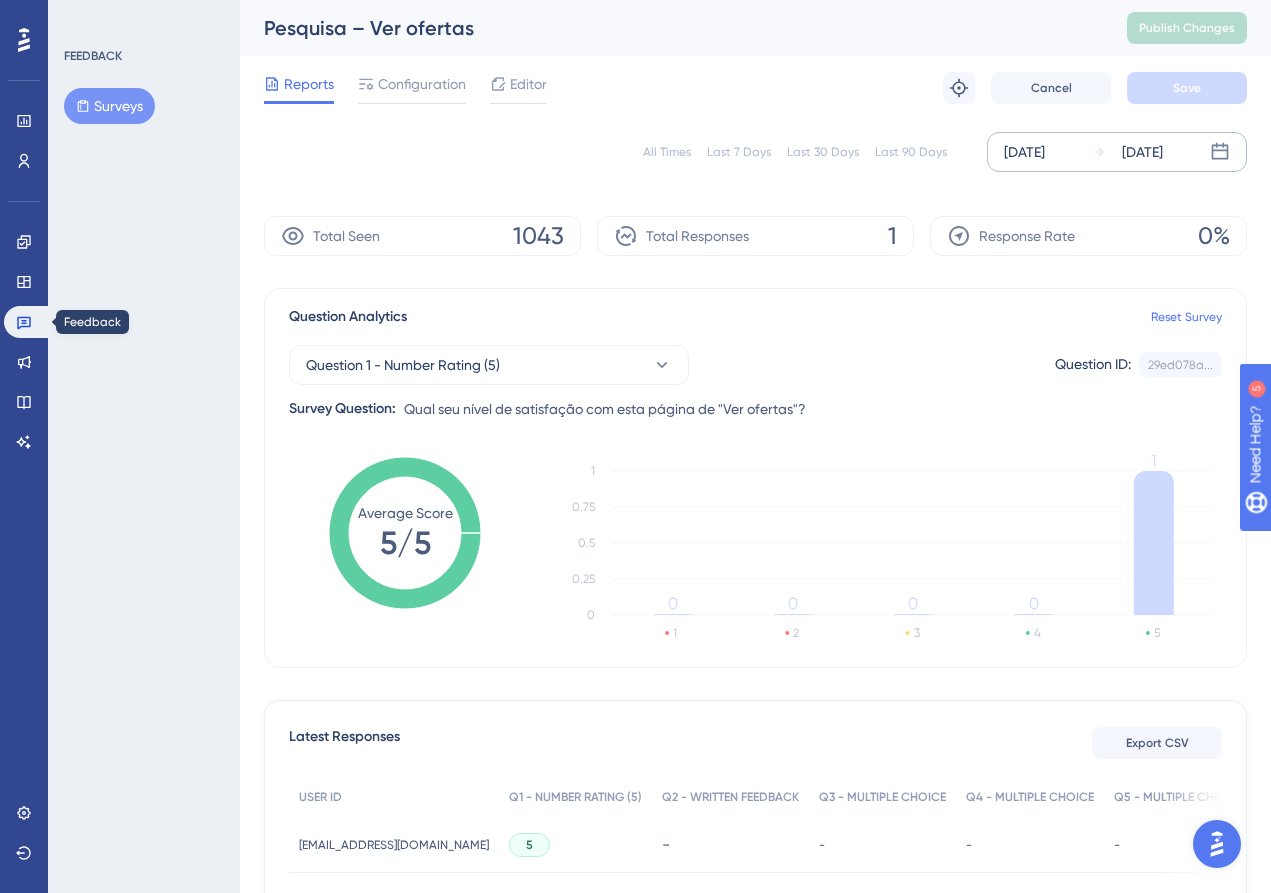 click at bounding box center [28, 322] 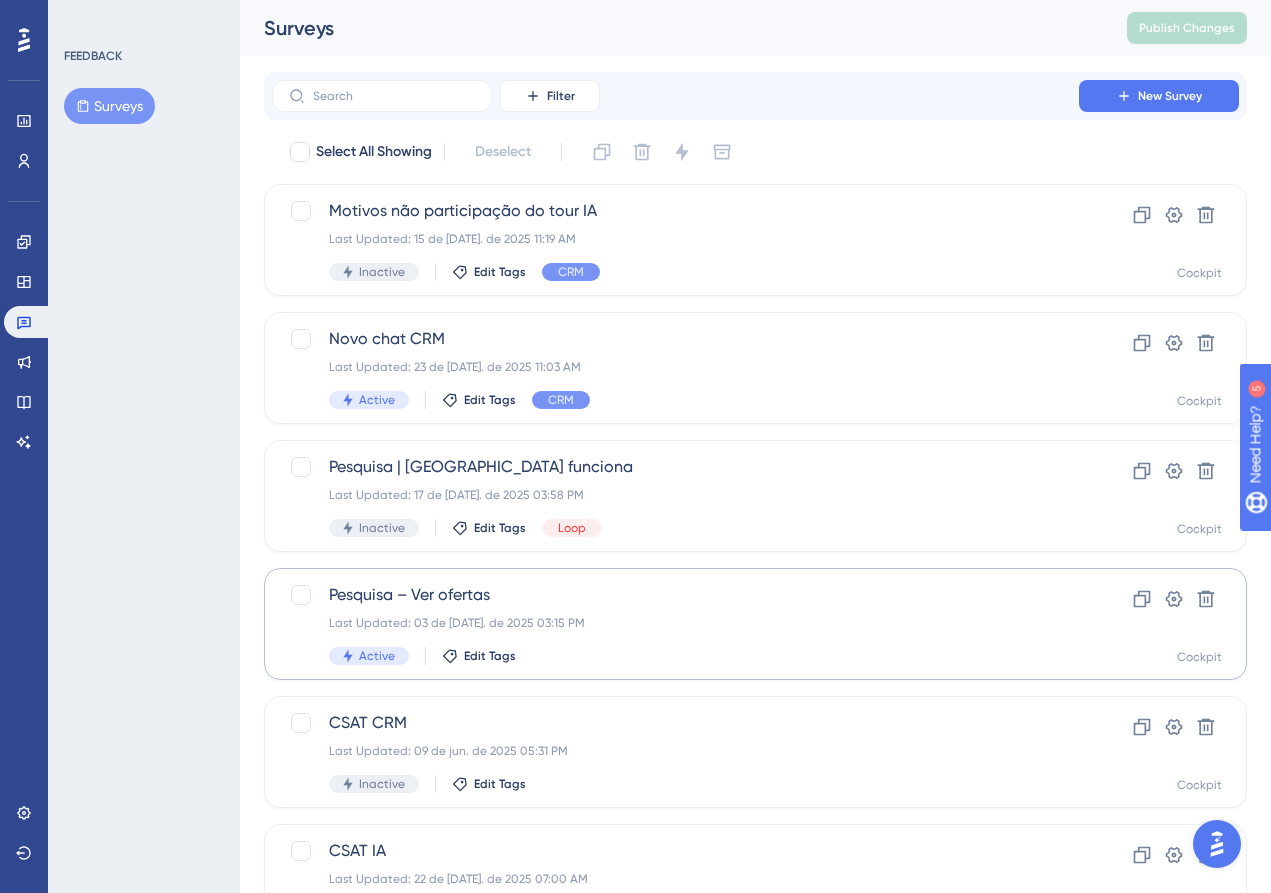 scroll, scrollTop: 64, scrollLeft: 0, axis: vertical 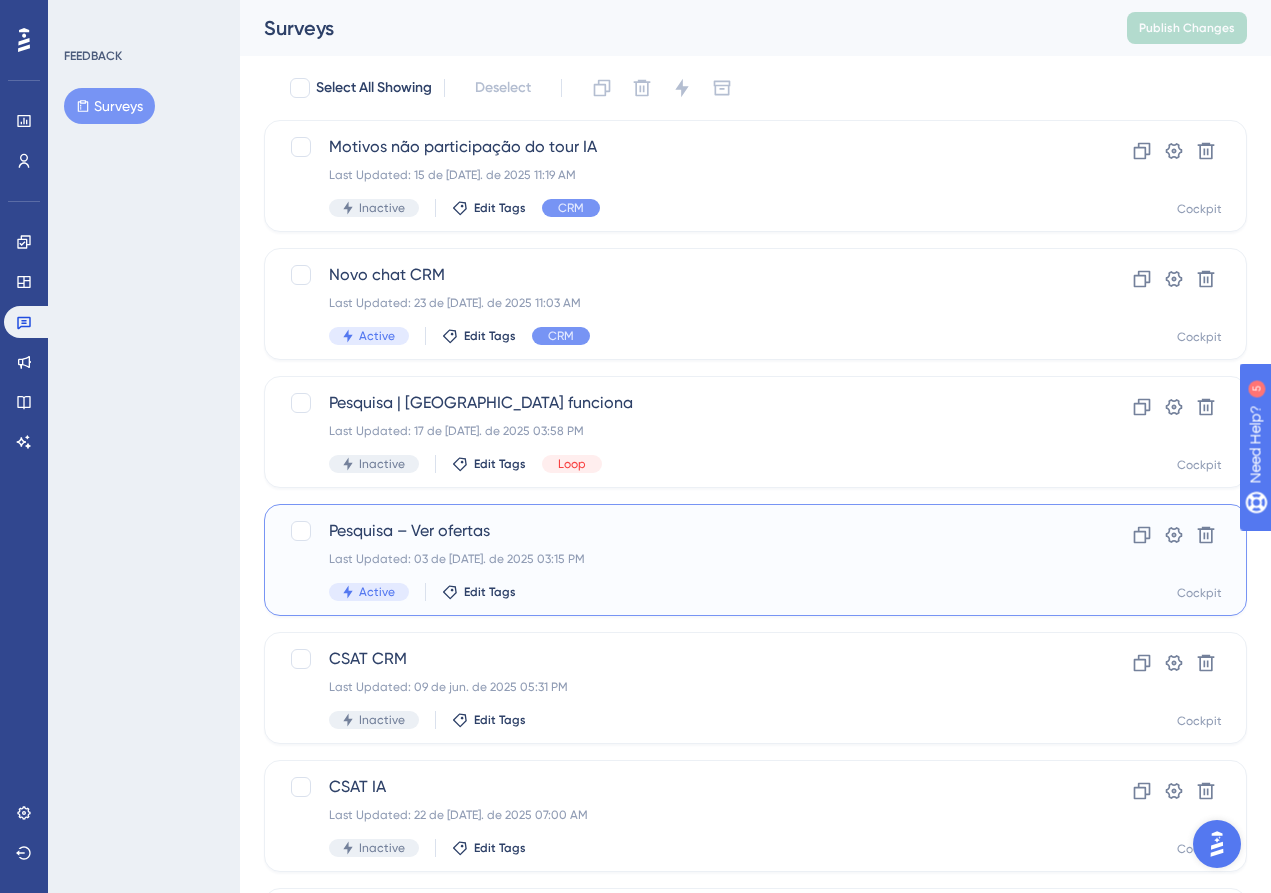 click on "Pesquisa – Ver ofertas" at bounding box center [675, 531] 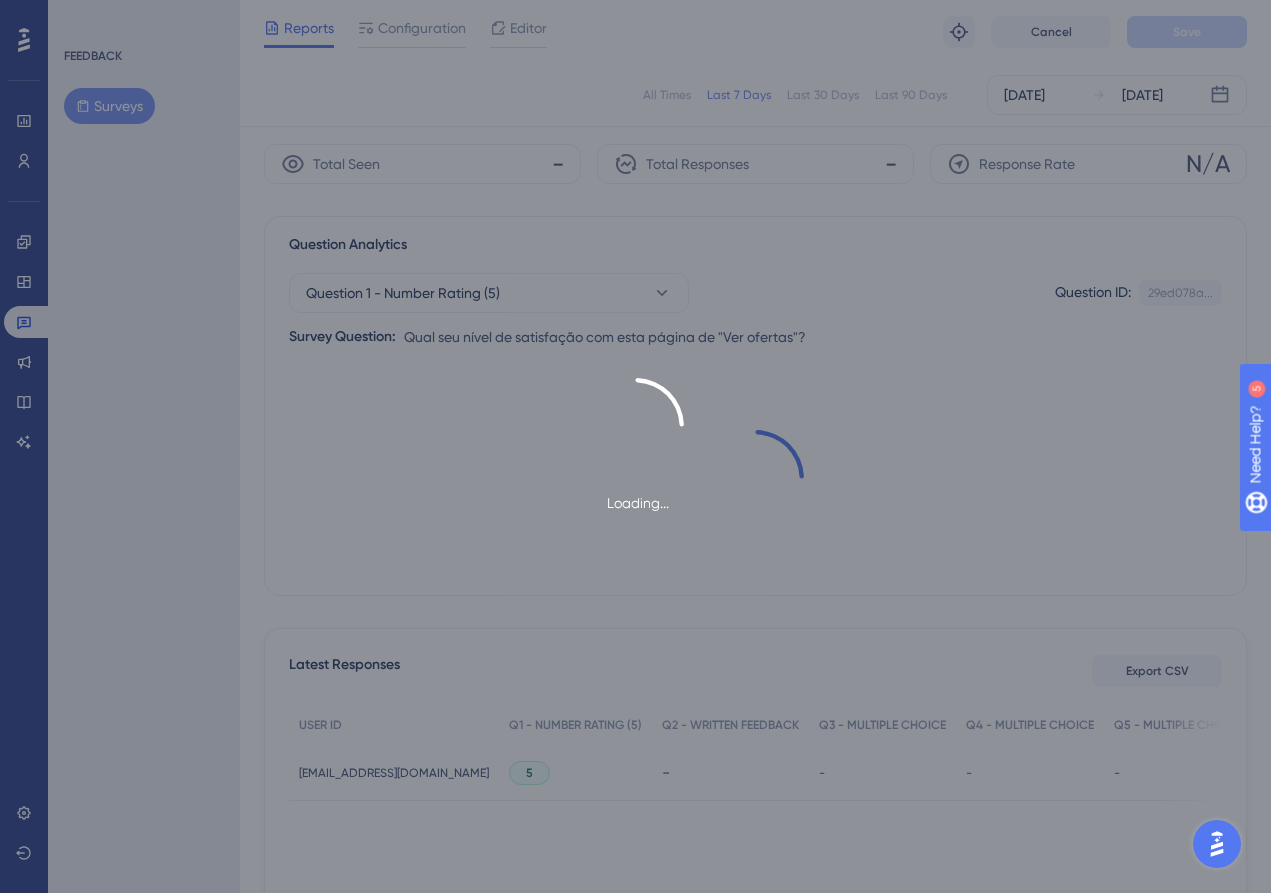 scroll, scrollTop: 0, scrollLeft: 0, axis: both 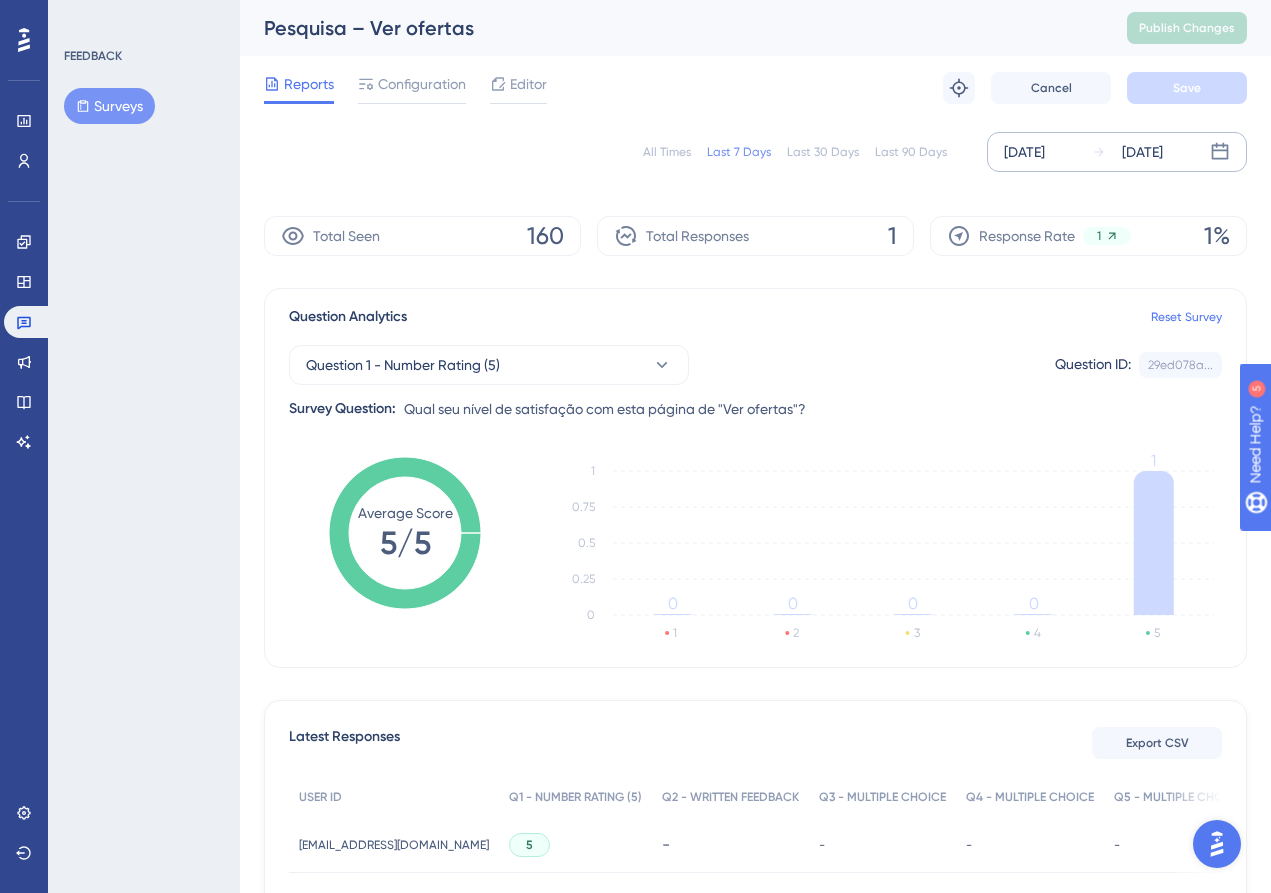 click 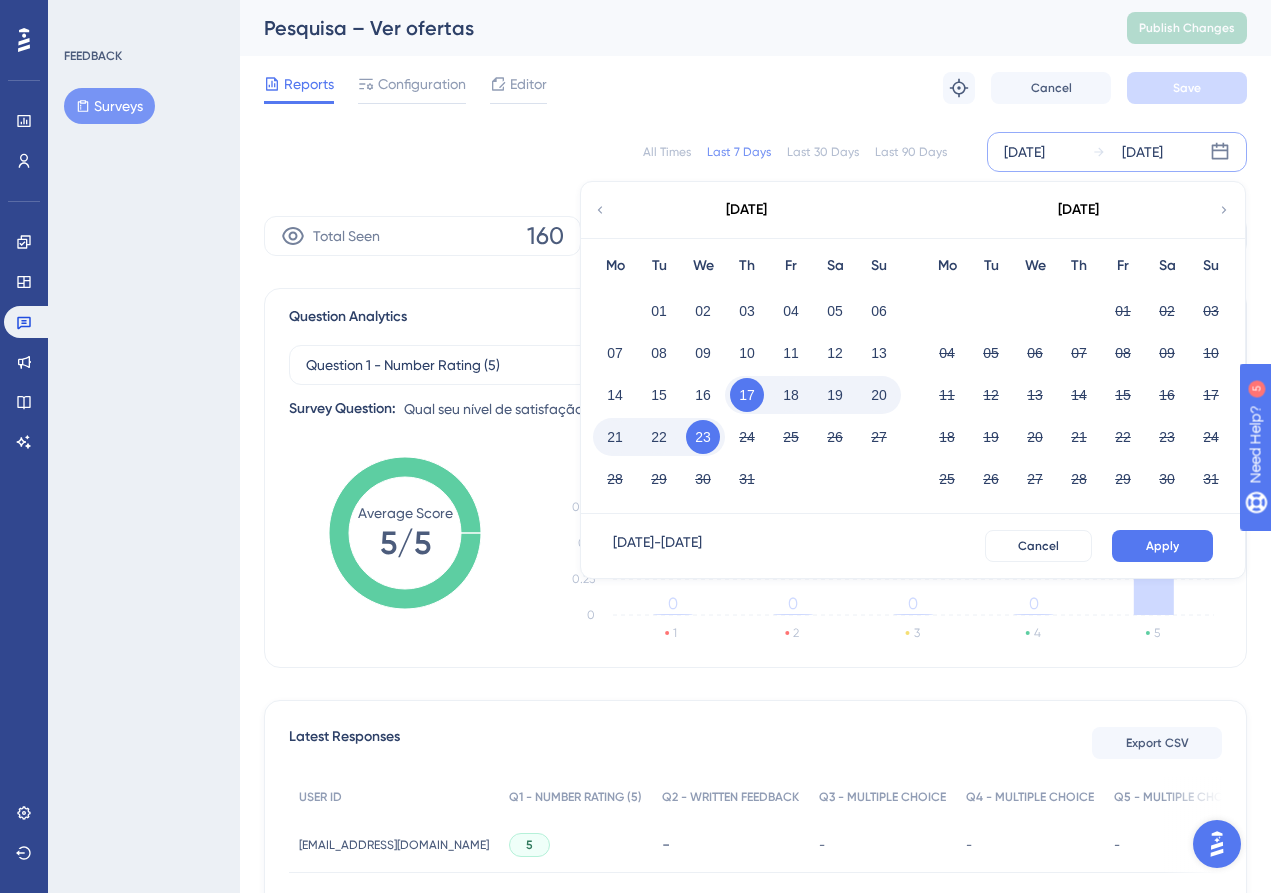 click 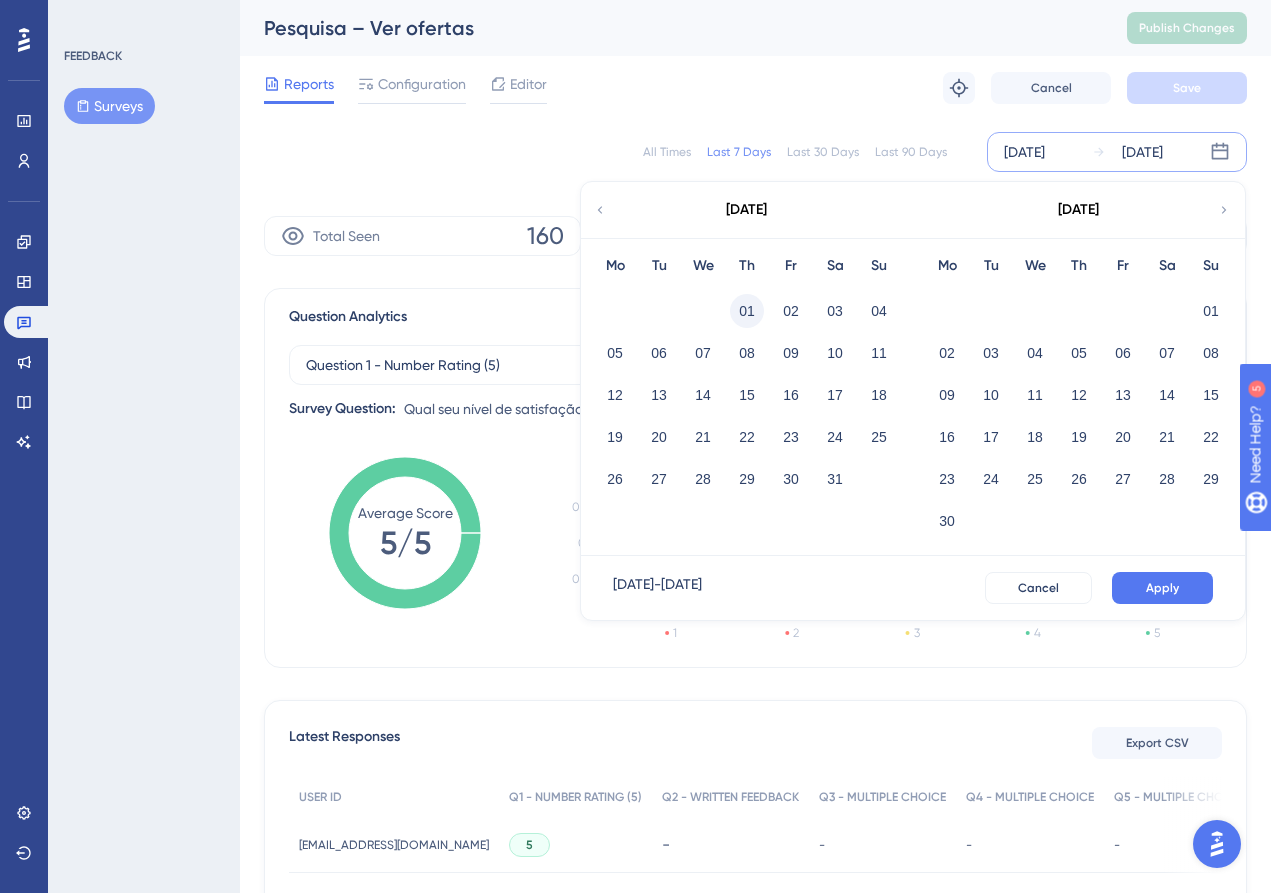 click on "01" at bounding box center (747, 311) 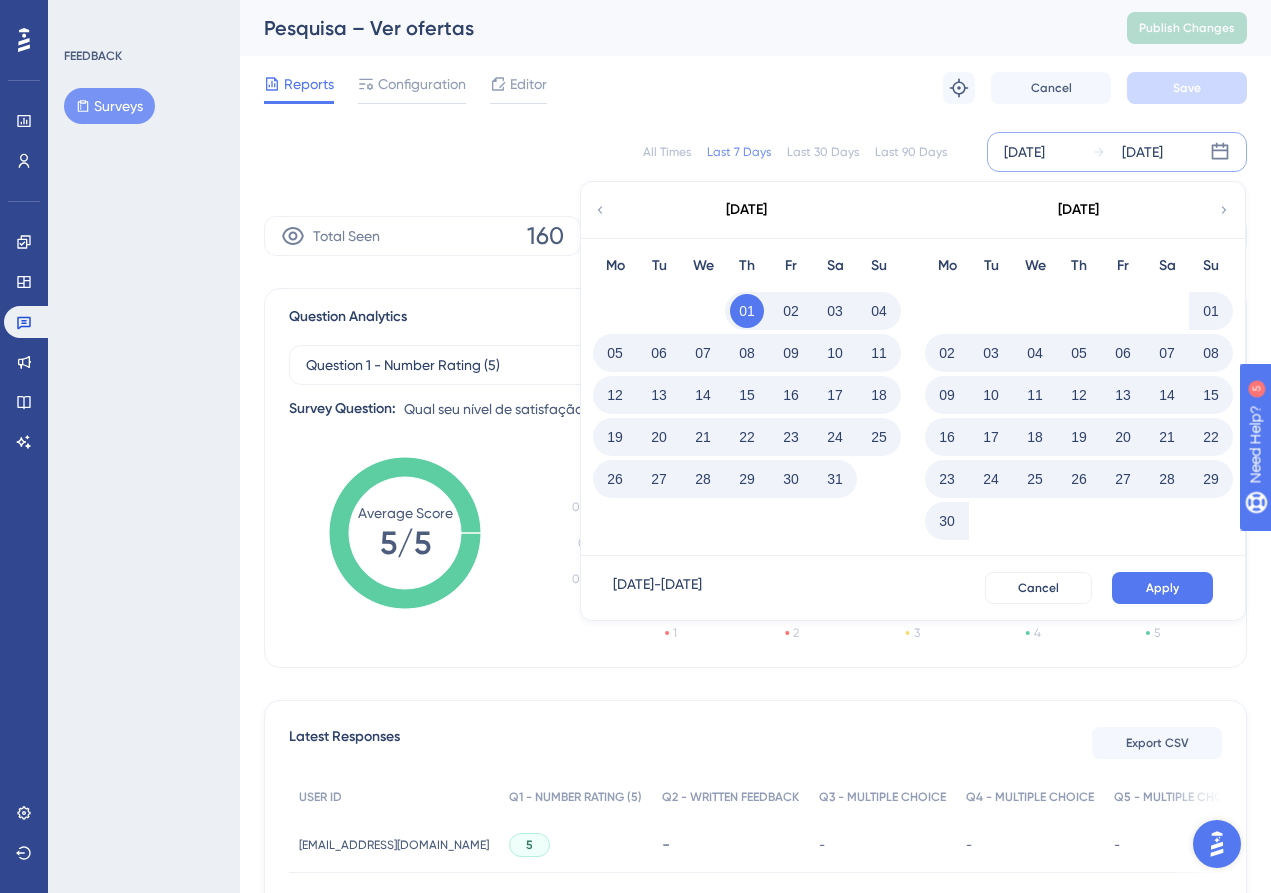 click on "May 2025" at bounding box center [746, 210] 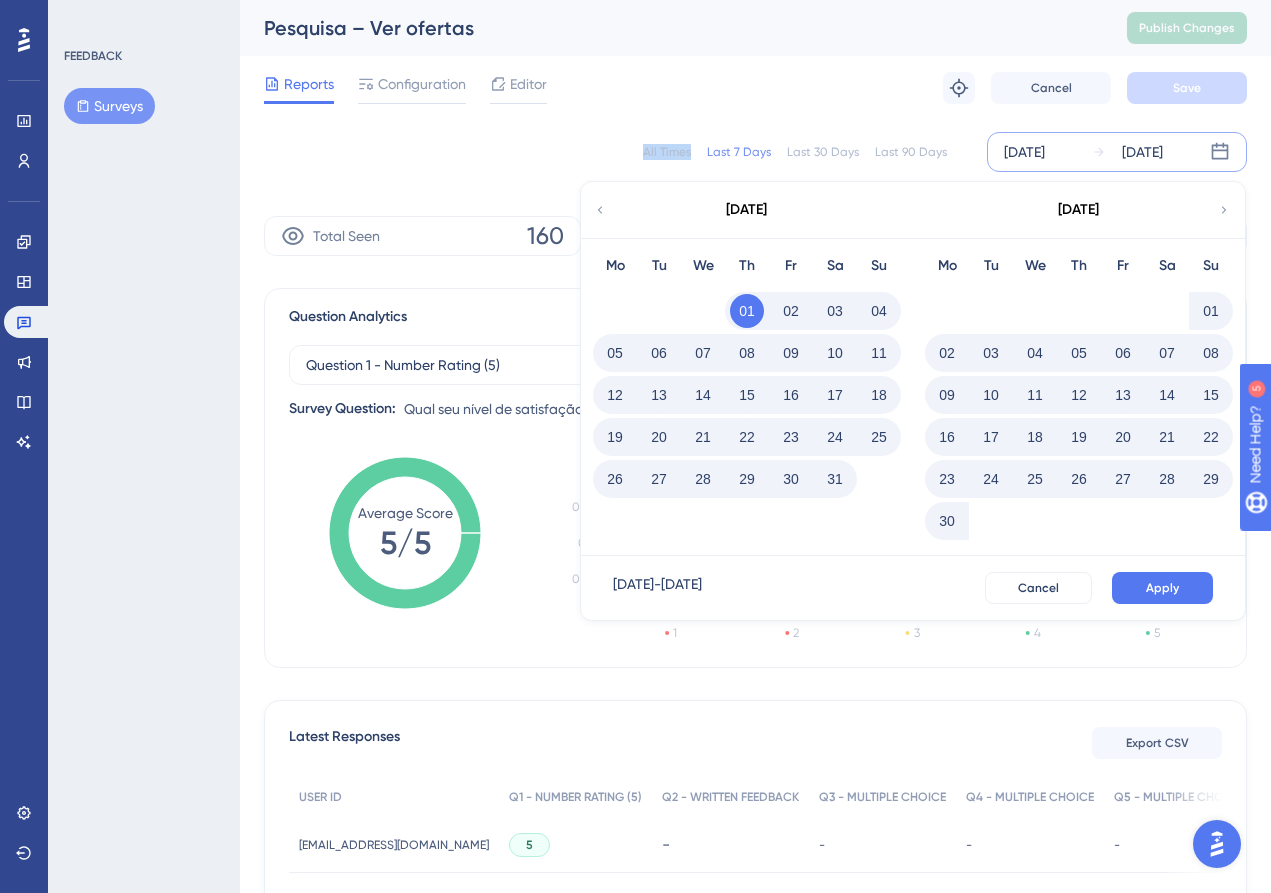 click on "All Times Last 7 Days Last 30 Days Last 90 Days Jul 17 2025 Jul 23 2025 May 2025 Mo Tu We Th Fr Sa Su 01 02 03 04 05 06 07 08 09 10 11 12 13 14 15 16 17 18 19 20 21 22 23 24 25 26 27 28 29 30 31 June 2025 Mo Tu We Th Fr Sa Su 01 02 03 04 05 06 07 08 09 10 11 12 13 14 15 16 17 18 19 20 21 22 23 24 25 26 27 28 29 30 May 01 2025  -  Jul 23 2025 Cancel Apply" at bounding box center (755, 152) 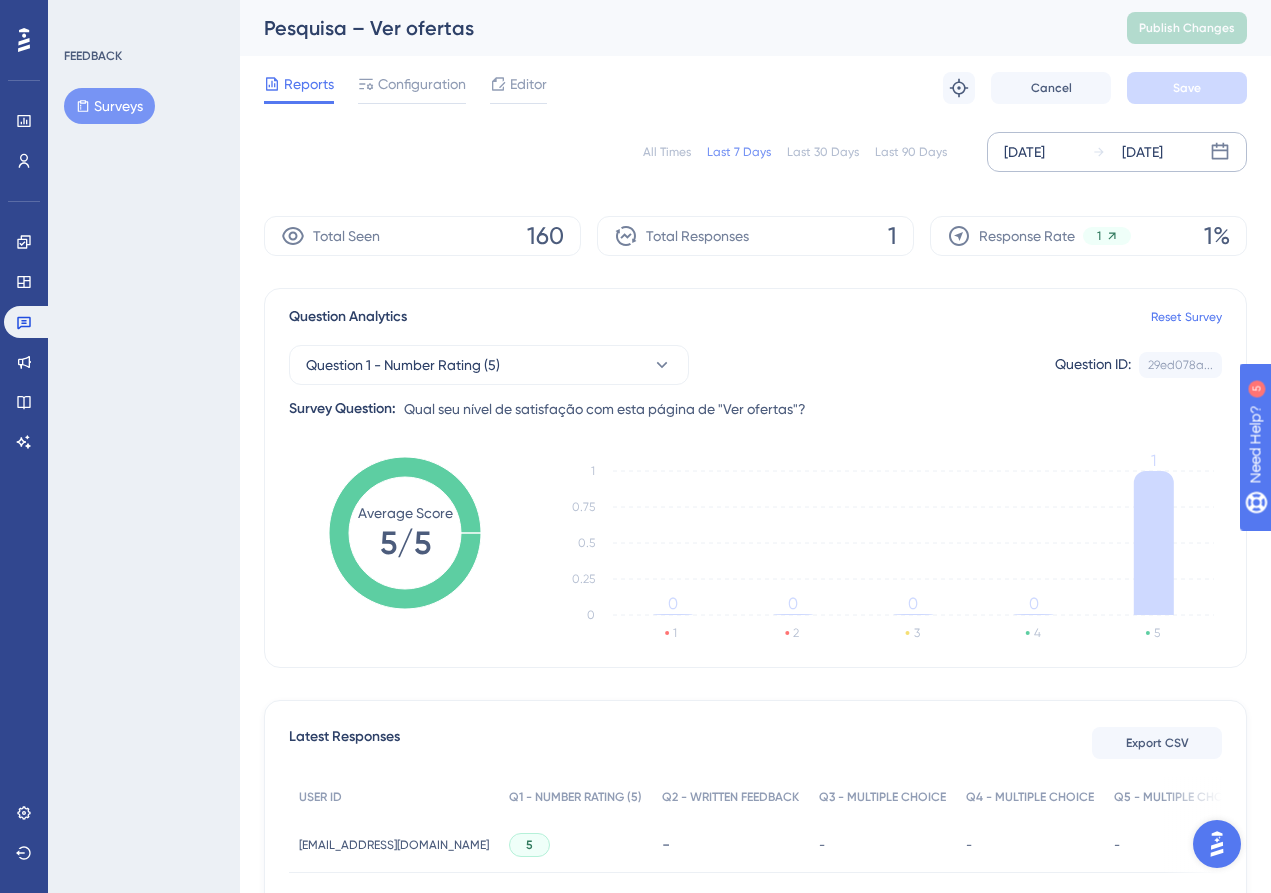 click on "[DATE]" at bounding box center (1142, 152) 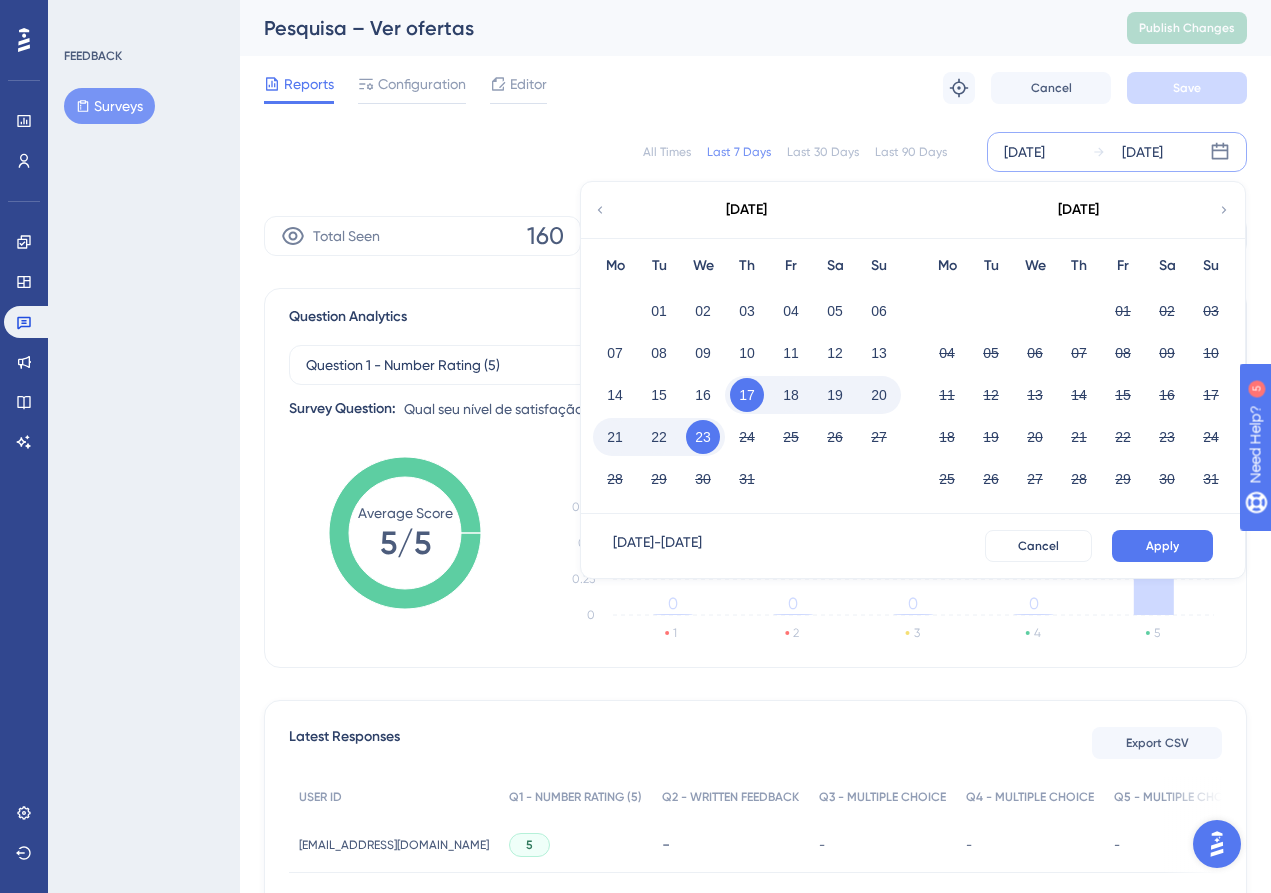 click on "July 2025" at bounding box center [746, 210] 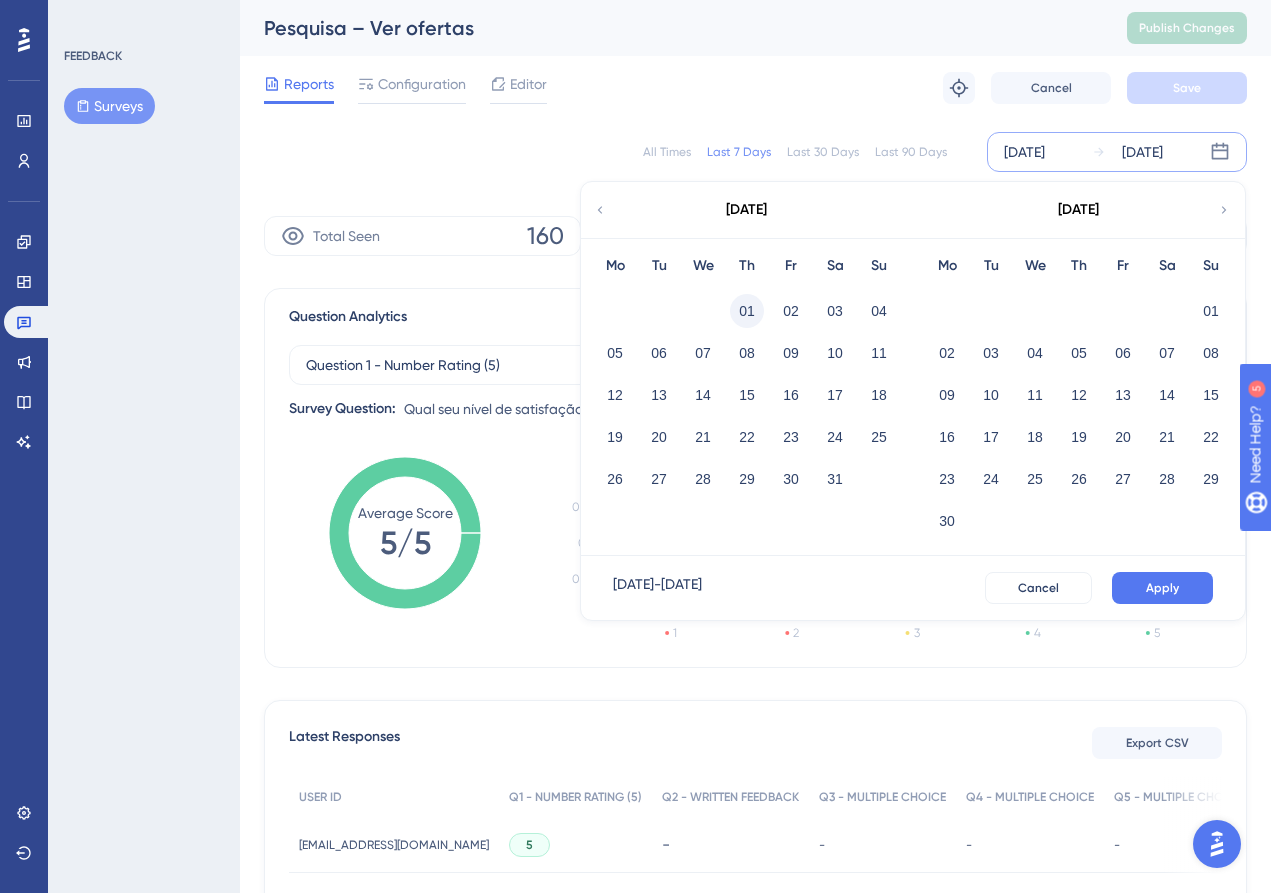 click on "01" at bounding box center (747, 311) 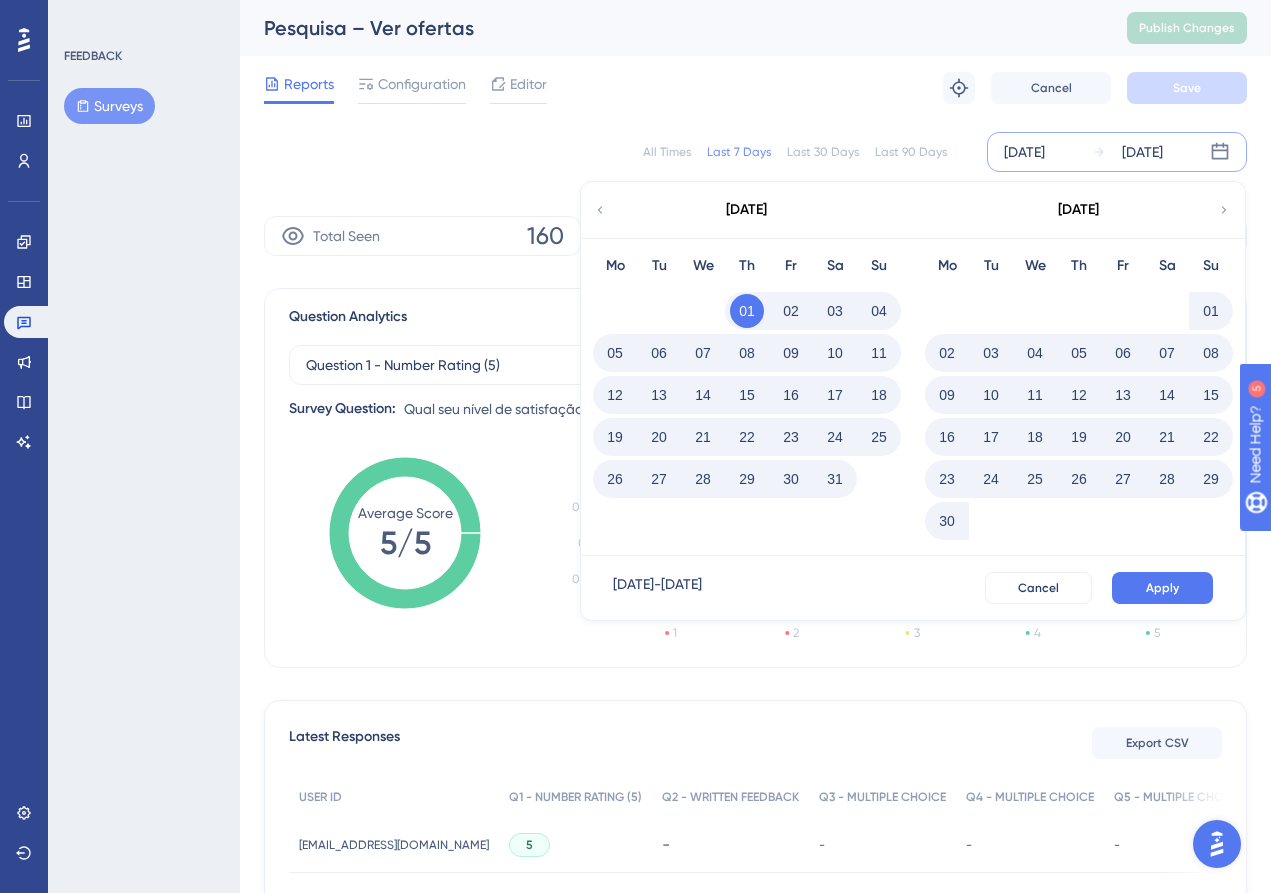 click 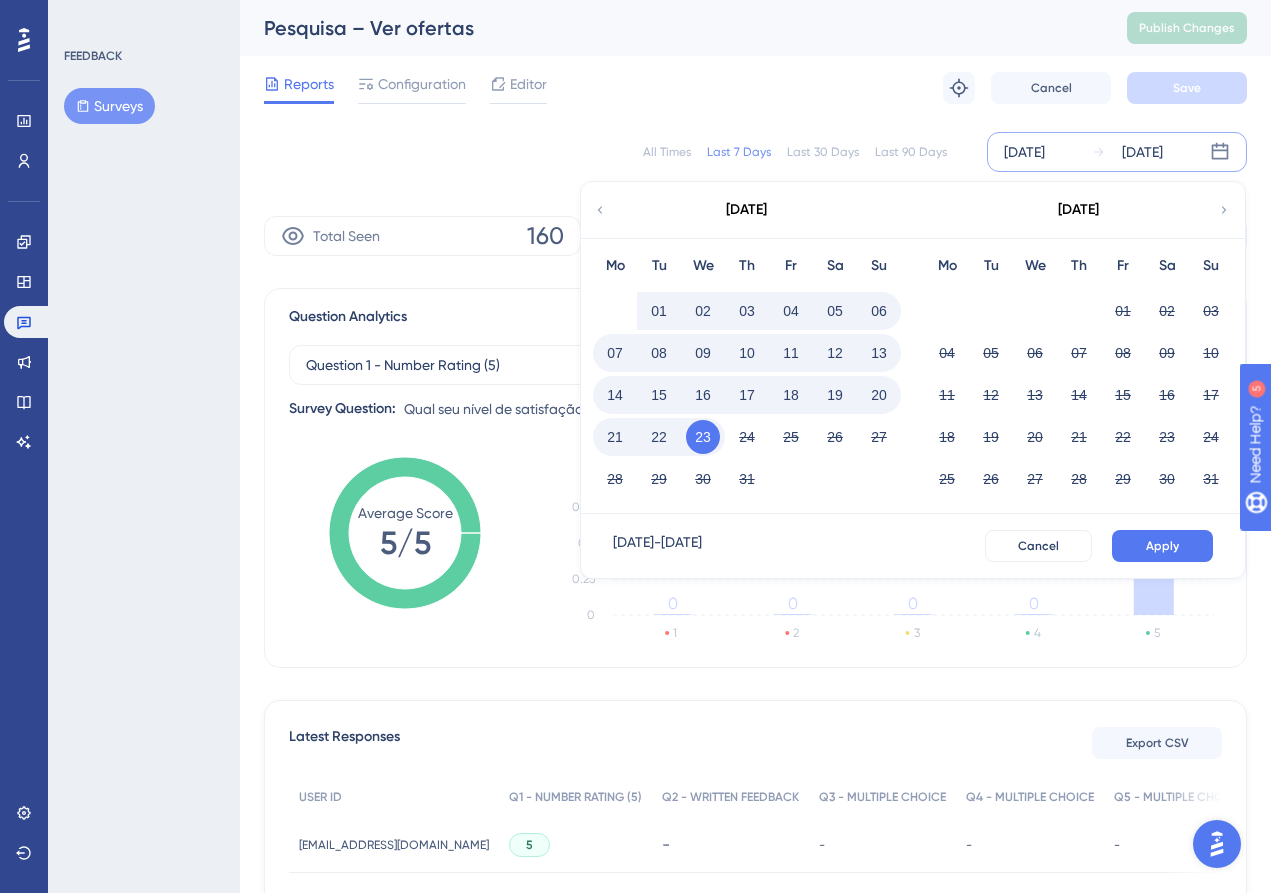 click on "23" at bounding box center (703, 437) 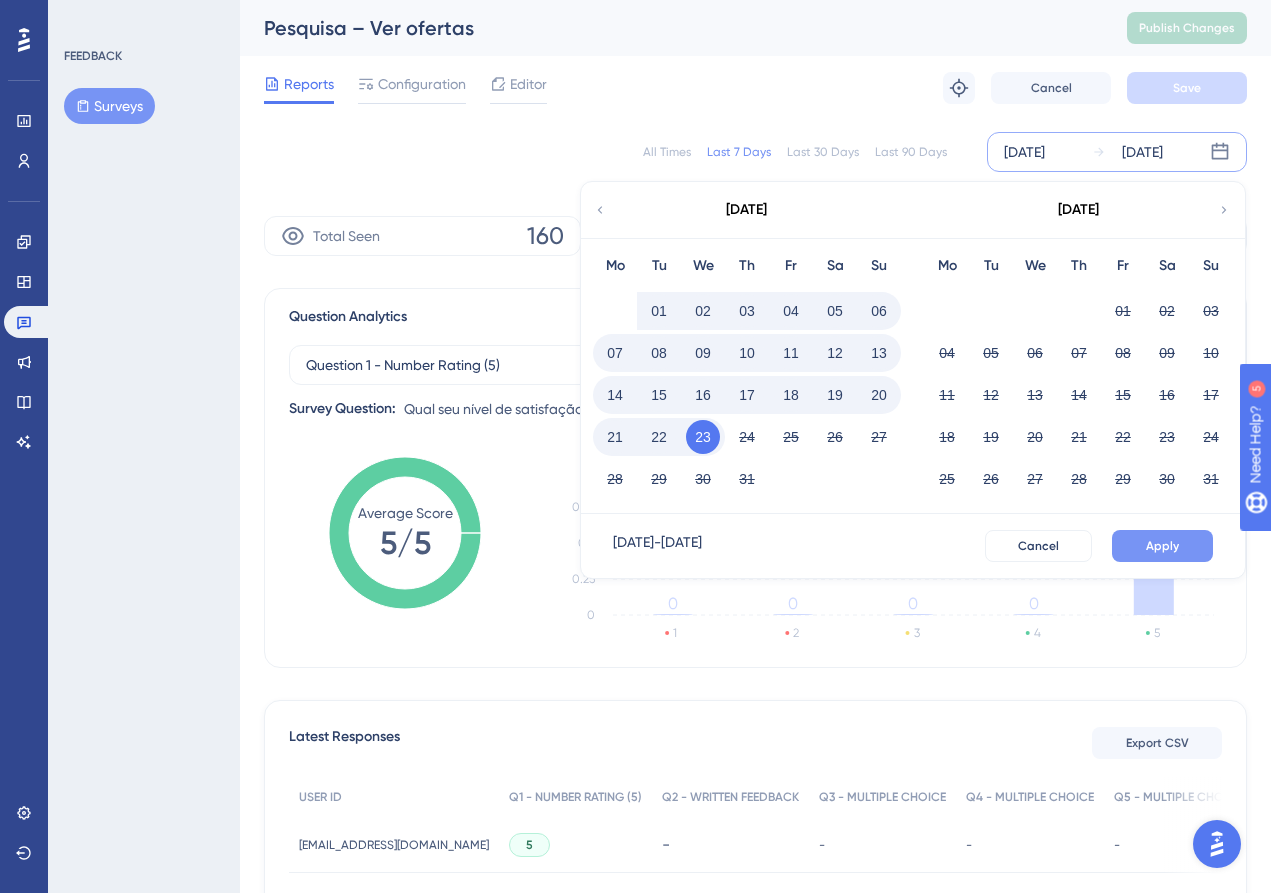 click on "Apply" at bounding box center (1162, 546) 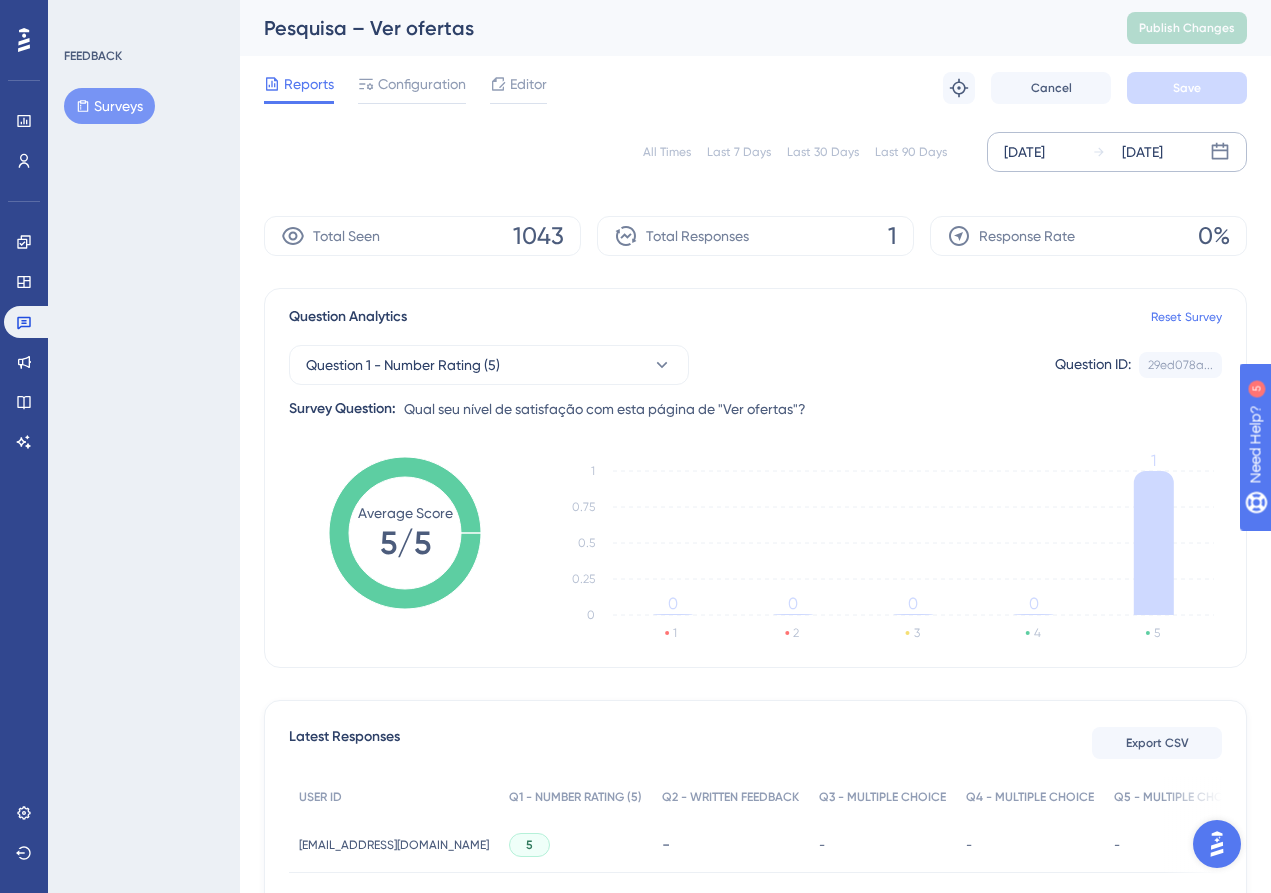 scroll, scrollTop: 0, scrollLeft: 0, axis: both 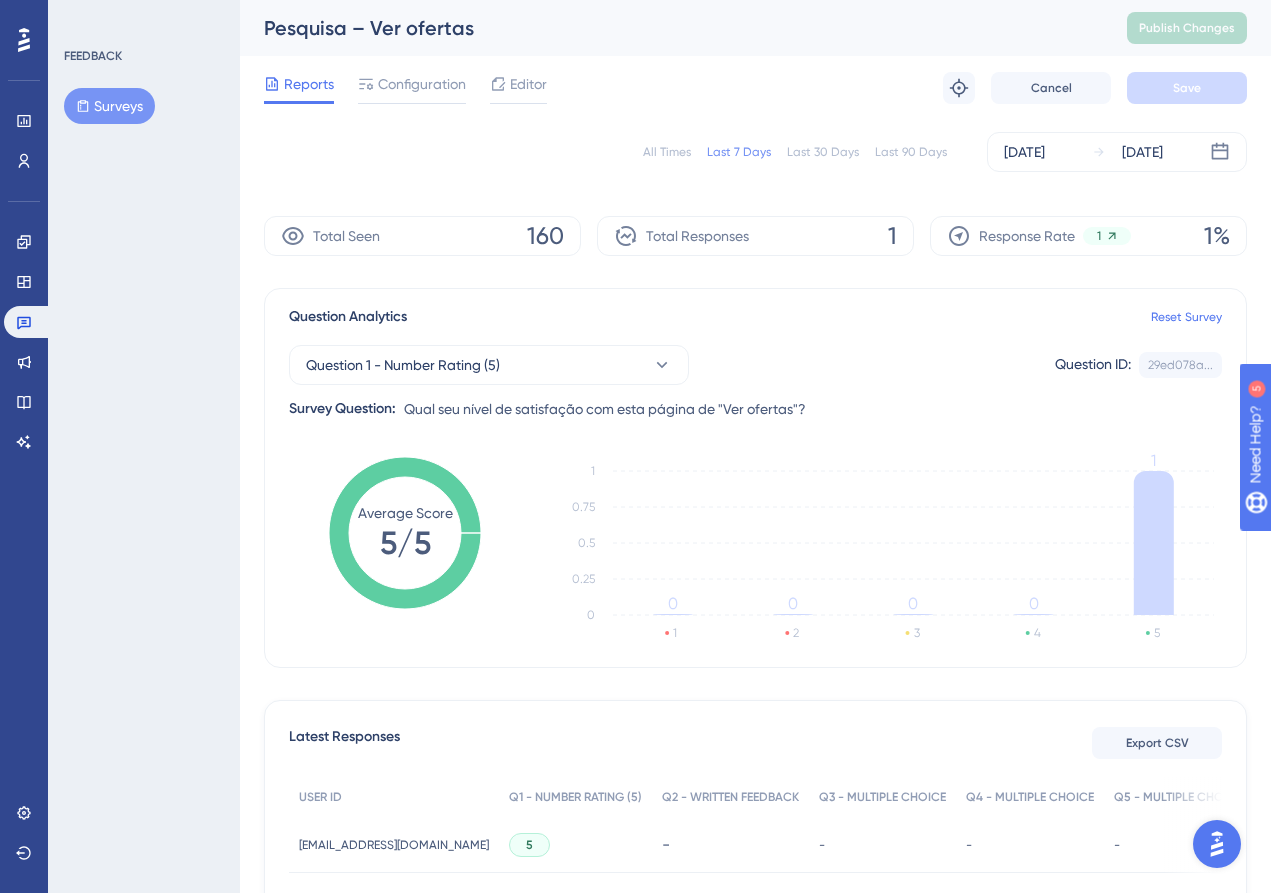 click on "Surveys" at bounding box center [109, 106] 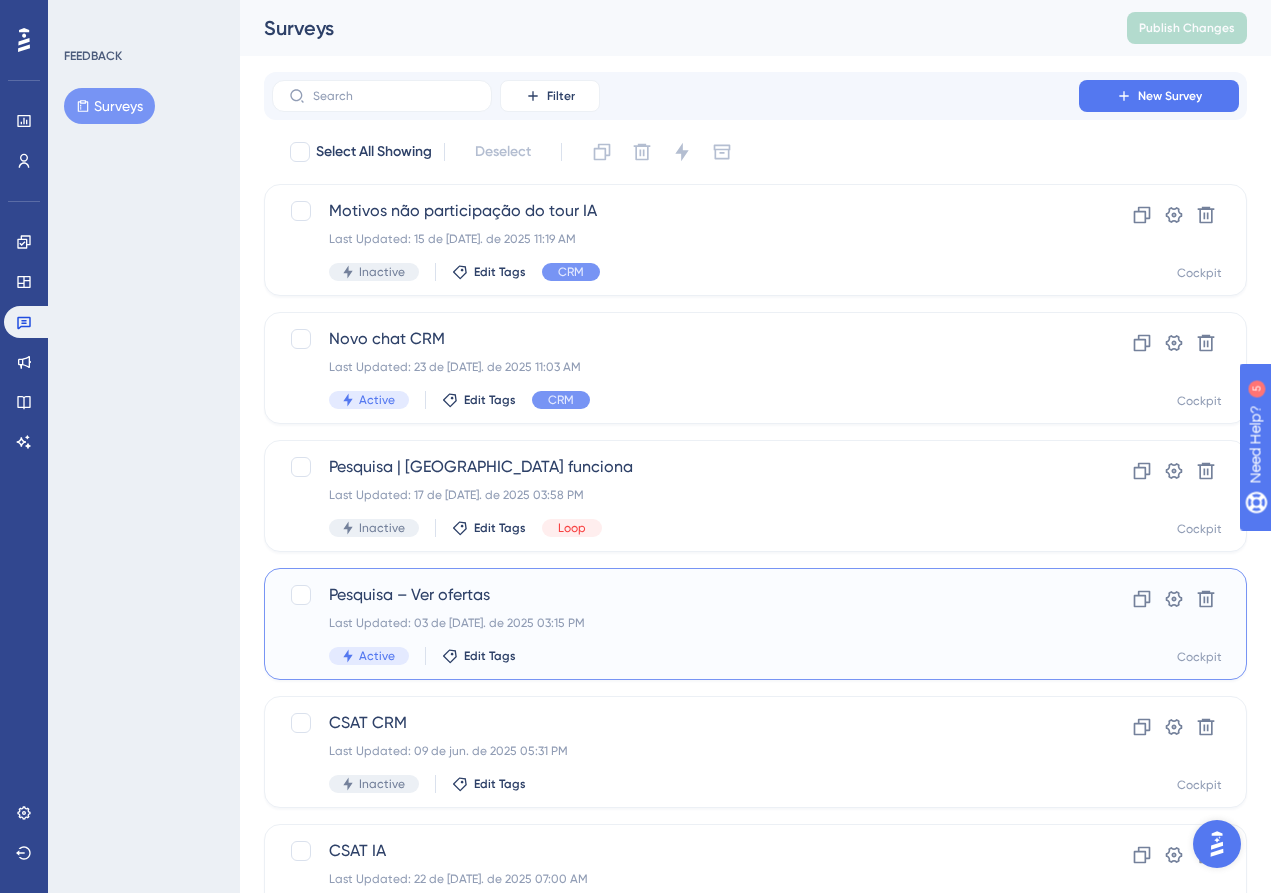 click on "Pesquisa – Ver ofertas" at bounding box center [675, 595] 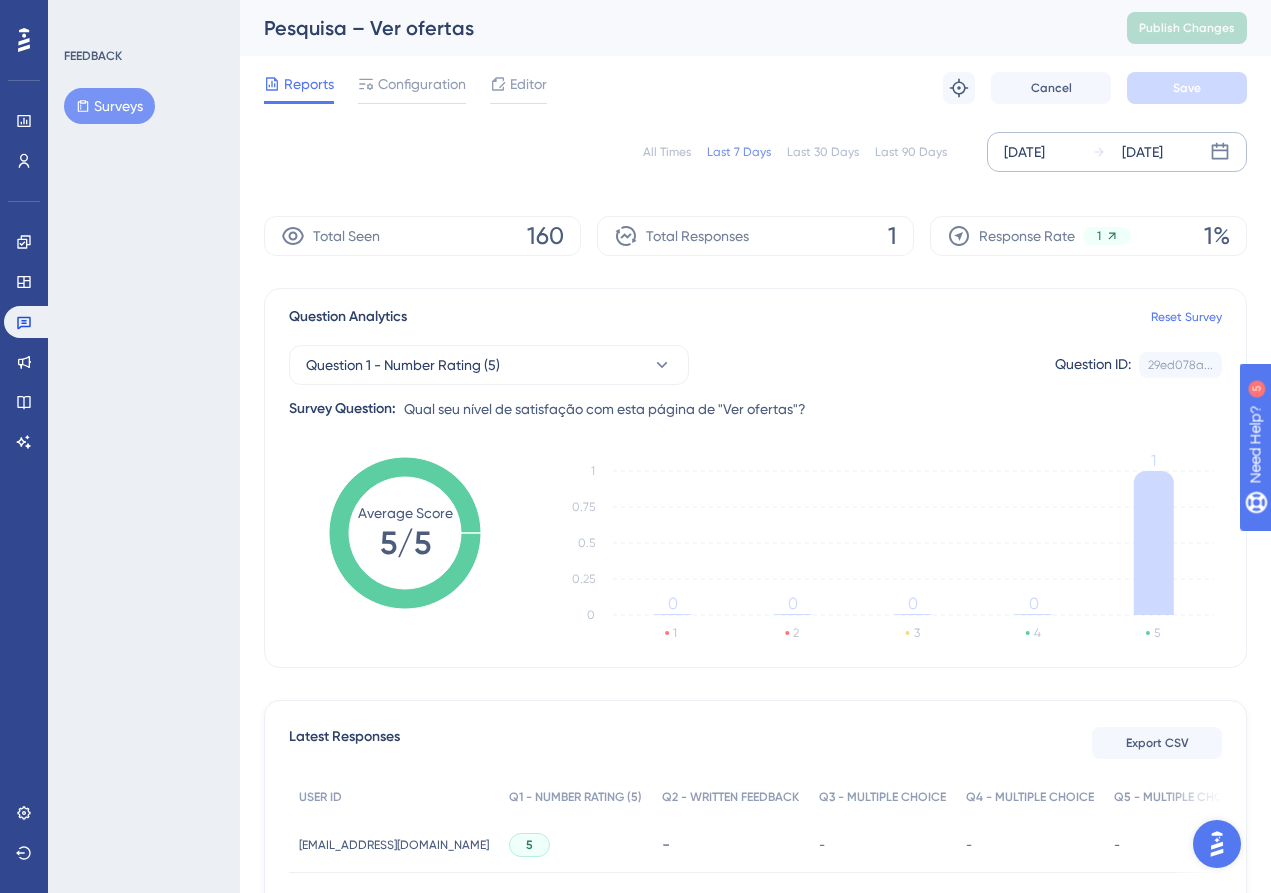 click on "Jul 17 2025 Jul 23 2025" at bounding box center (1117, 152) 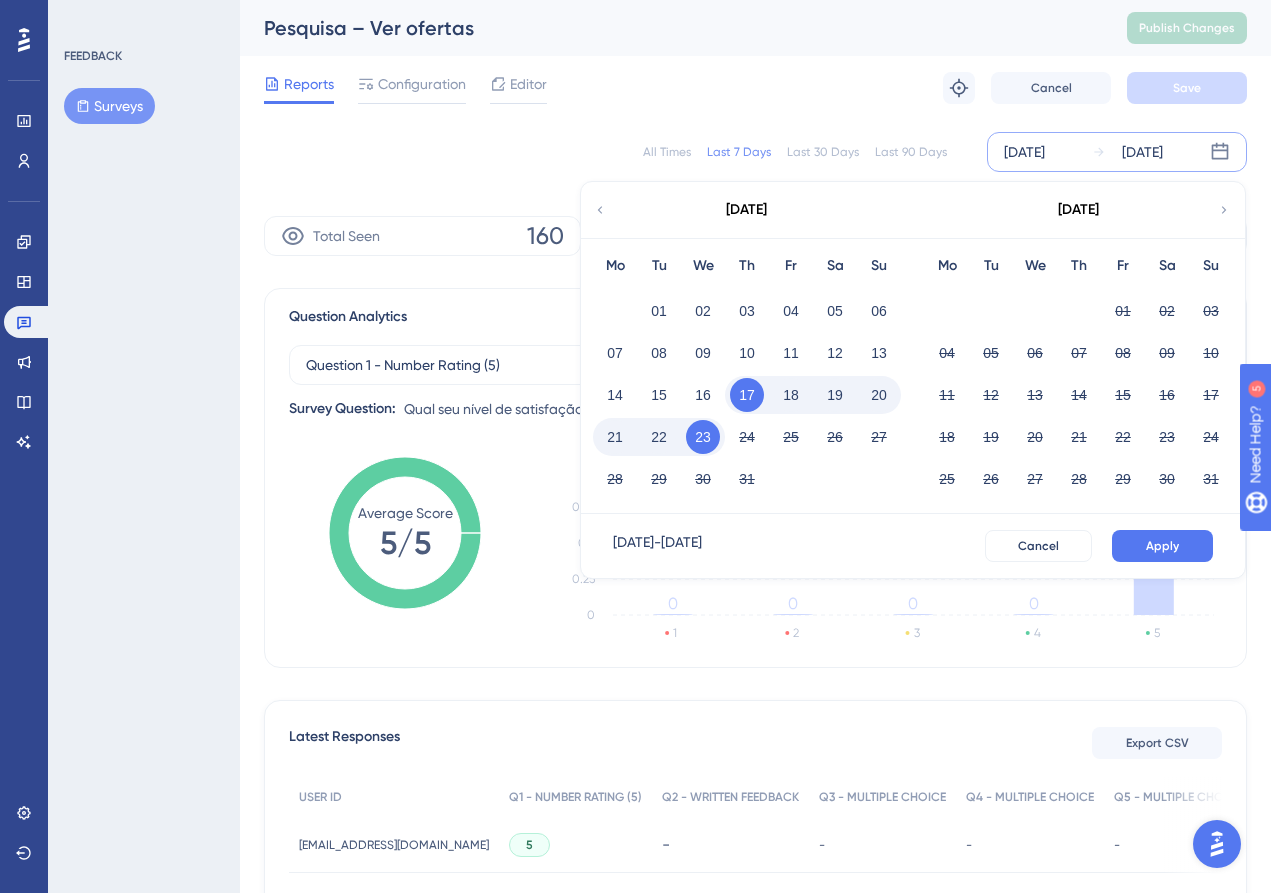 click on "[DATE]" at bounding box center [746, 210] 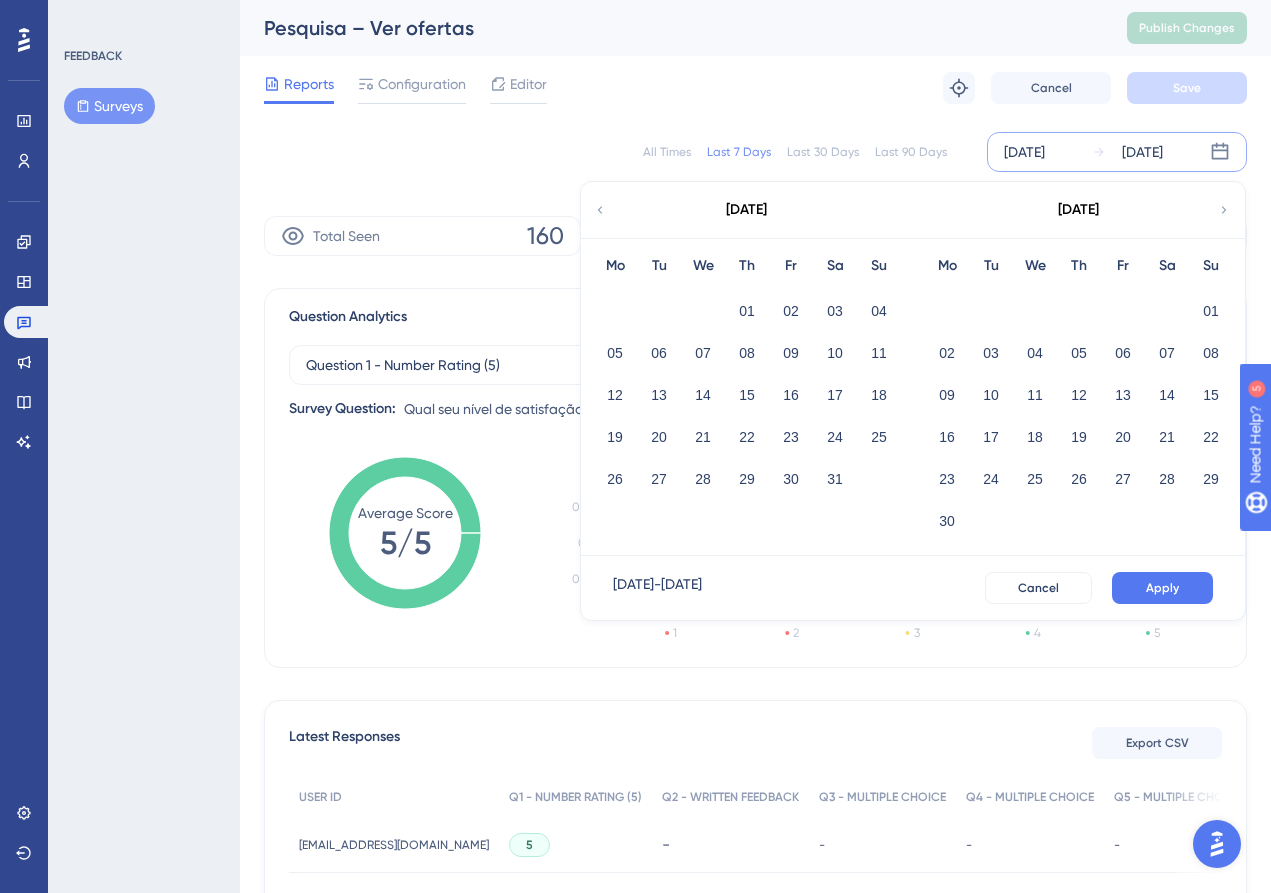 click 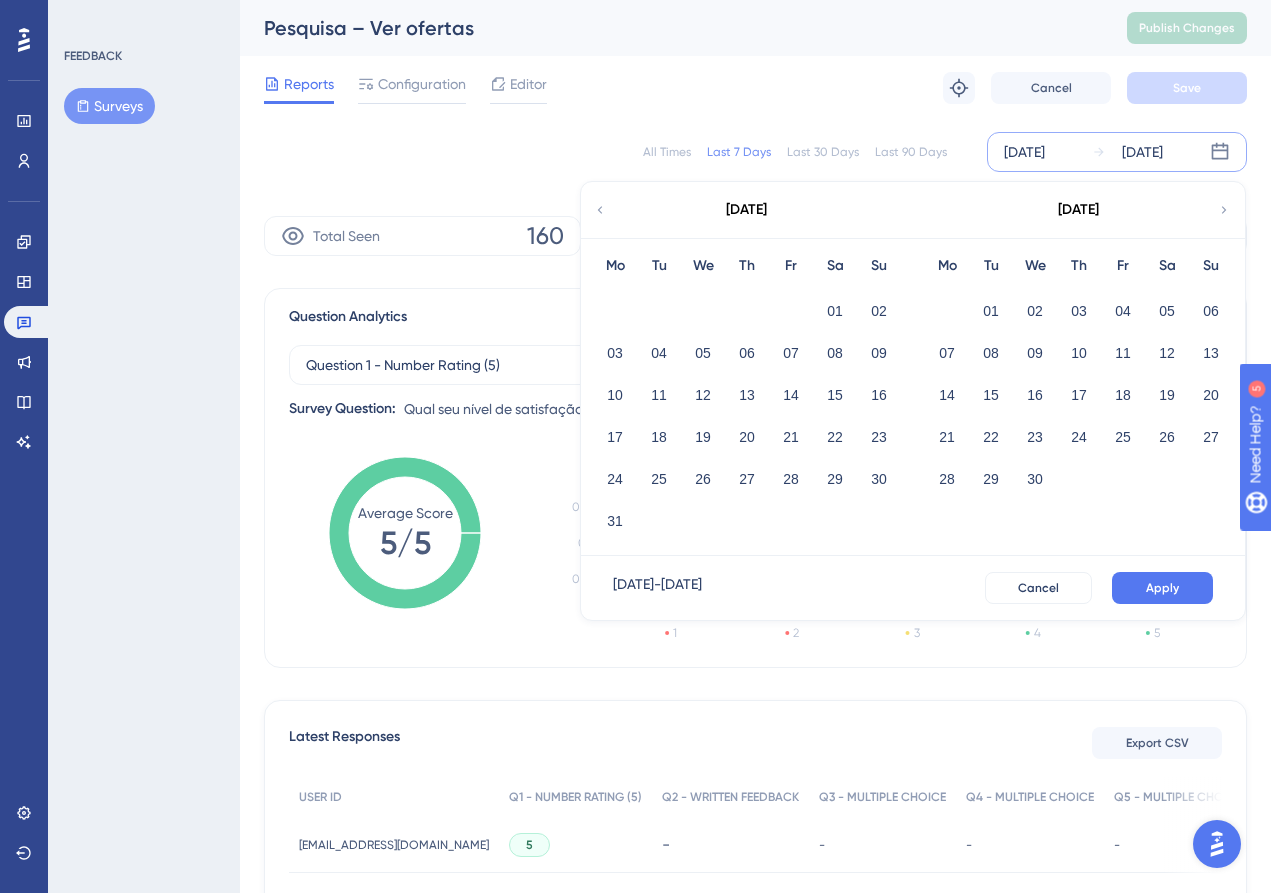 click 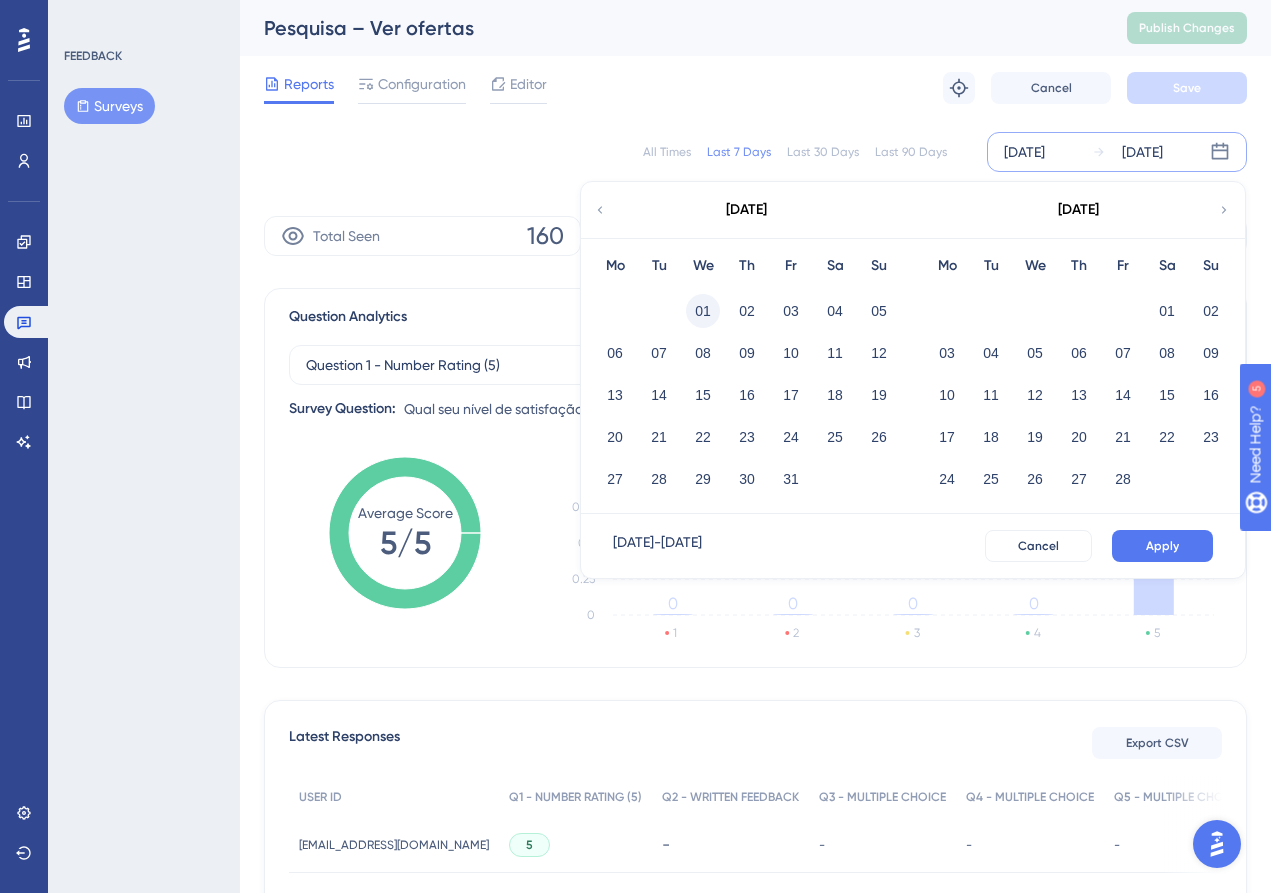 click on "01" at bounding box center (703, 311) 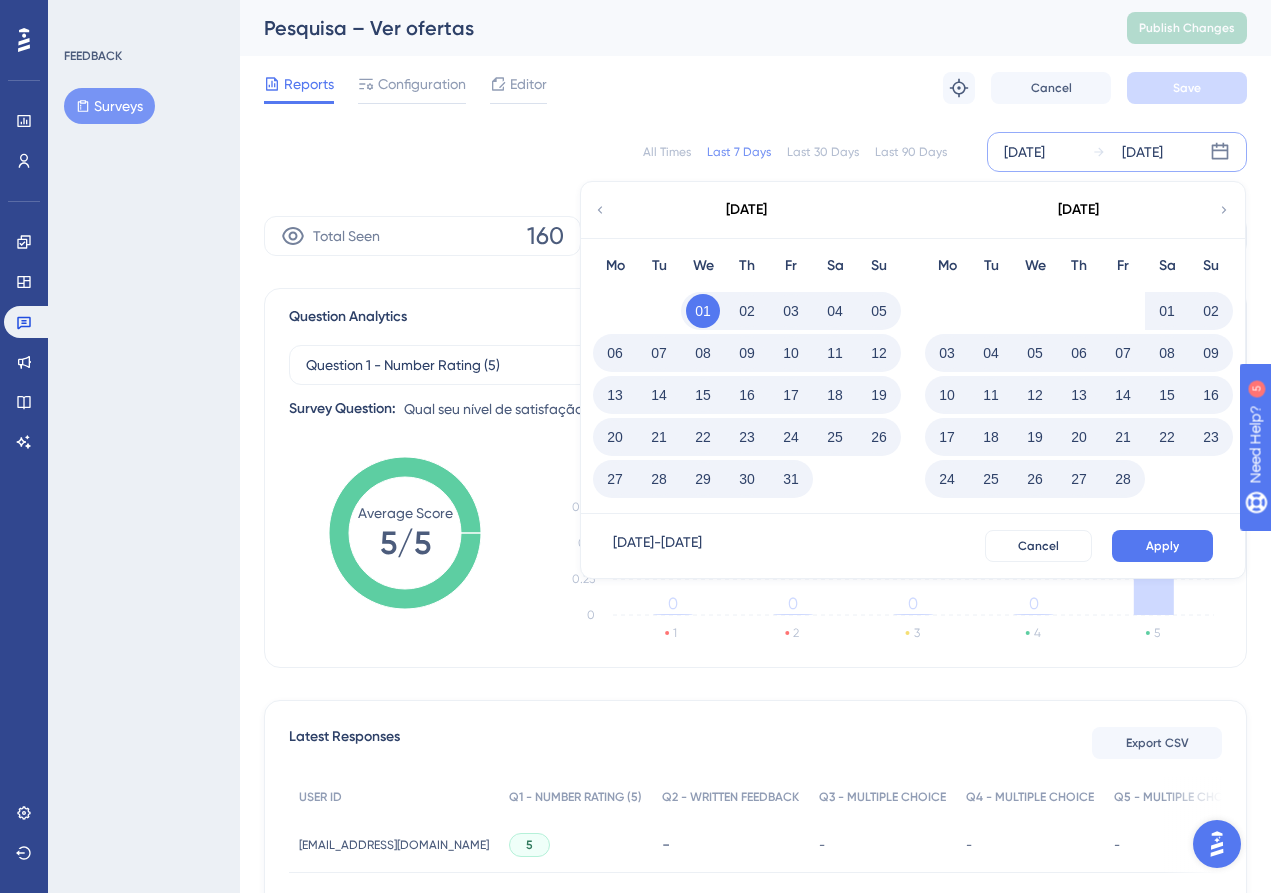 click on "February 2025" at bounding box center (1078, 210) 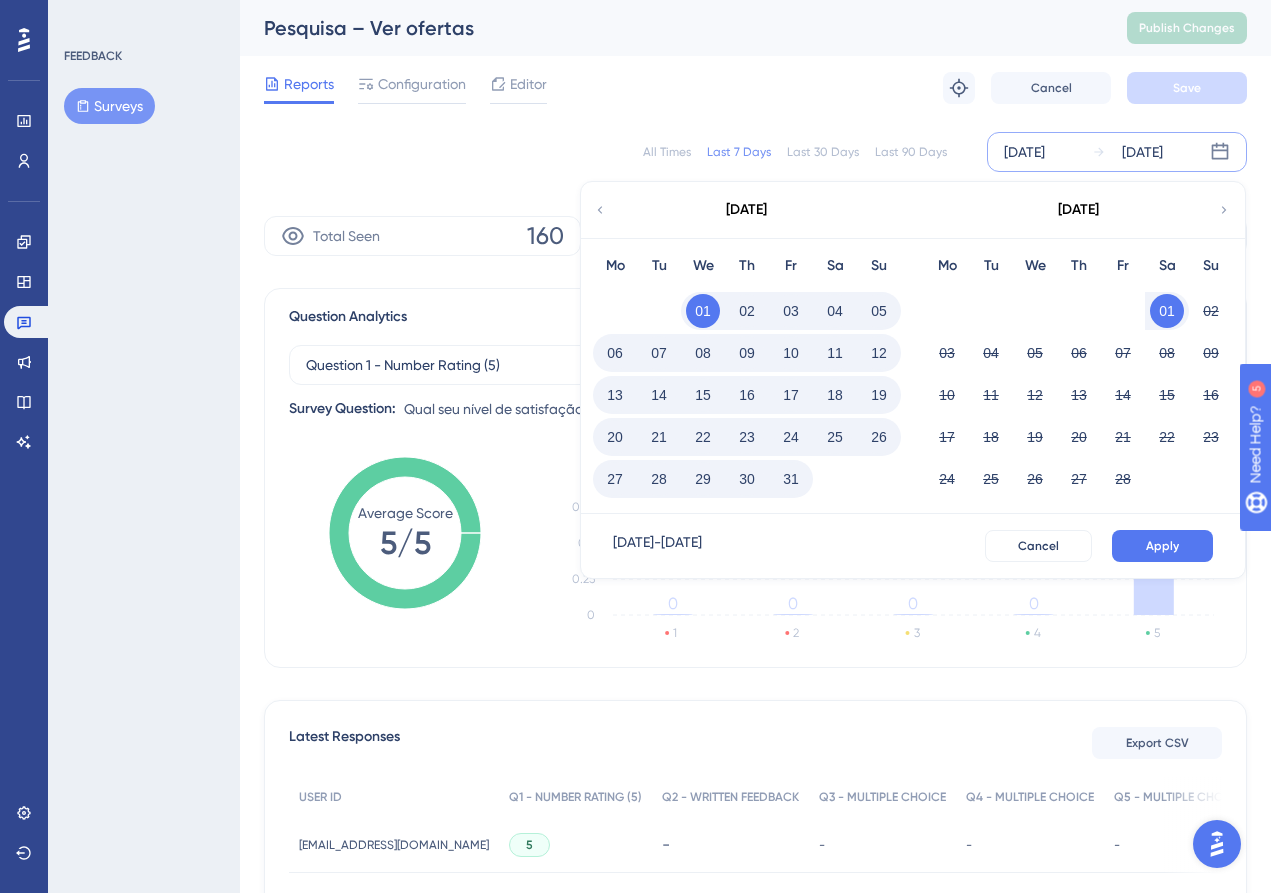 click on "February 2025" at bounding box center (1078, 210) 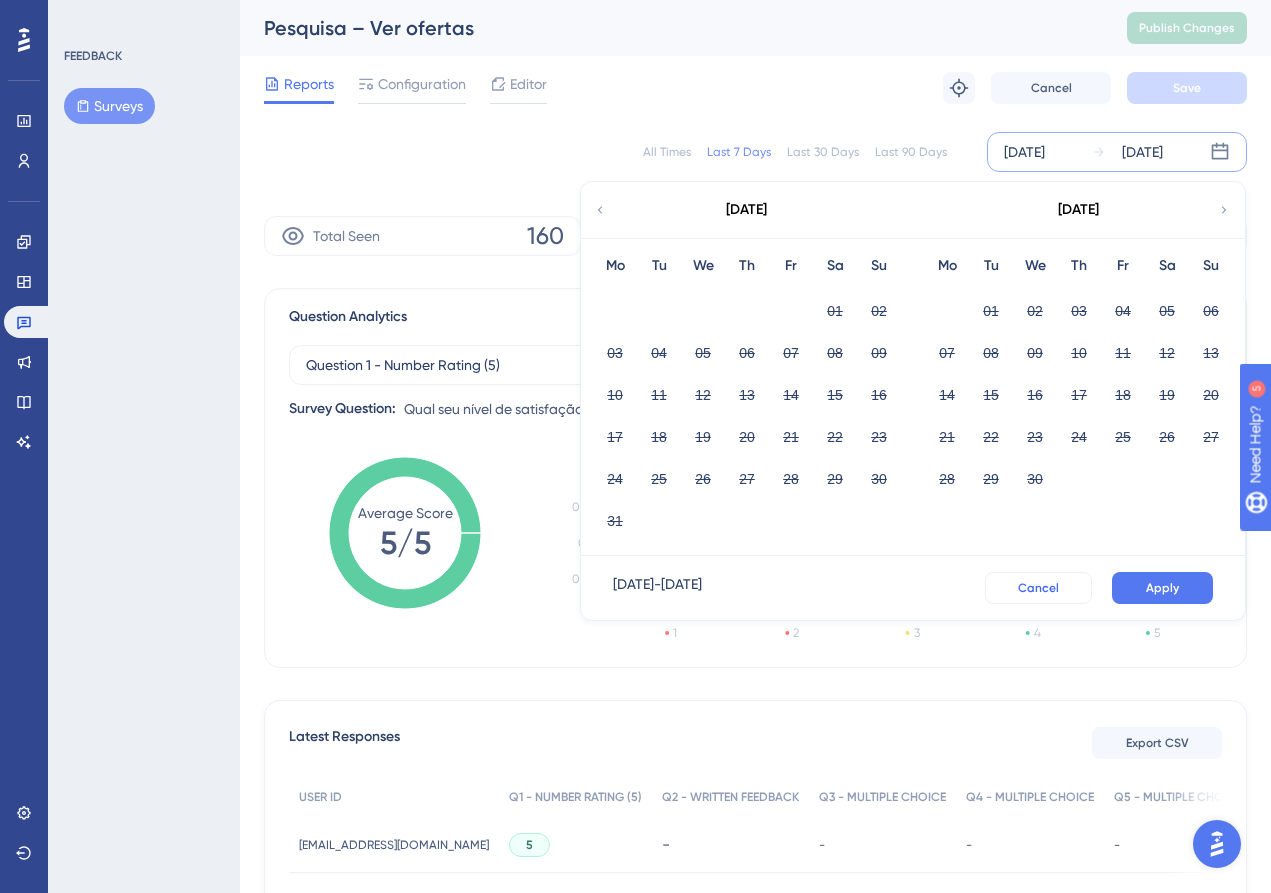 click on "Cancel" at bounding box center (1038, 588) 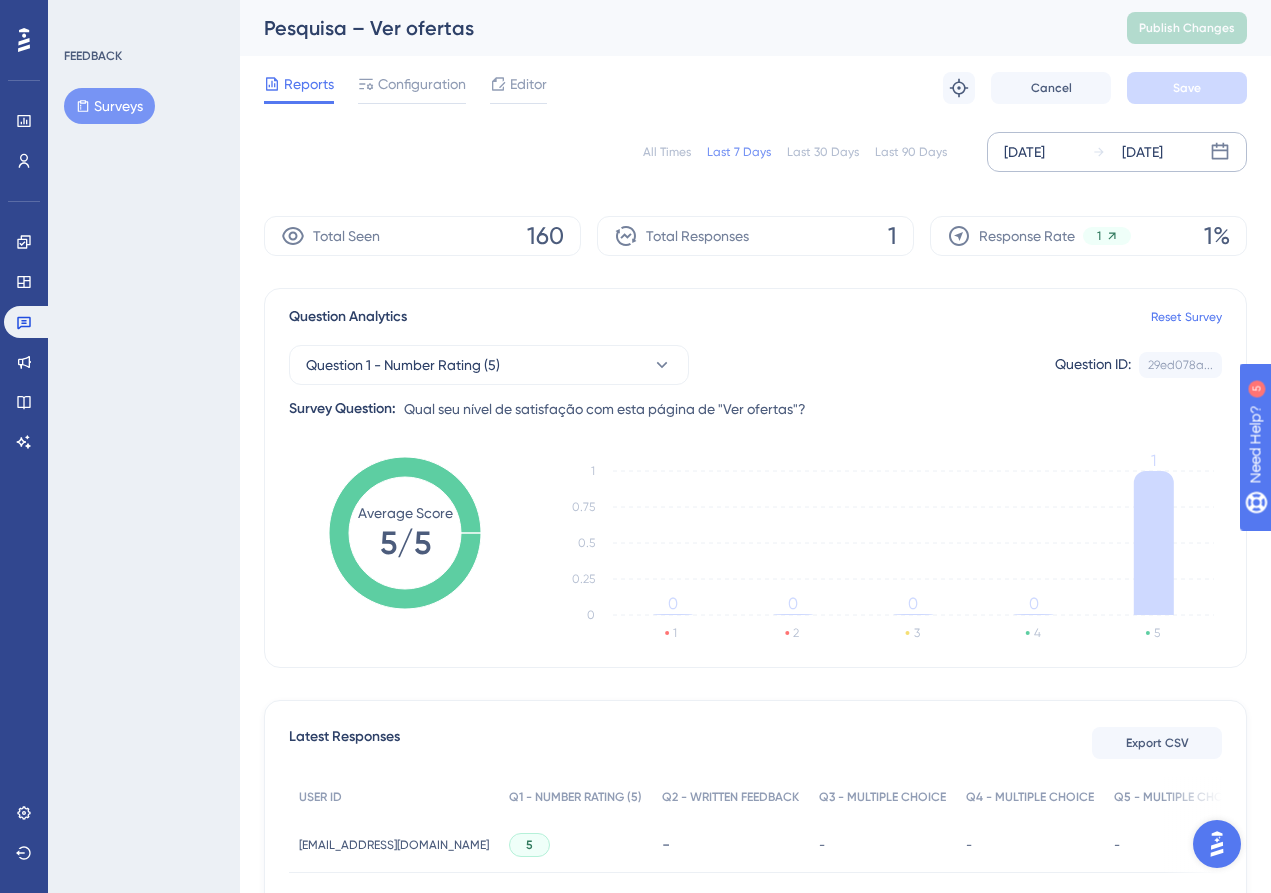 click on "Jul 17 2025 Jul 23 2025" at bounding box center (1117, 152) 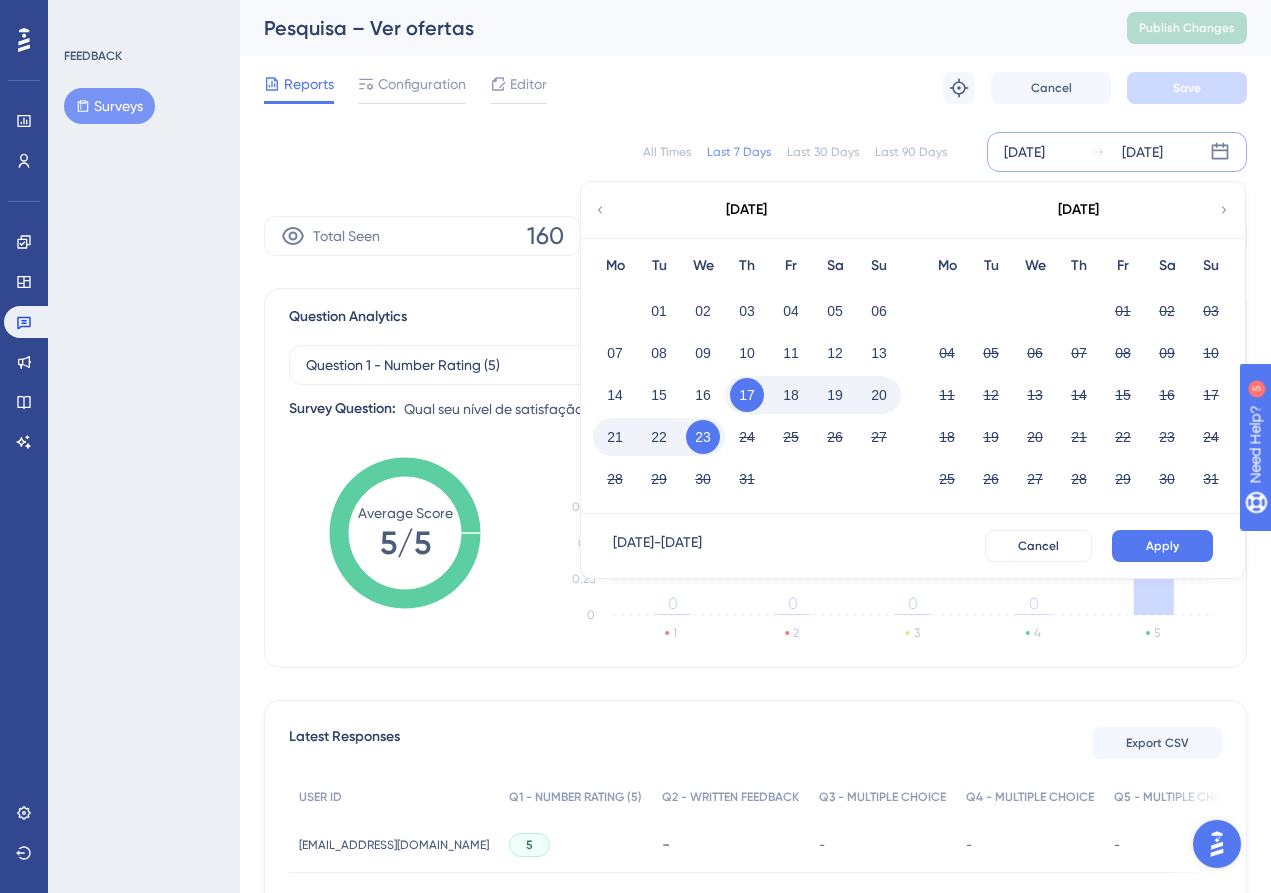click on "July 2025" at bounding box center (746, 210) 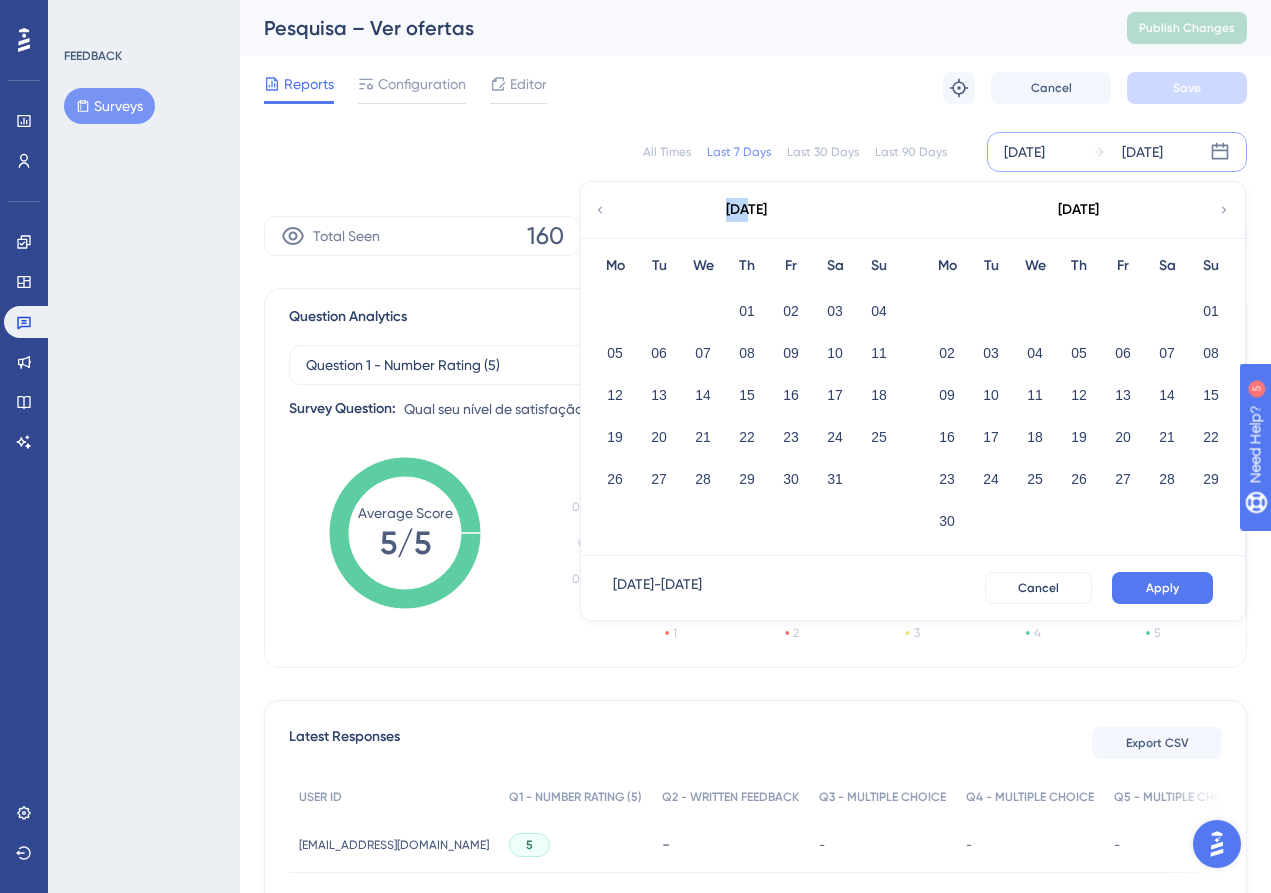 click 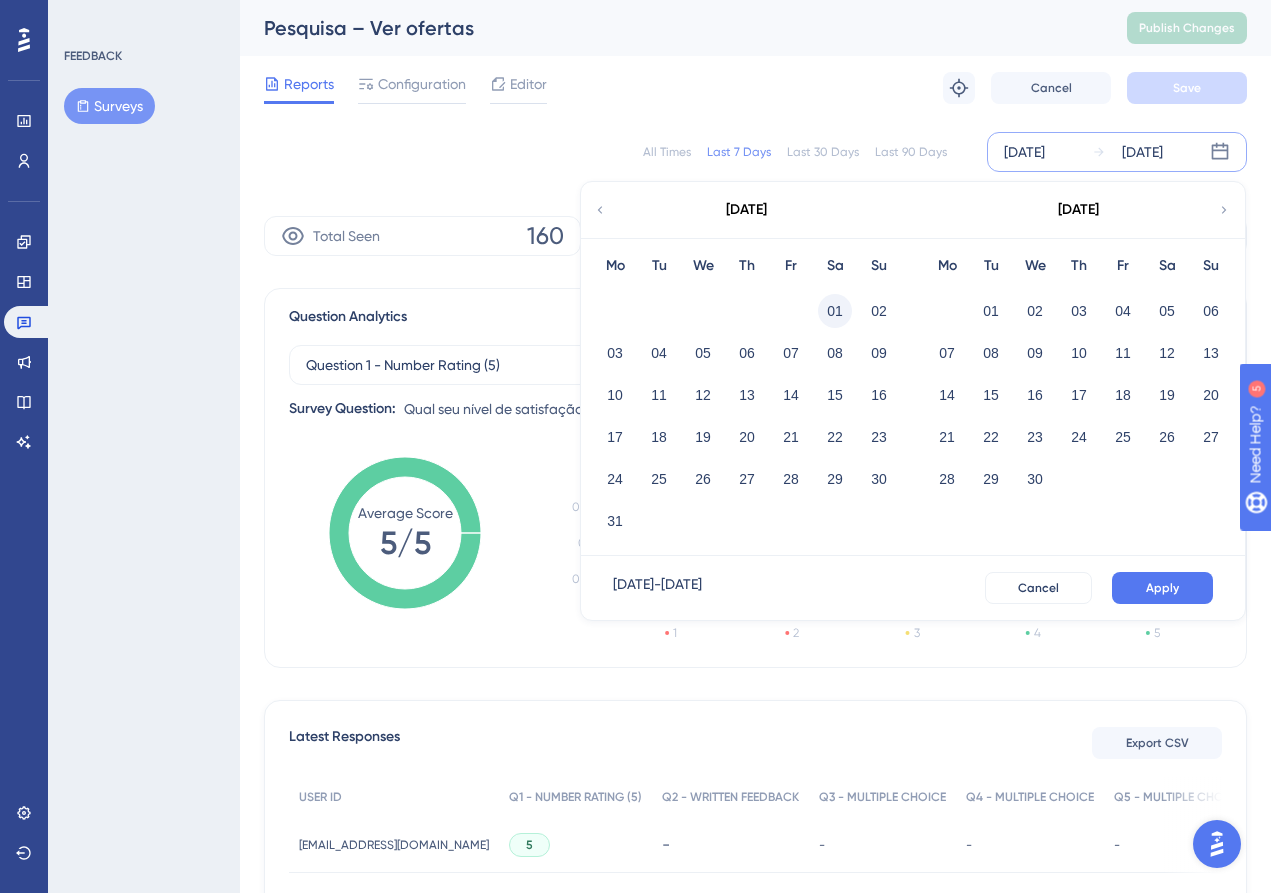 click on "01" at bounding box center (835, 311) 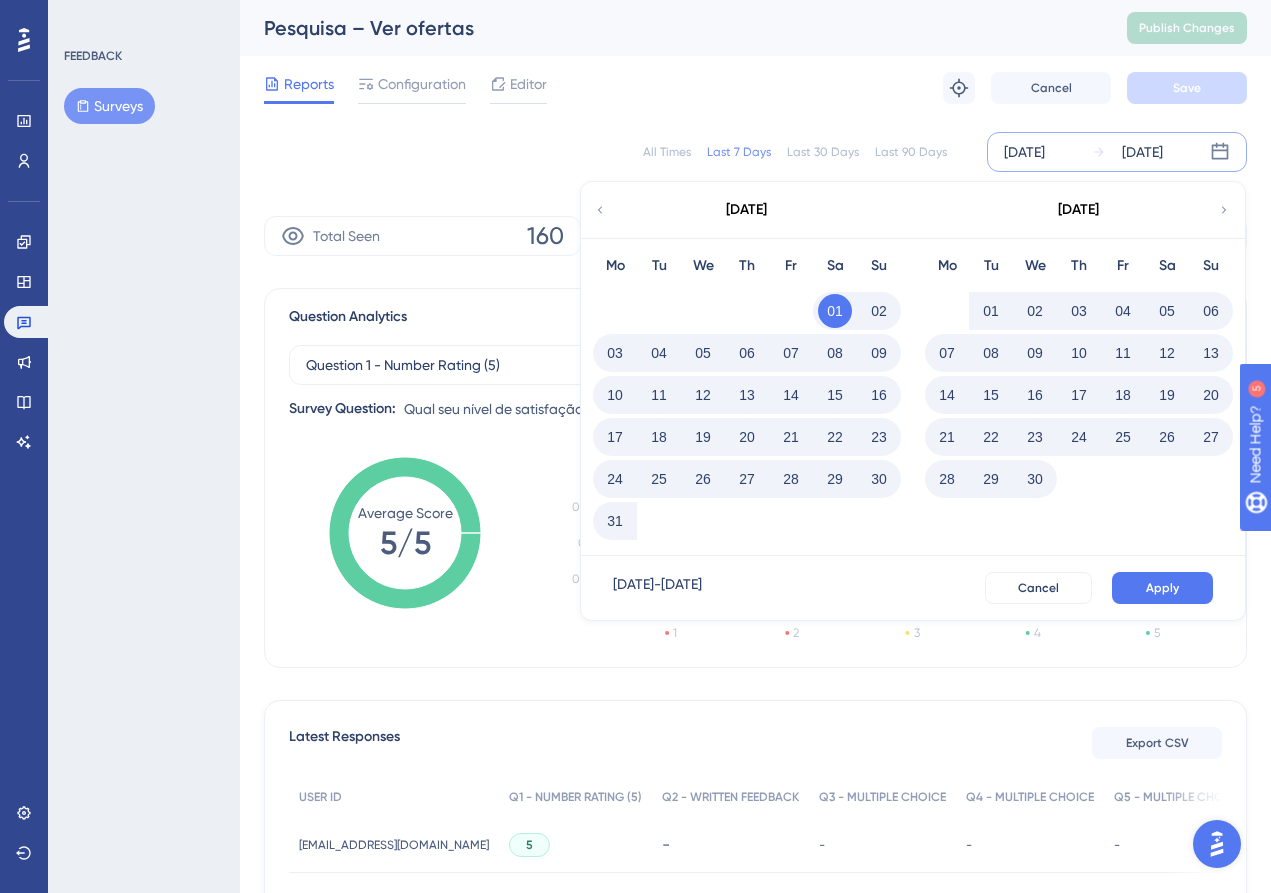 click 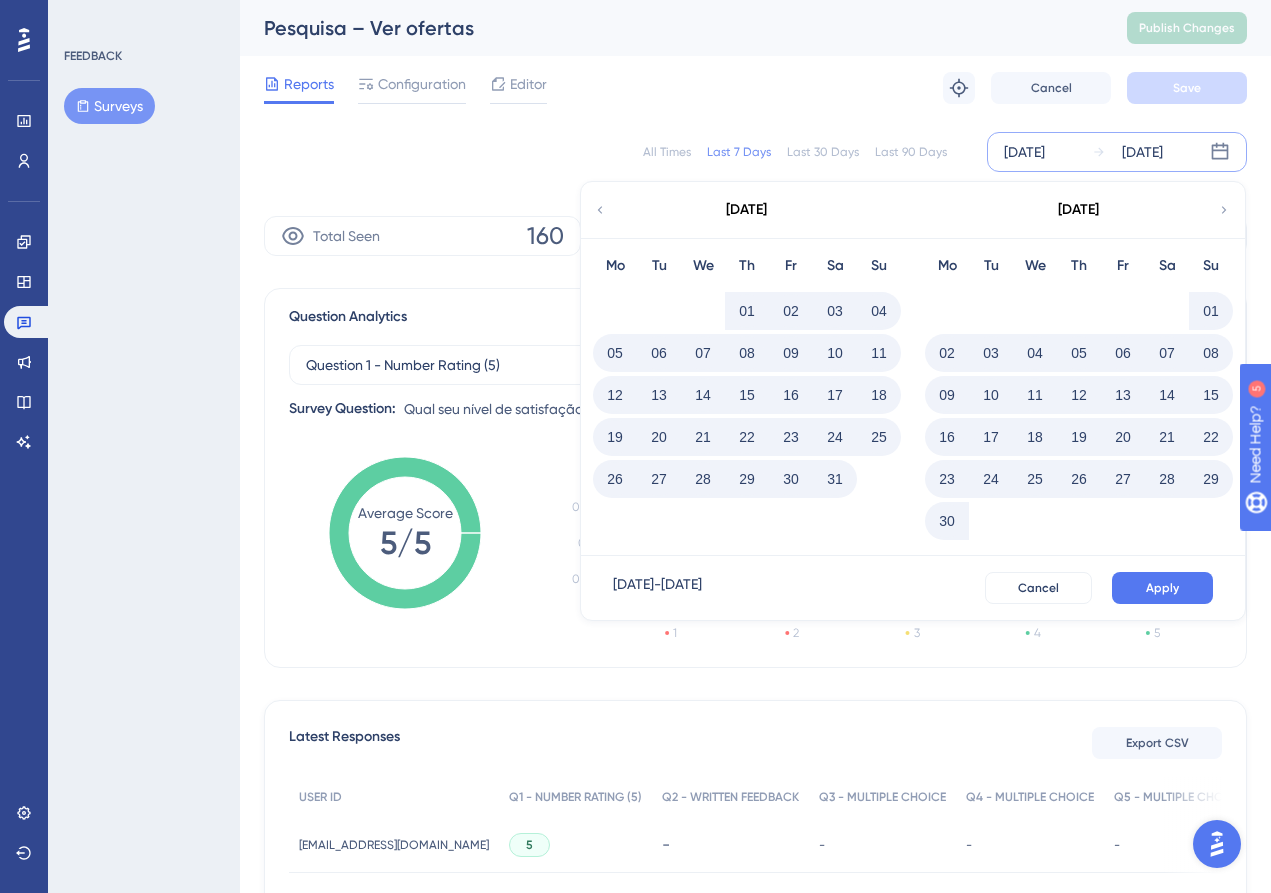 click 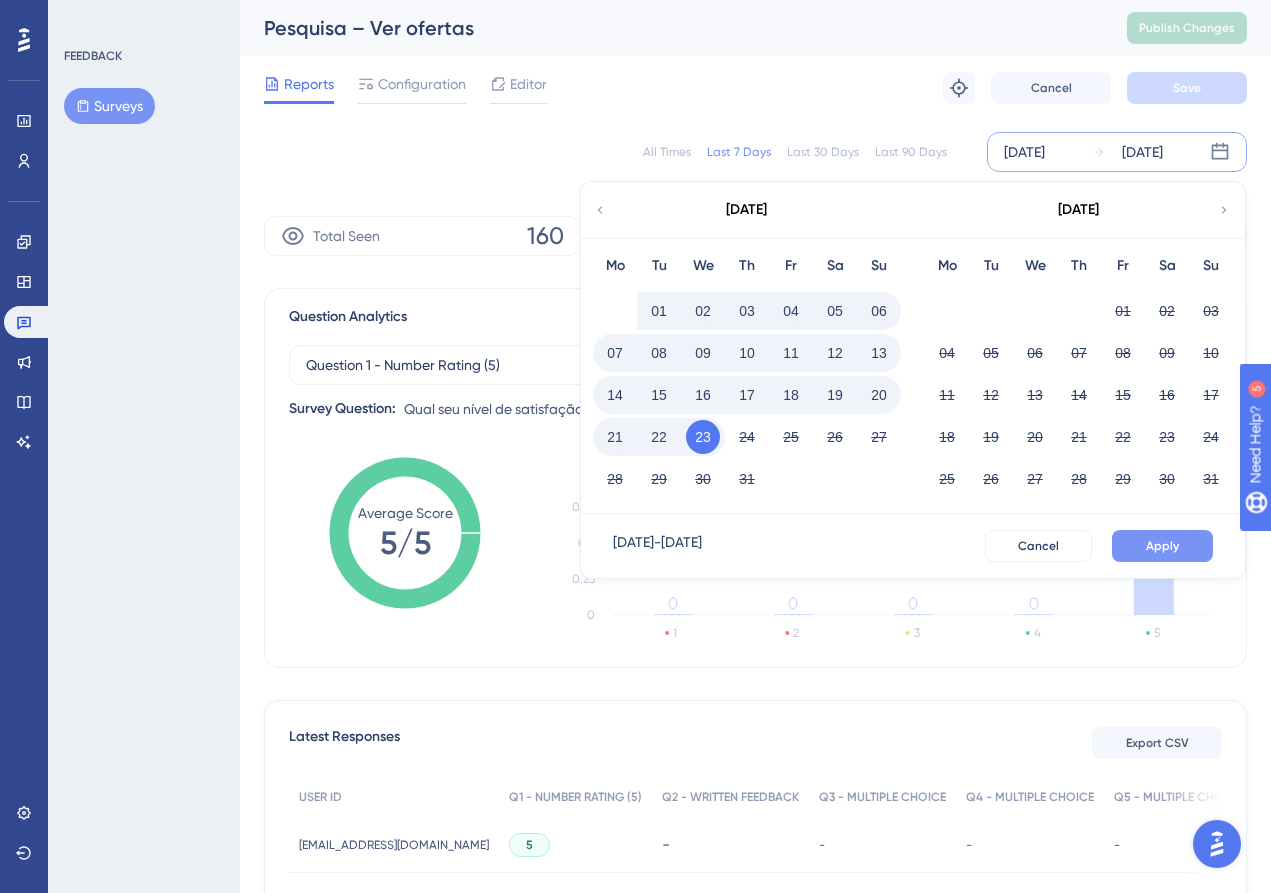 click on "Apply" at bounding box center [1162, 546] 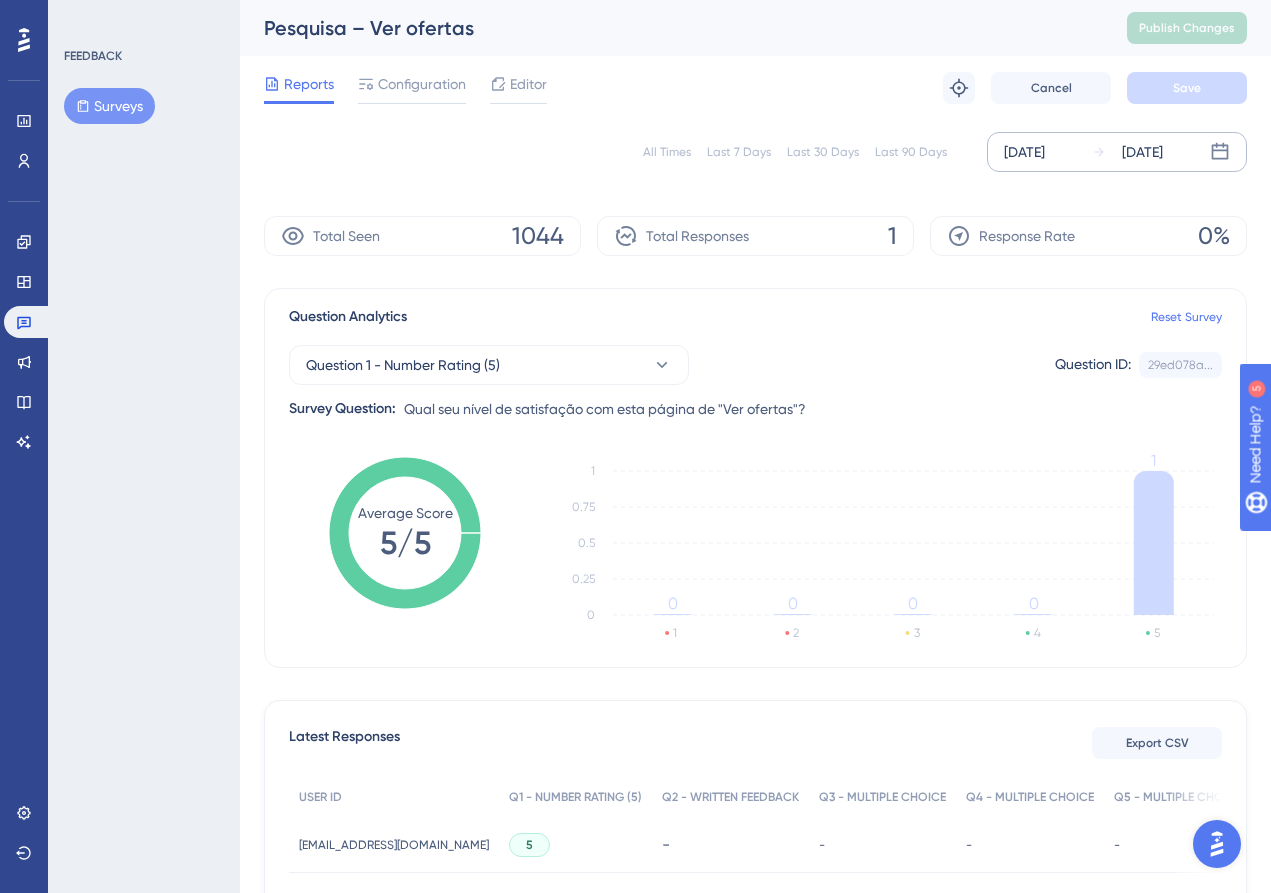 click on "Total Responses 1" at bounding box center [755, 236] 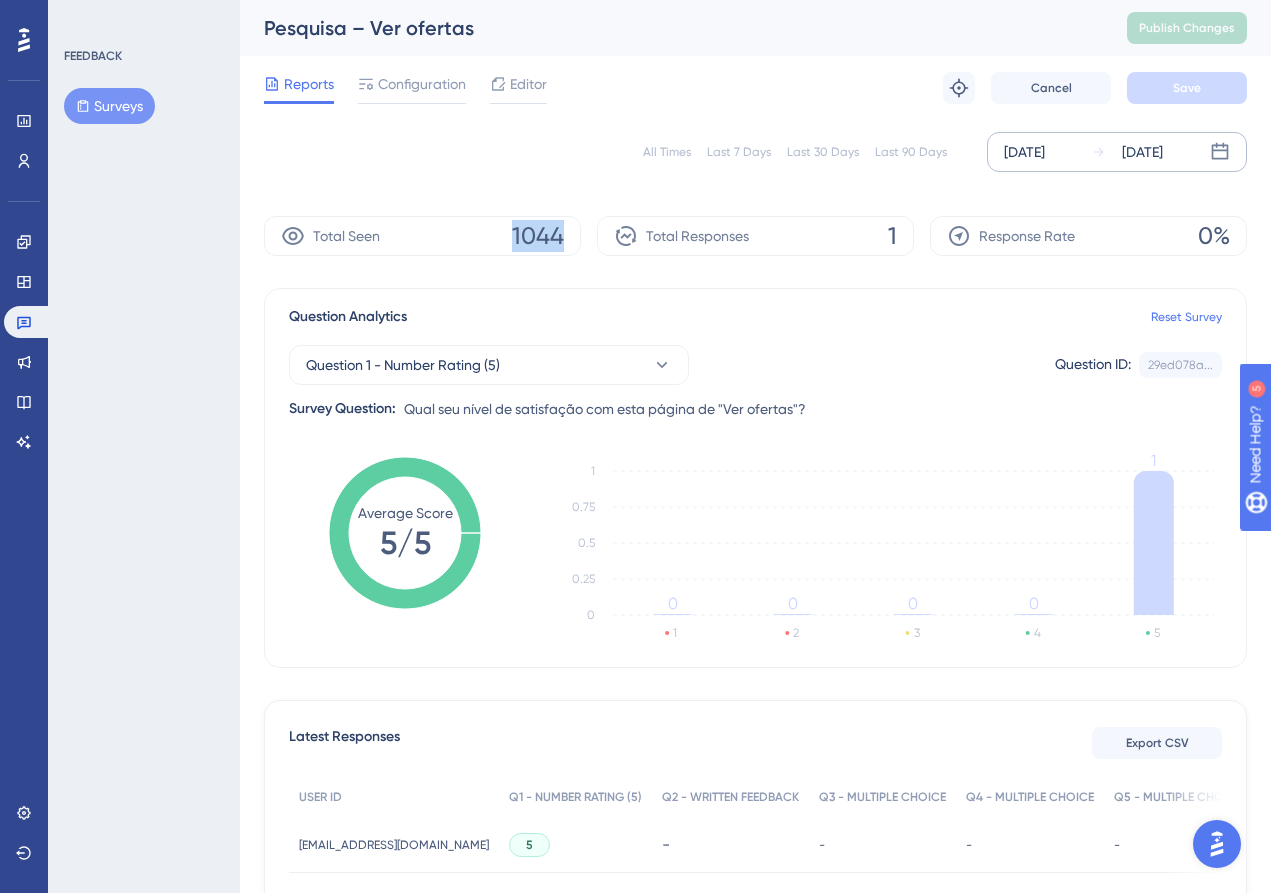 click on "1044" at bounding box center (538, 236) 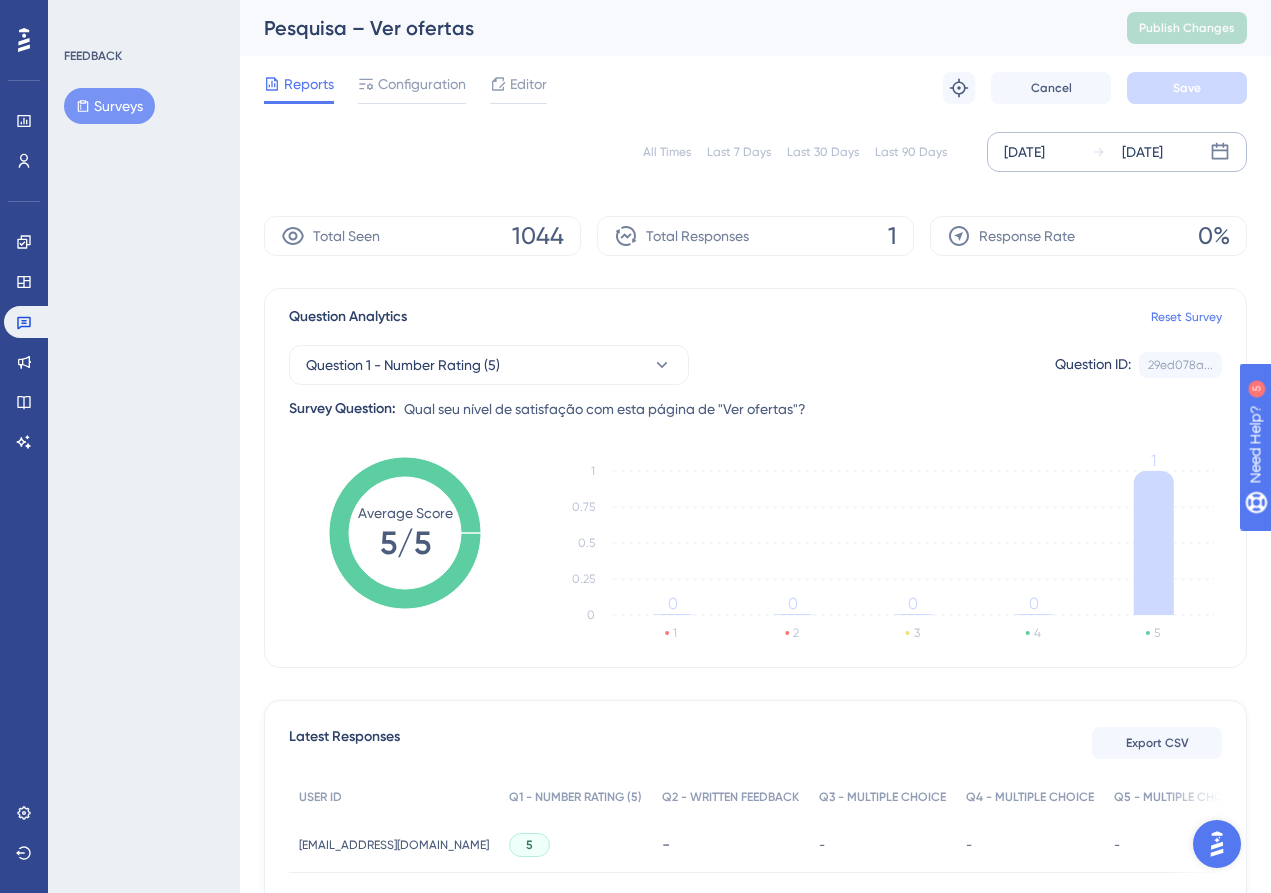 click on "All Times Last 7 Days Last 30 Days Last 90 Days Mar 01 2025 Jul 23 2025 Total Seen 1044 Total Responses 1 Response Rate 0% Question Analytics Reset Survey Question 1 - Number Rating (5) Question ID: 29ed078a... Copy Survey Question: Qual seu nível de satisfação com esta página de "Ver ofertas"? Average Score 5/5 1 2 3 4 5 0 0.25 0.5 0.75 1 0 0 0 0 1 Latest Responses Export CSV USER ID Q1 - NUMBER RATING (5) Q2 - WRITTEN FEEDBACK Q3 - MULTIPLE CHOICE Q4 - MULTIPLE CHOICE Q5 - MULTIPLE CHOICE Q6 - MULTIPLE CHOICE Q7 - WRITTEN FEEDBACK TIME ACTION canaamultimarcas122@gmail.com canaamultimarcas122@gmail.com 5 - - - - - - 23 jul. 2025, 13:46 23 jul. 2025, 13:46 Delete" at bounding box center [755, 561] 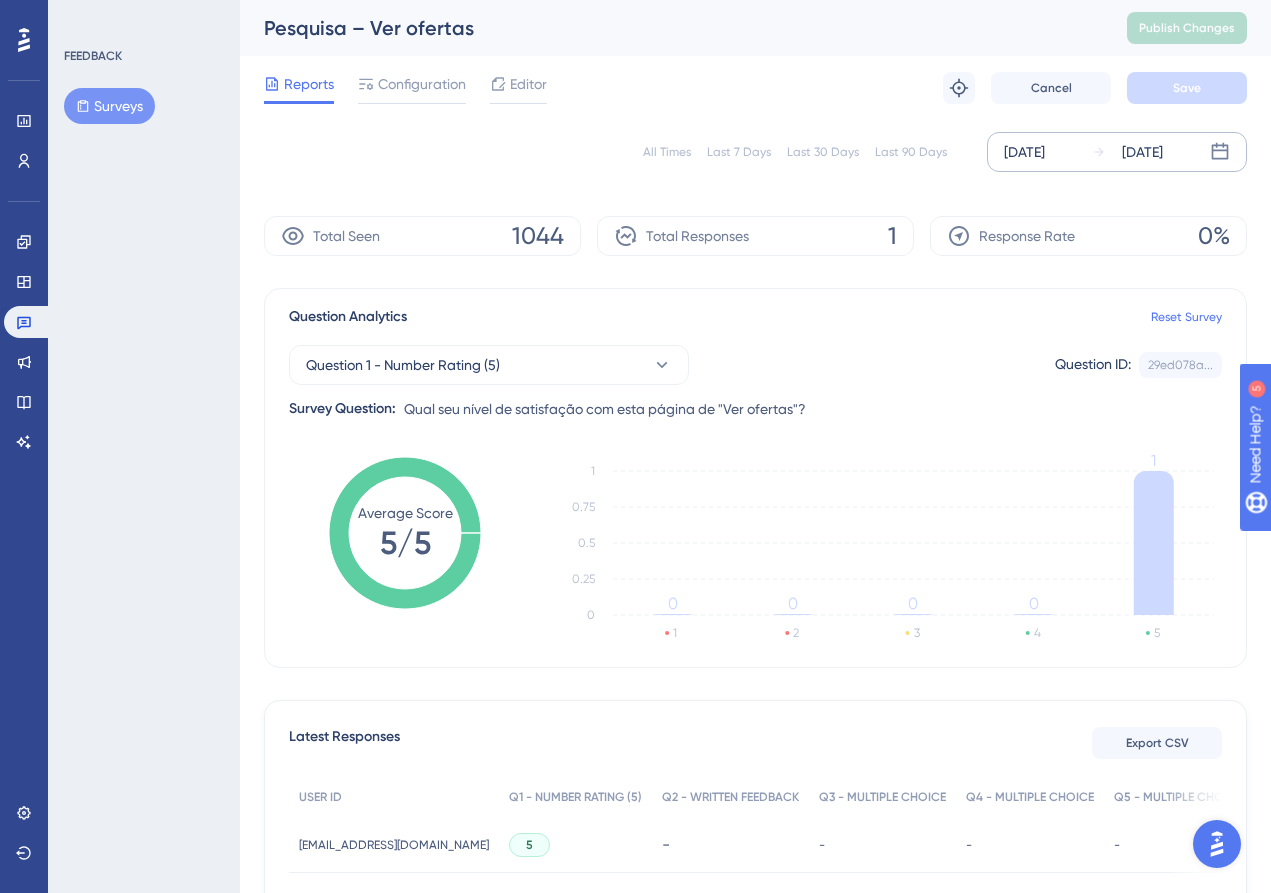 click on "Last 90 Days" at bounding box center [911, 152] 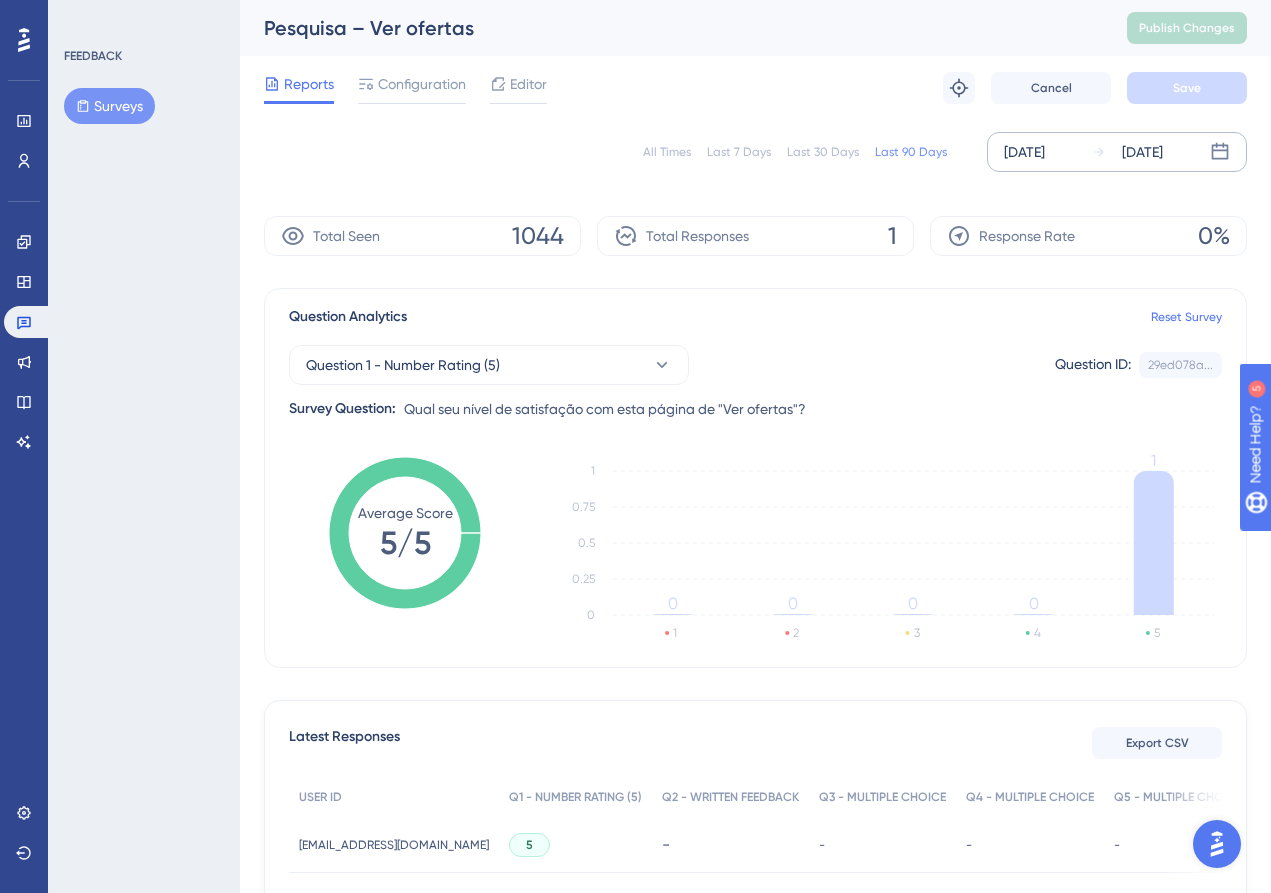 click on "Last 30 Days" at bounding box center [823, 152] 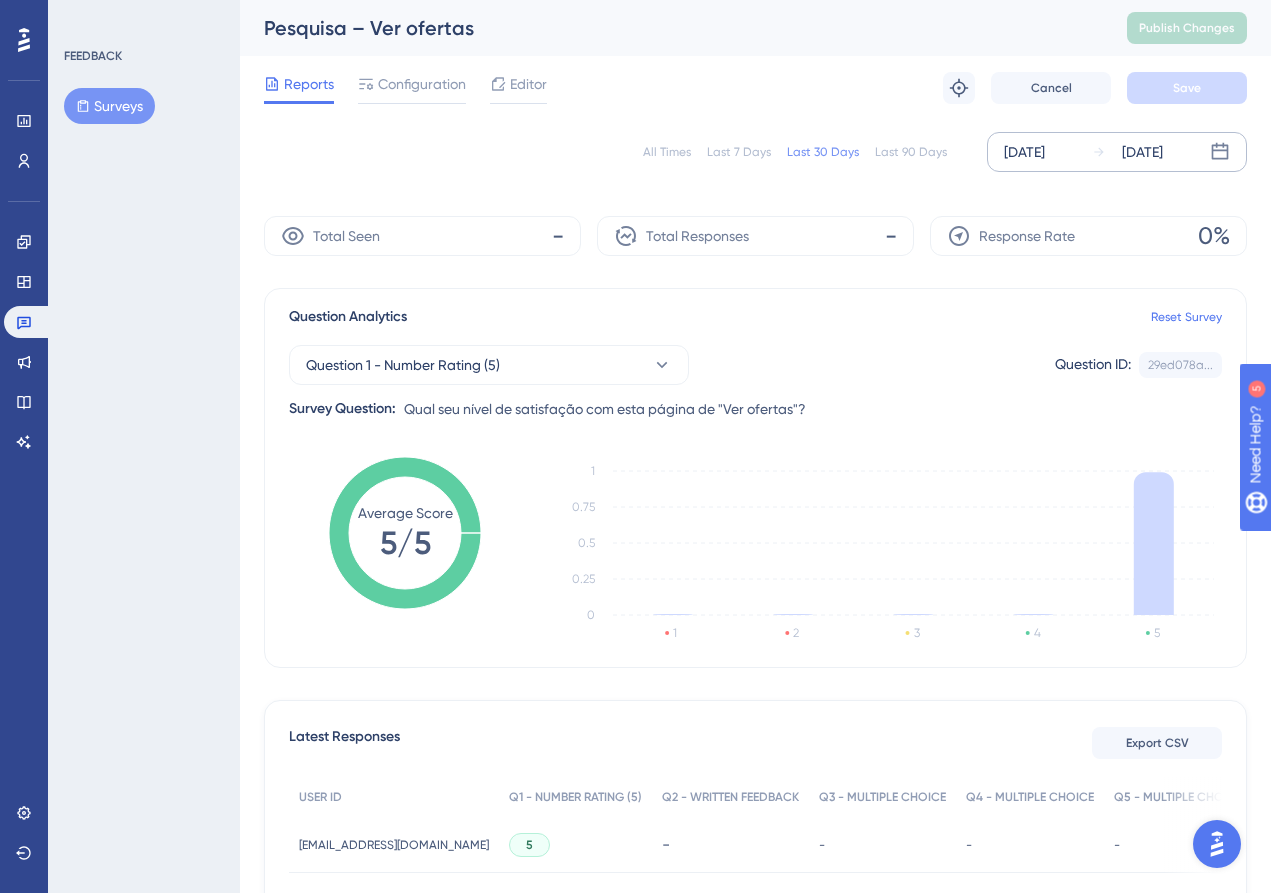 click on "All Times Last 7 Days Last 30 Days Last 90 Days Jun 24 2025 Jul 23 2025" at bounding box center (755, 152) 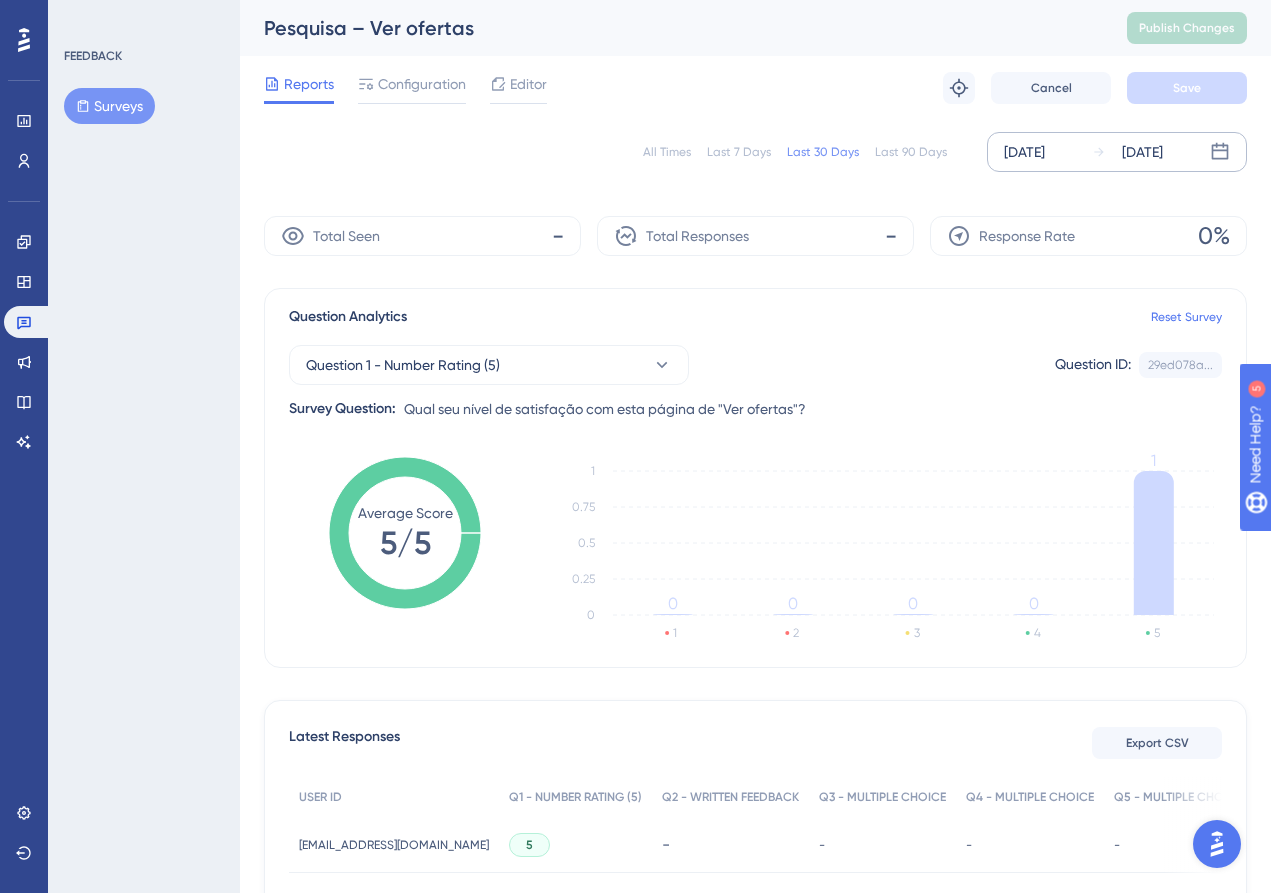 click on "Last 90 Days" at bounding box center [911, 152] 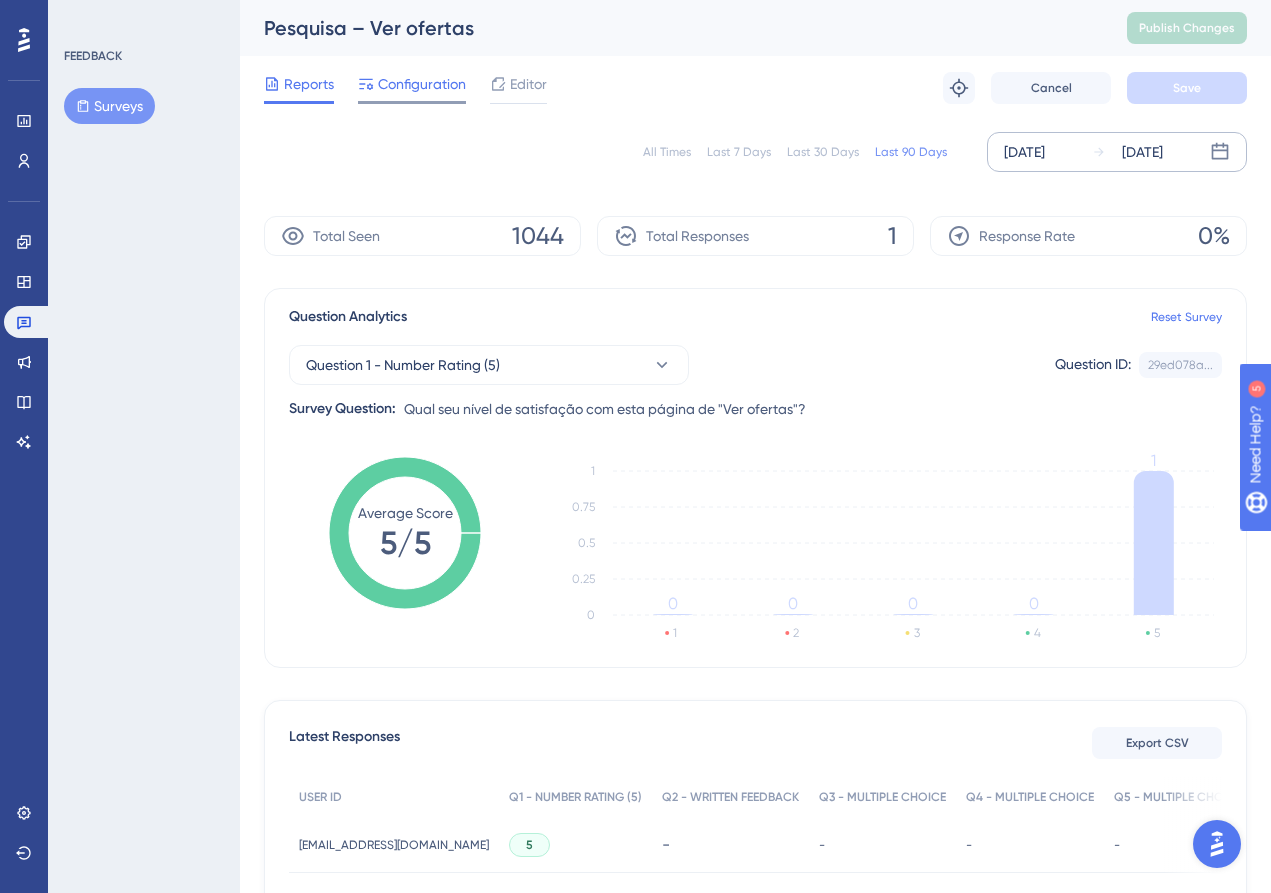 click on "Configuration" at bounding box center (422, 84) 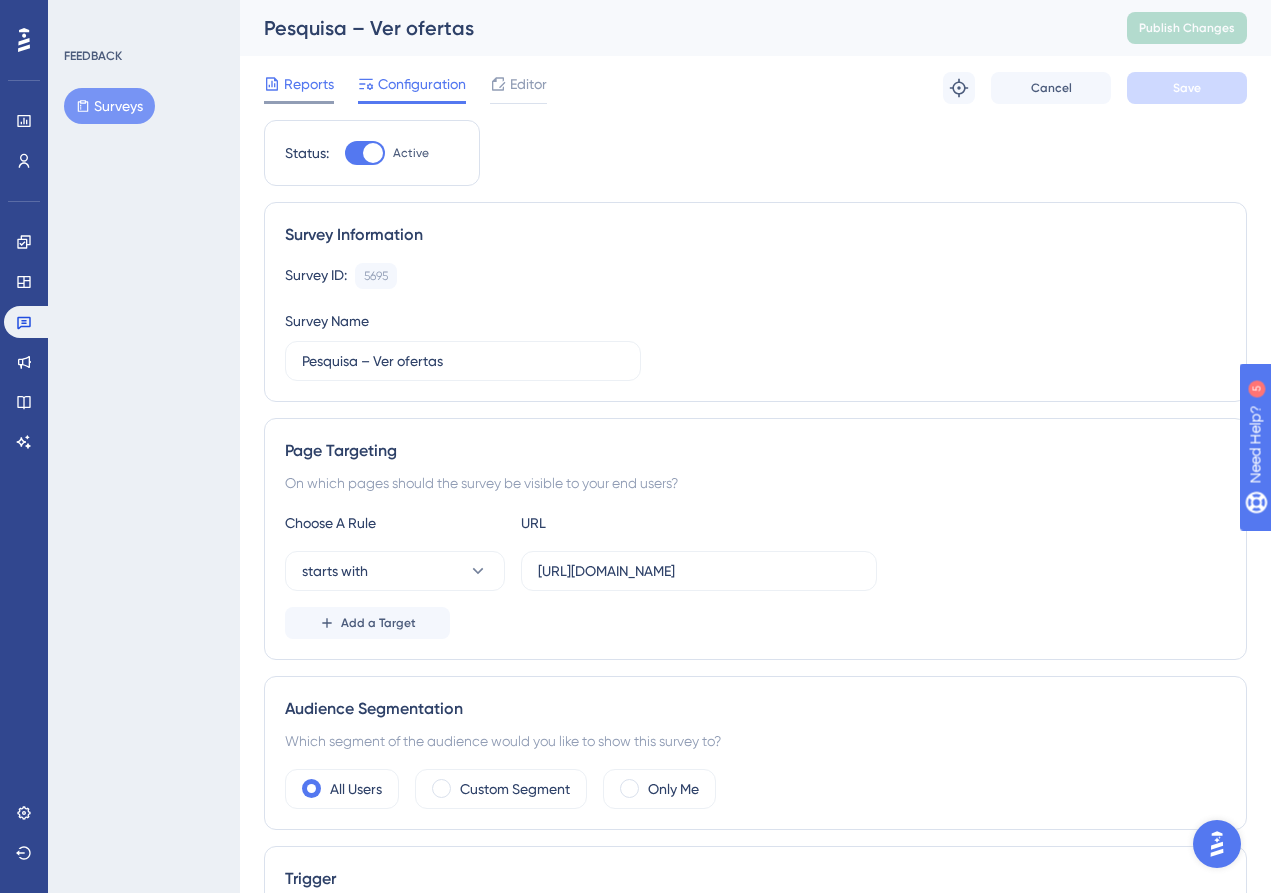 click at bounding box center (299, 102) 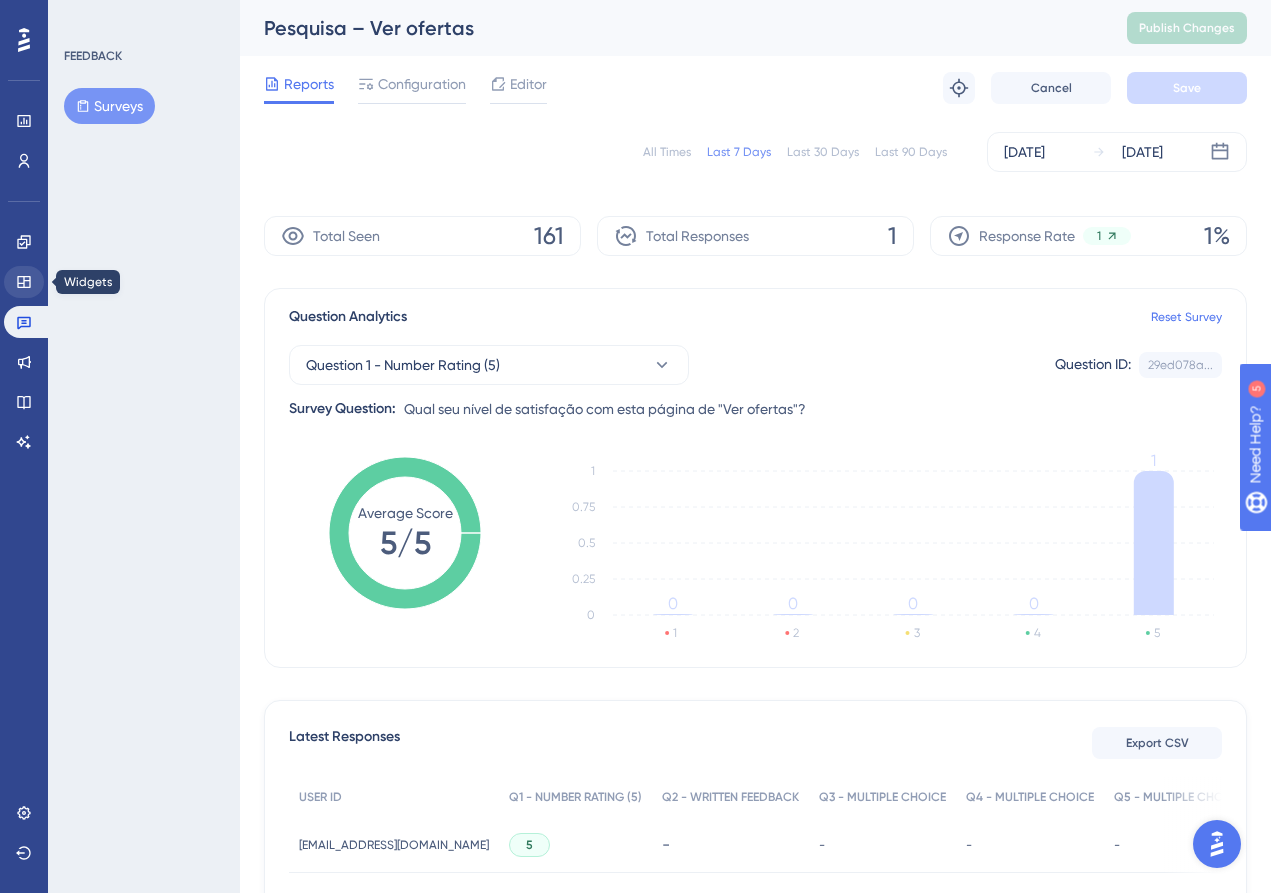 click at bounding box center [24, 282] 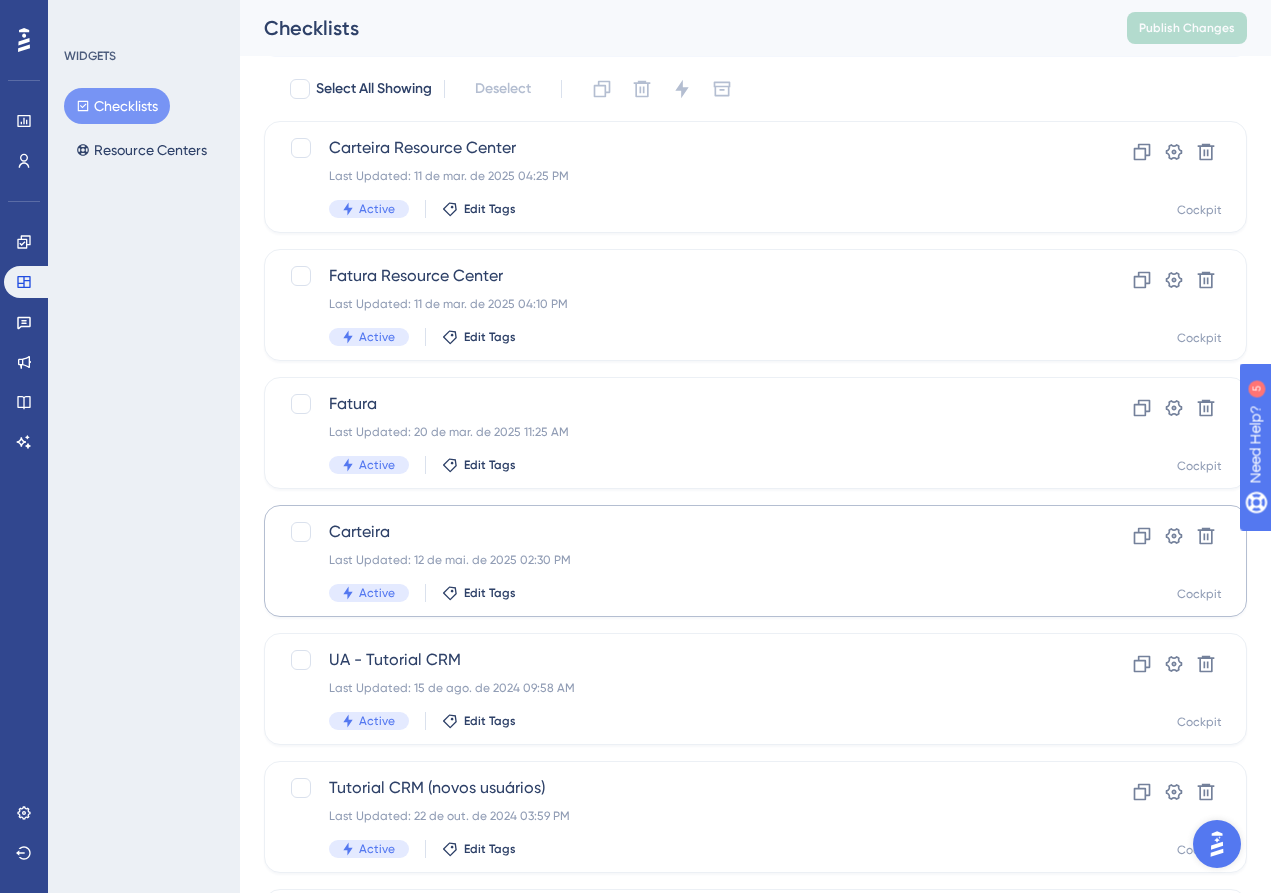 scroll, scrollTop: 64, scrollLeft: 0, axis: vertical 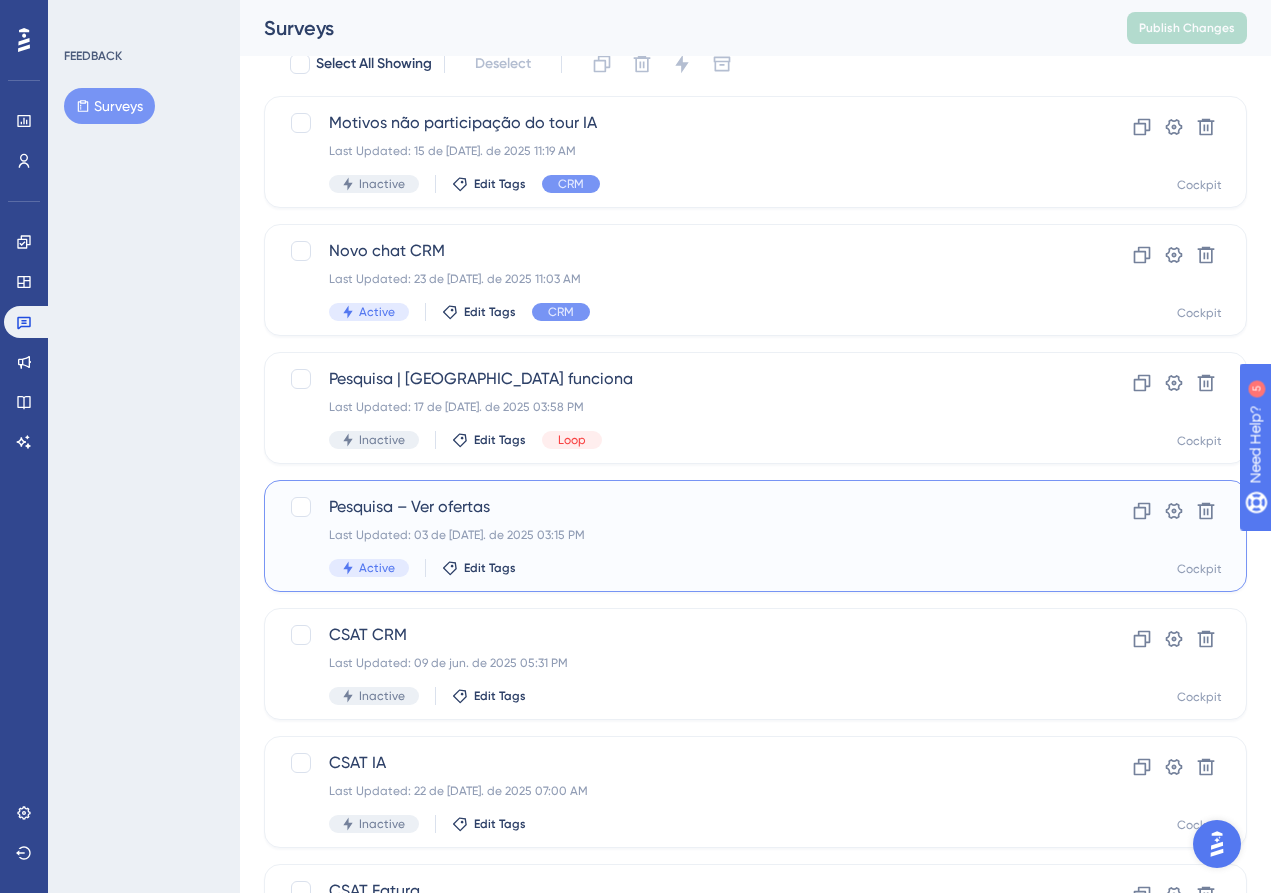 click on "Pesquisa – Ver ofertas" at bounding box center (675, 507) 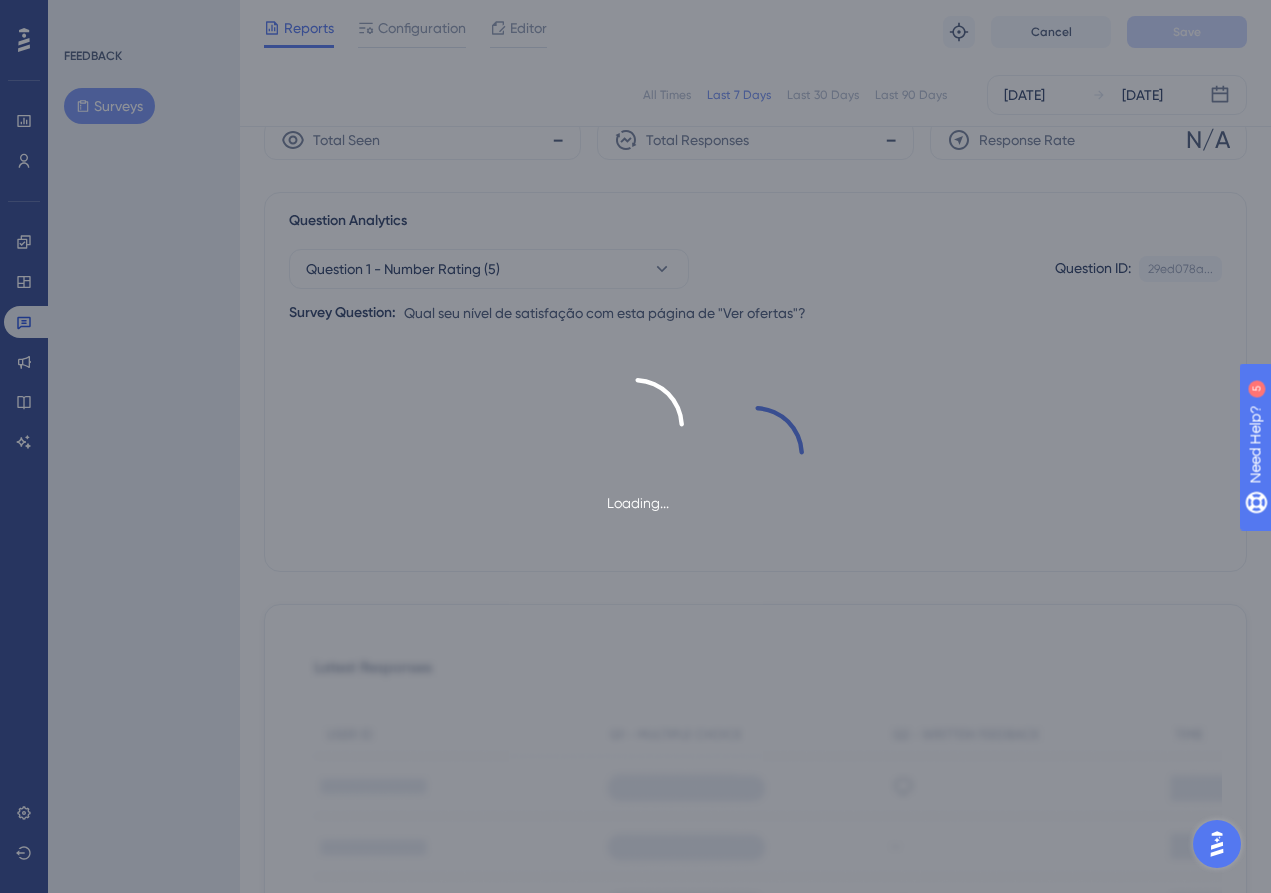scroll, scrollTop: 0, scrollLeft: 0, axis: both 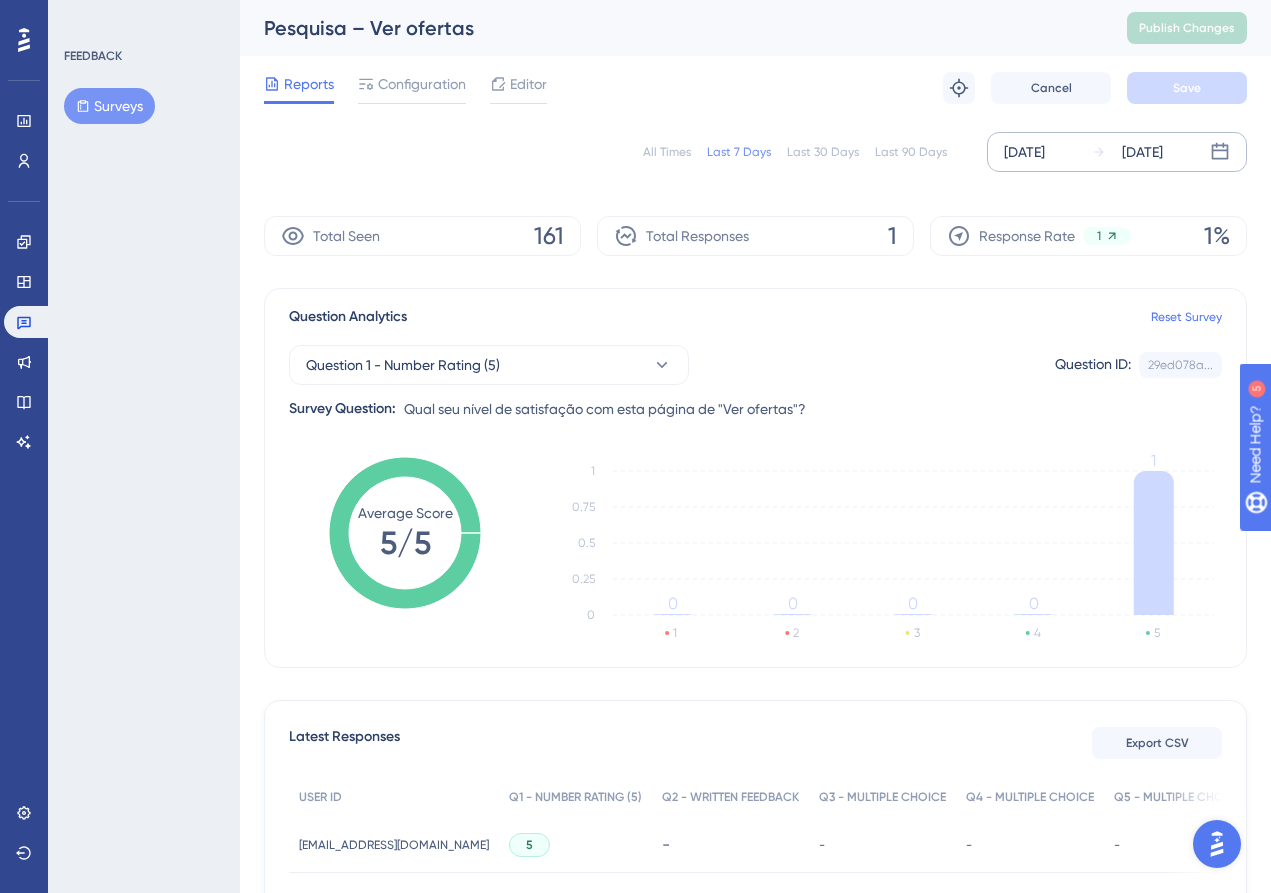 click on "[DATE]" at bounding box center (1142, 152) 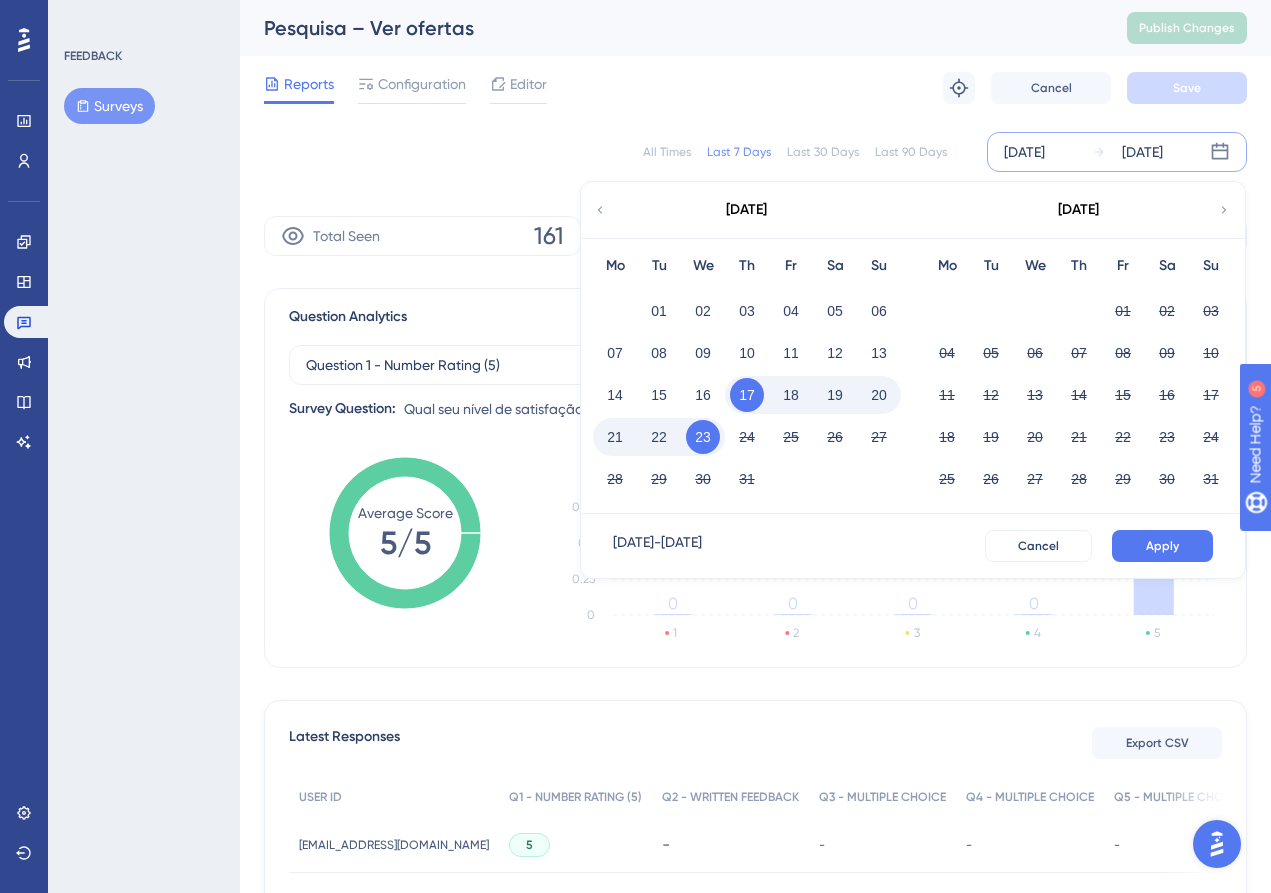 click 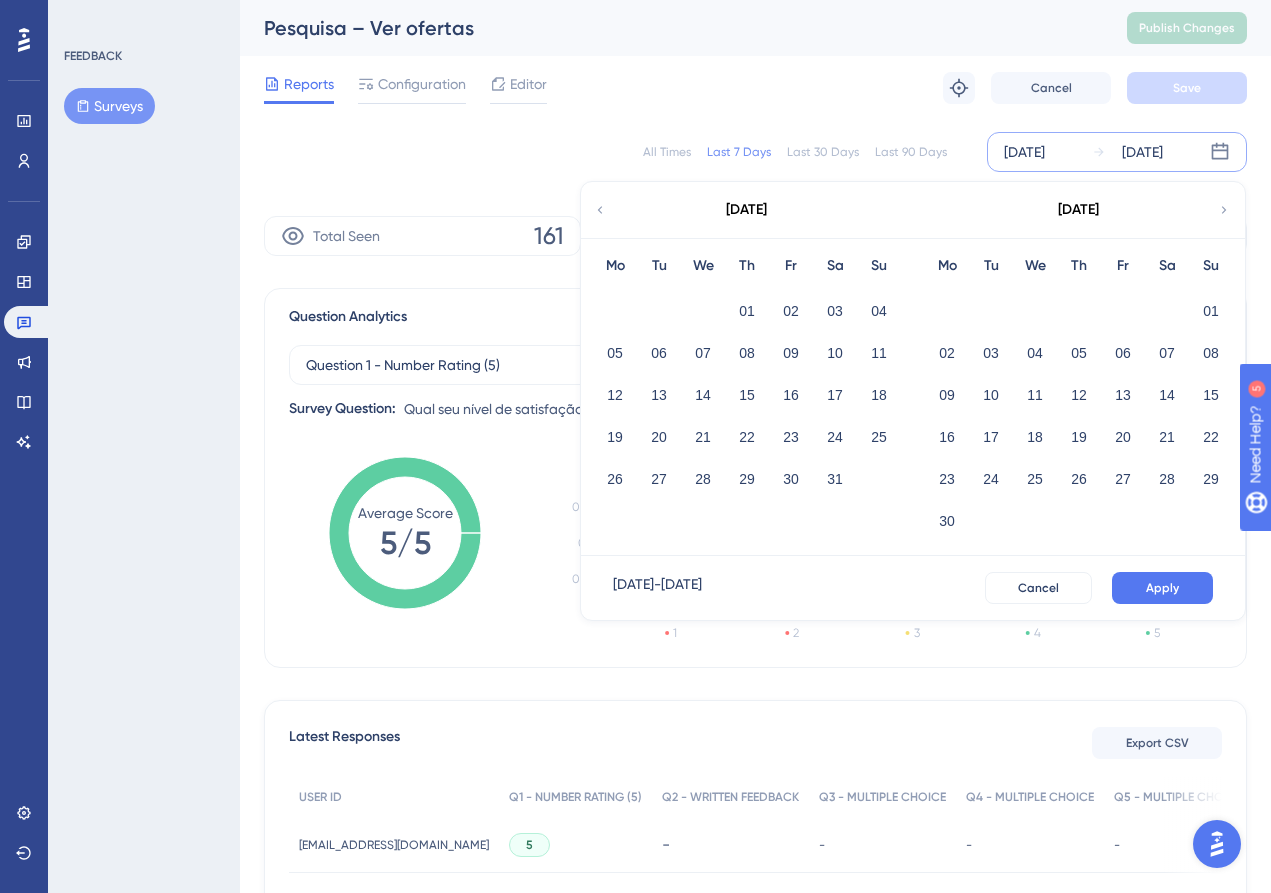 click 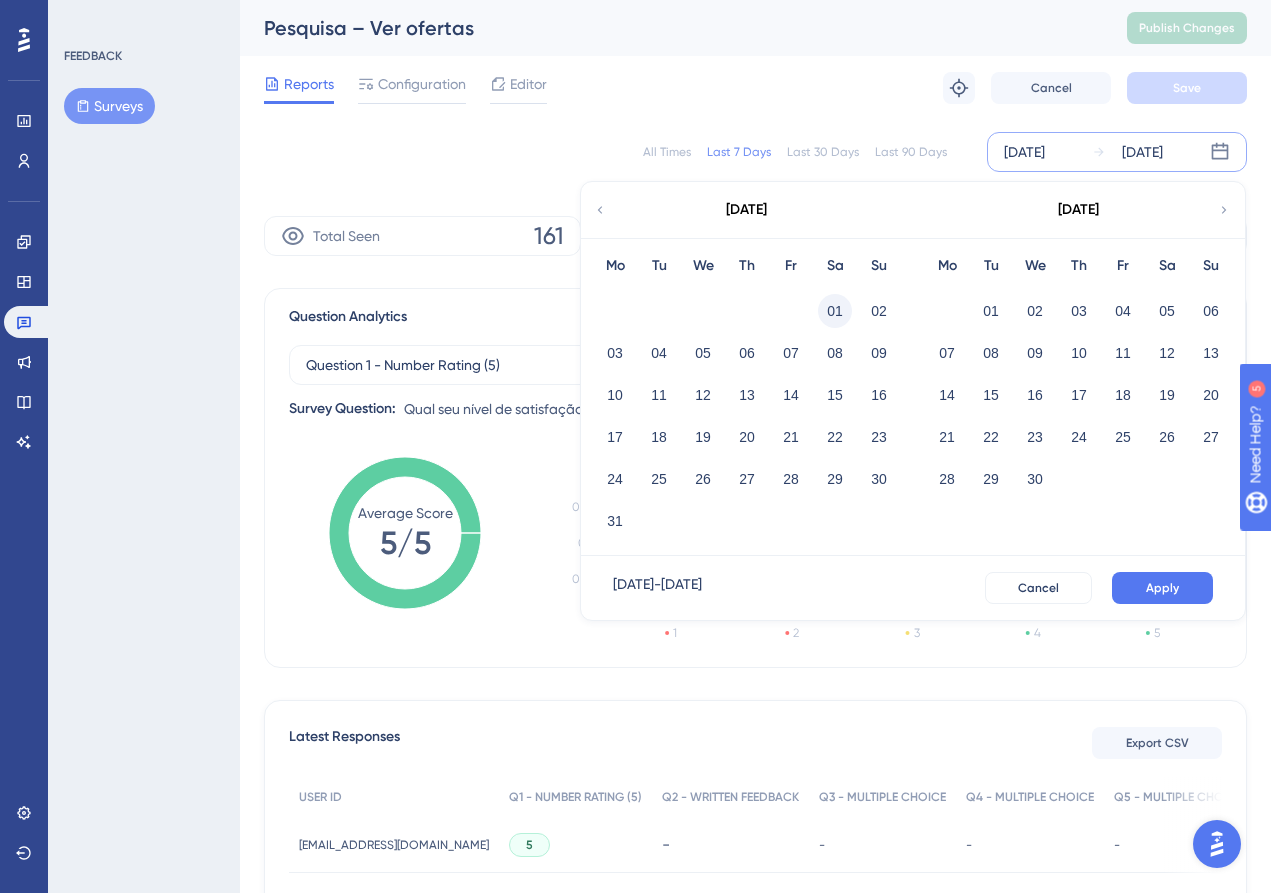 click on "01" at bounding box center (835, 311) 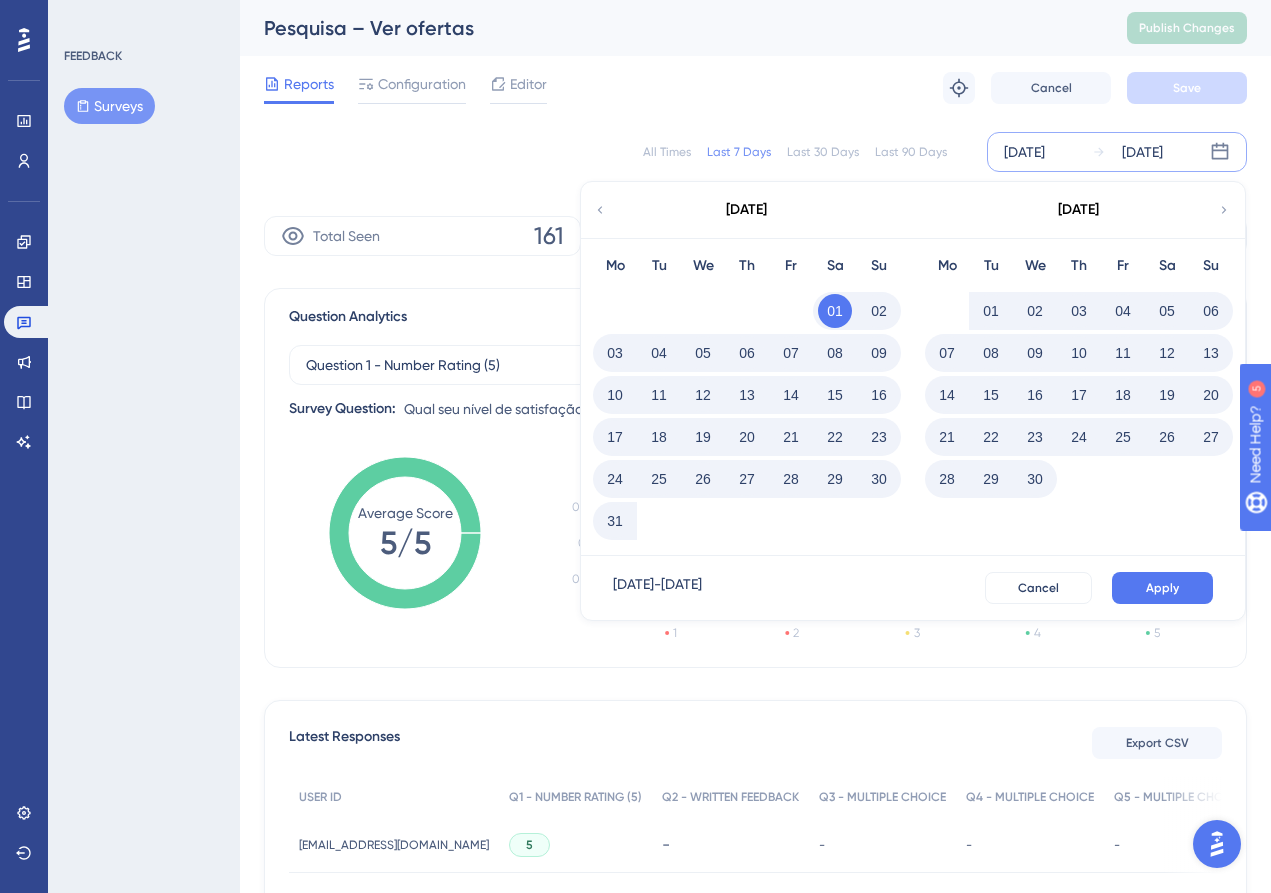 click on "April 2025" at bounding box center (1078, 210) 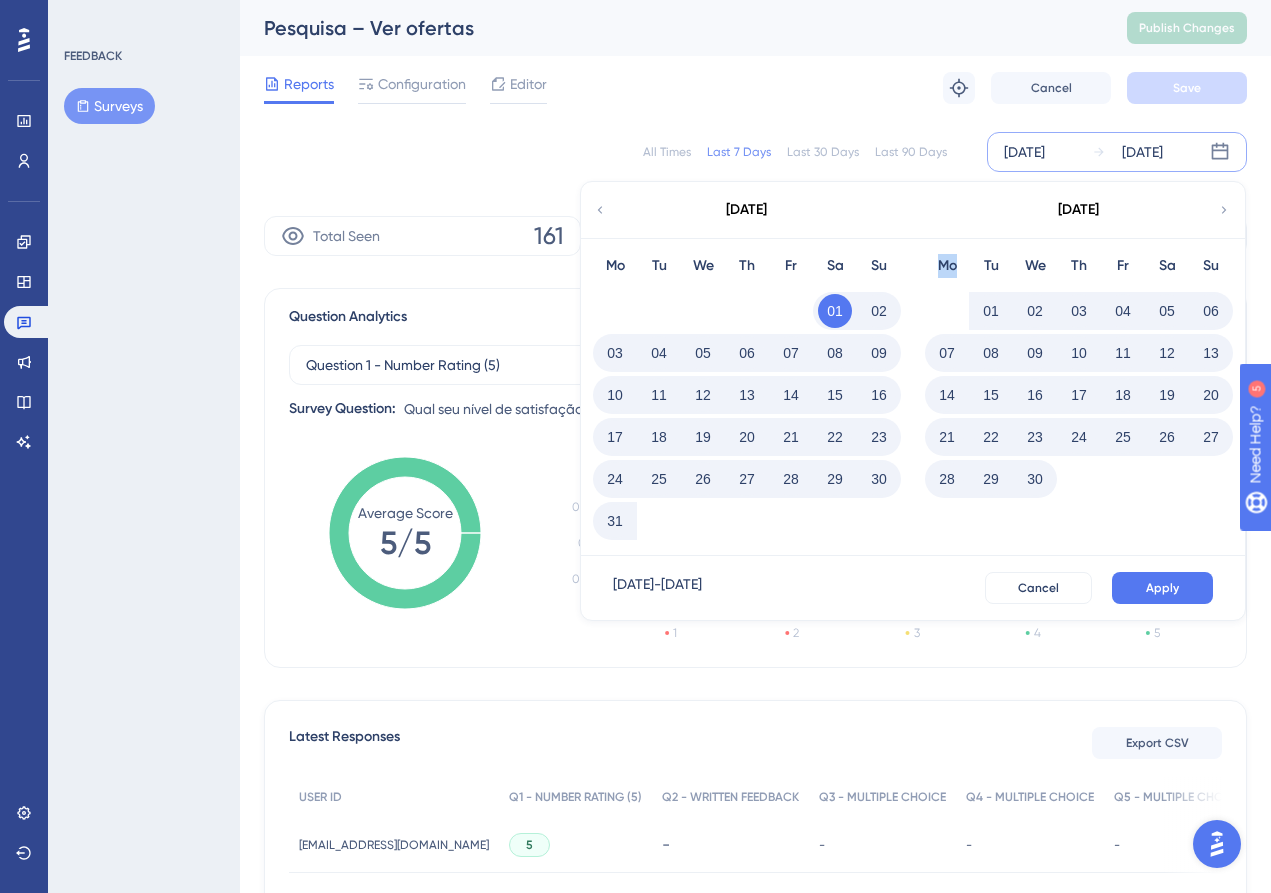 click on "April 2025" at bounding box center (1078, 210) 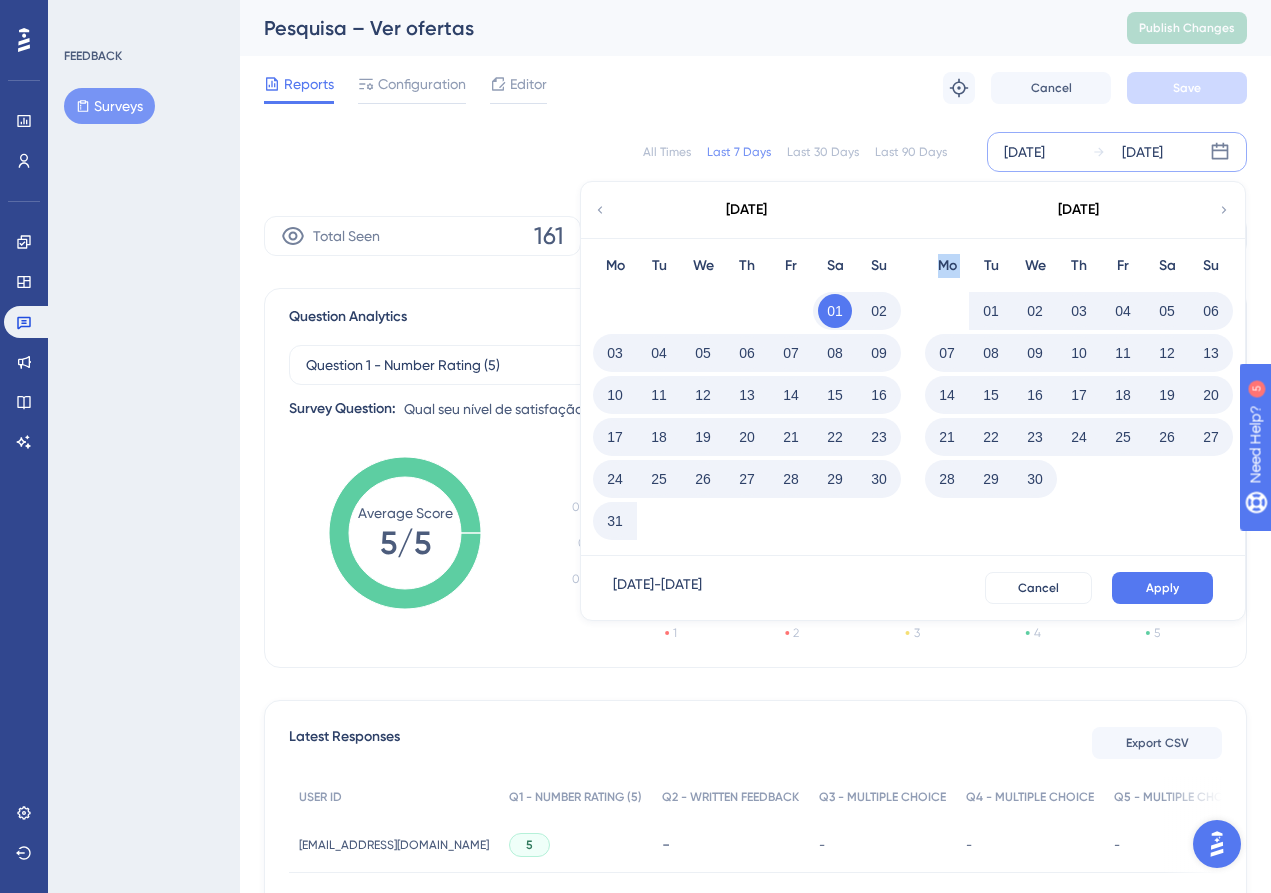 click on "April 2025" at bounding box center (1078, 210) 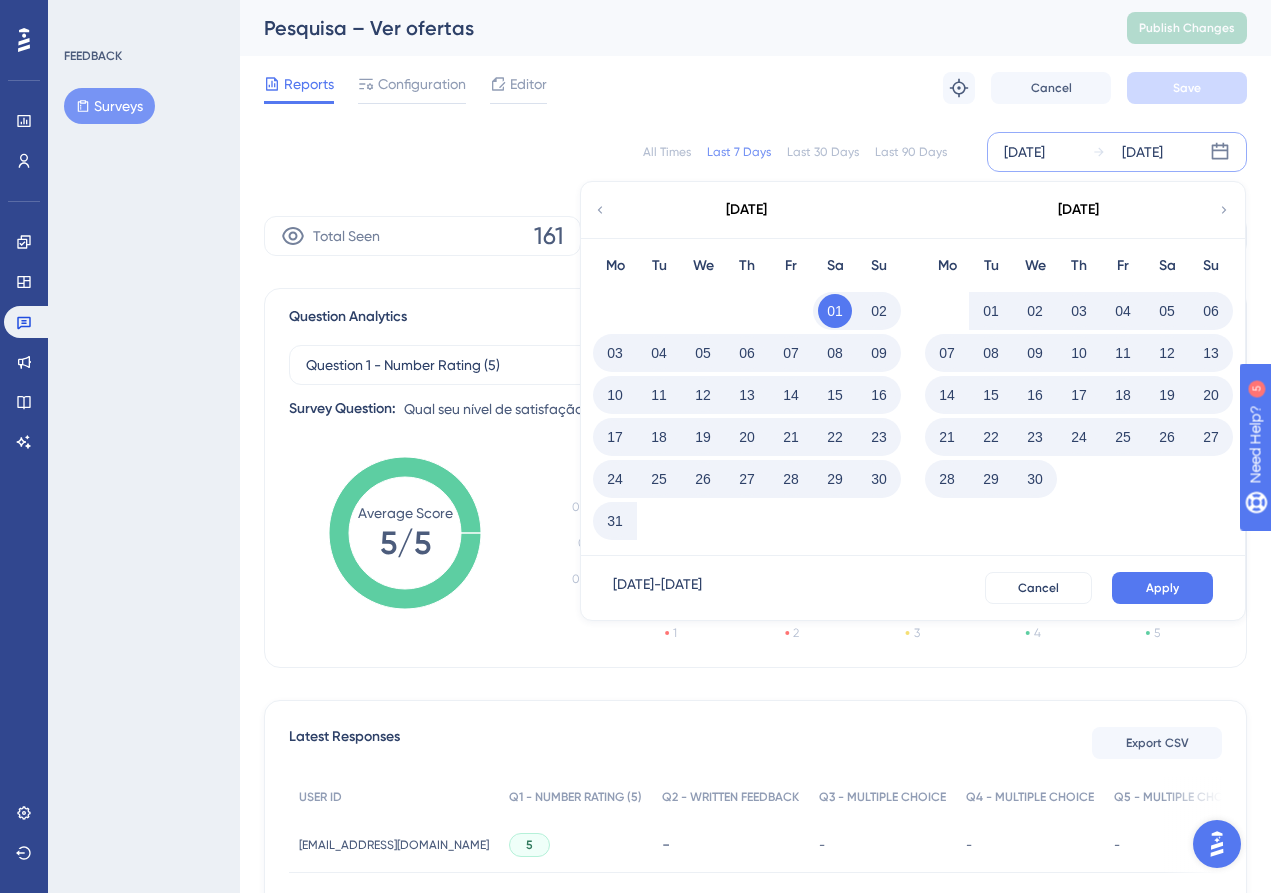 click 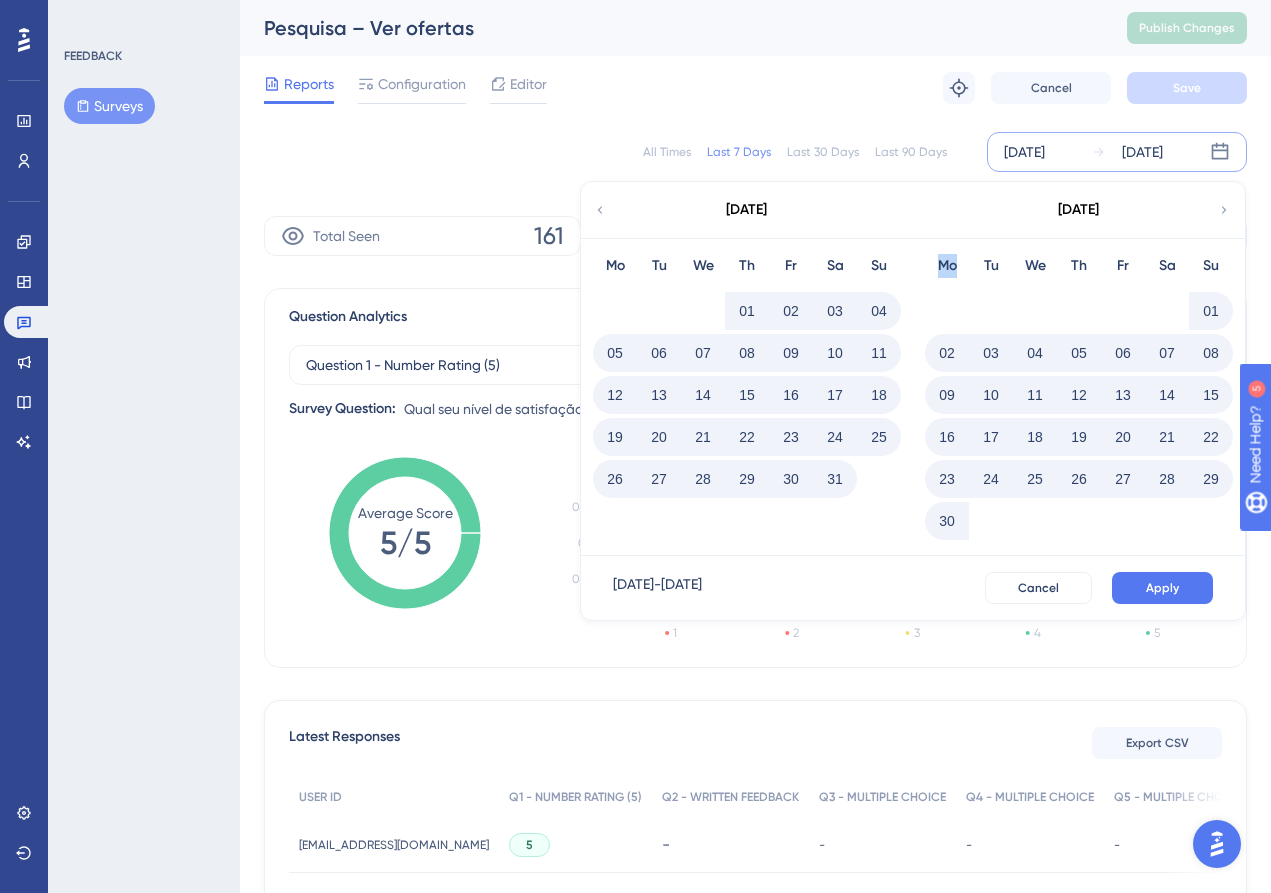 click 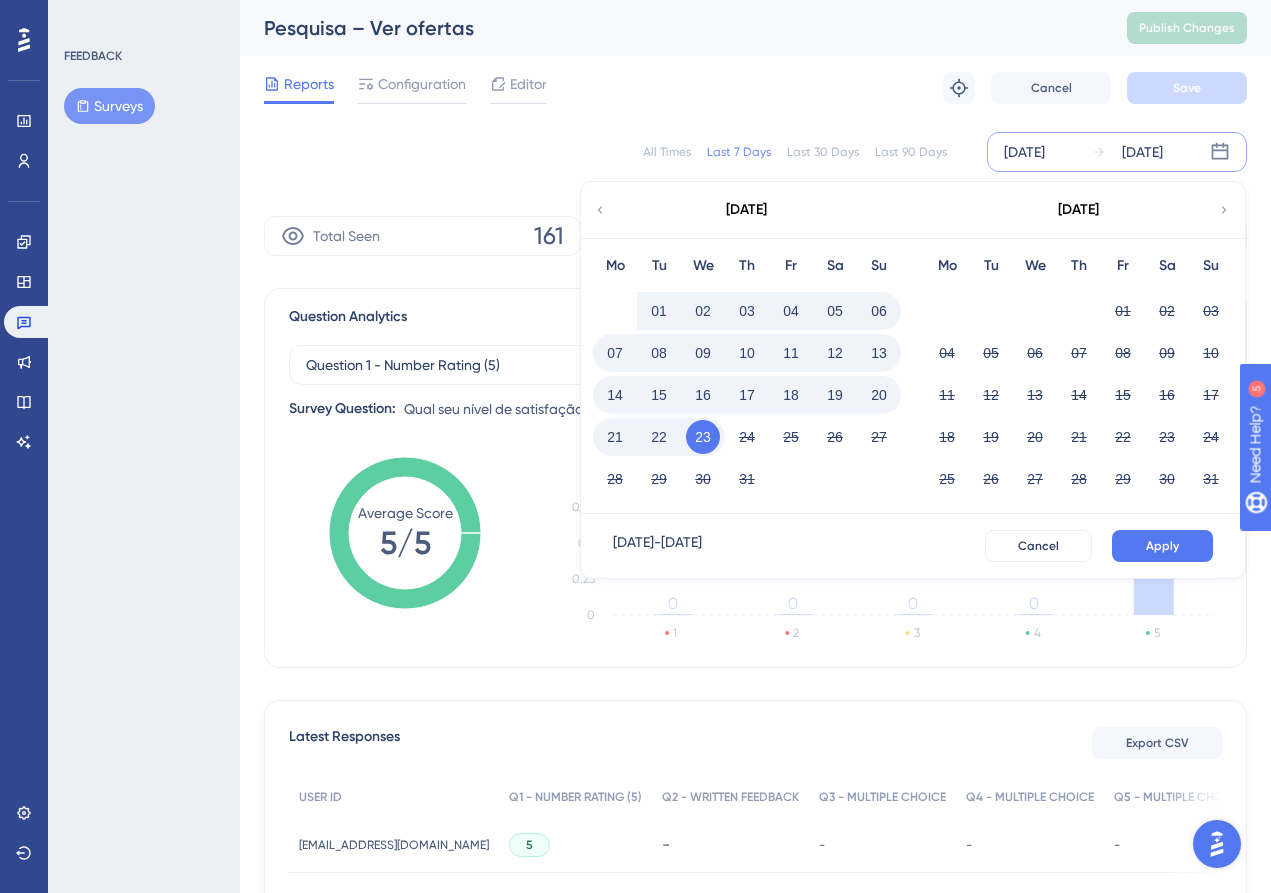 click 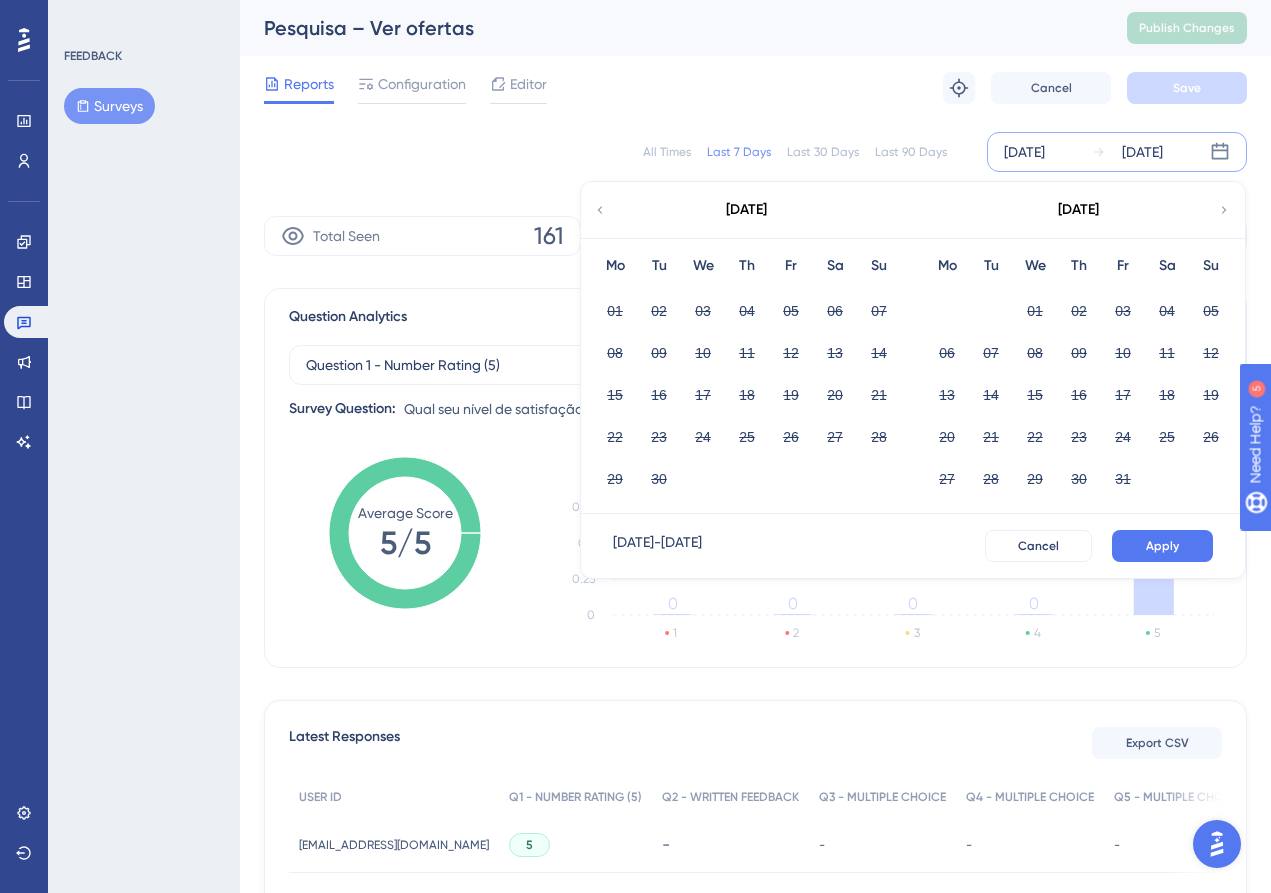 click on "September 2025" at bounding box center [746, 210] 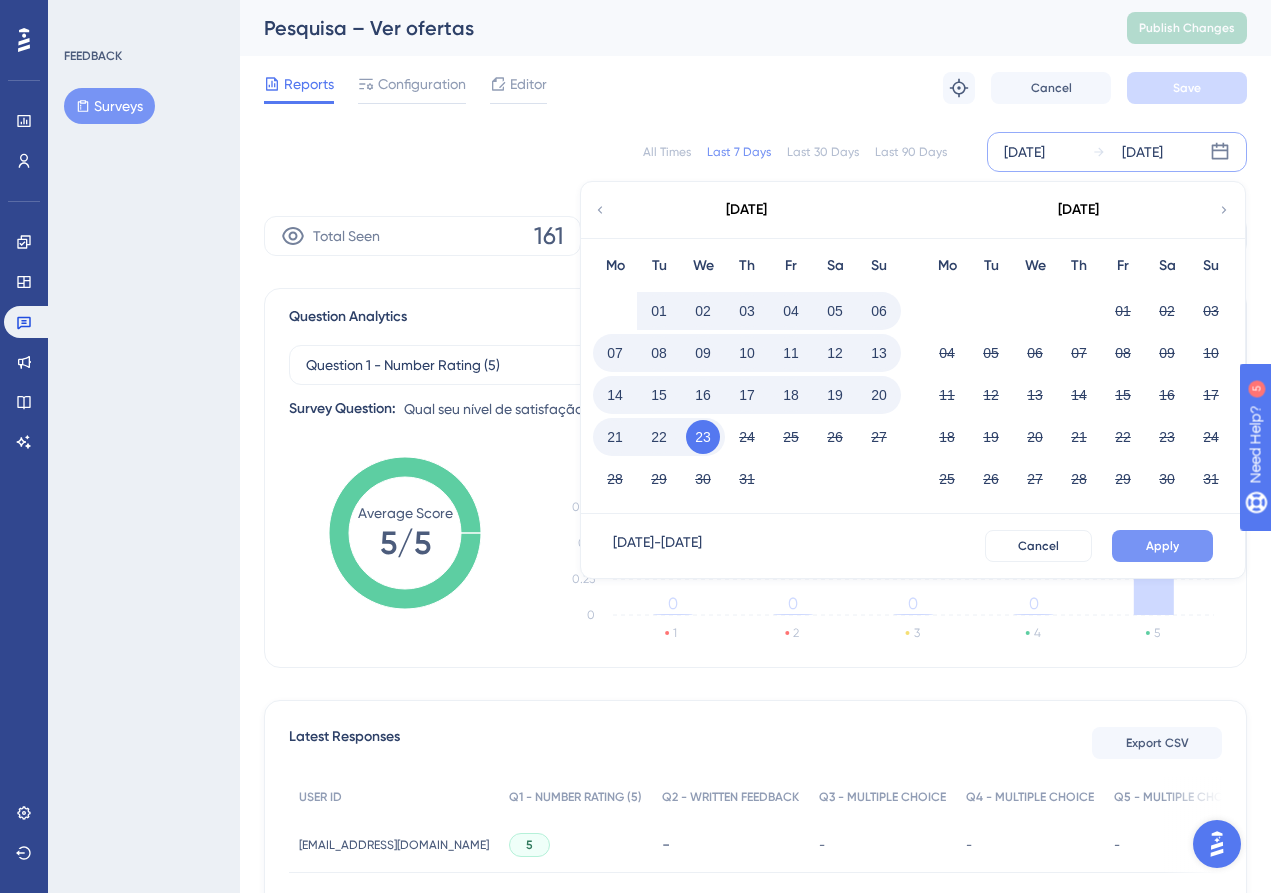 click on "Apply" at bounding box center [1162, 546] 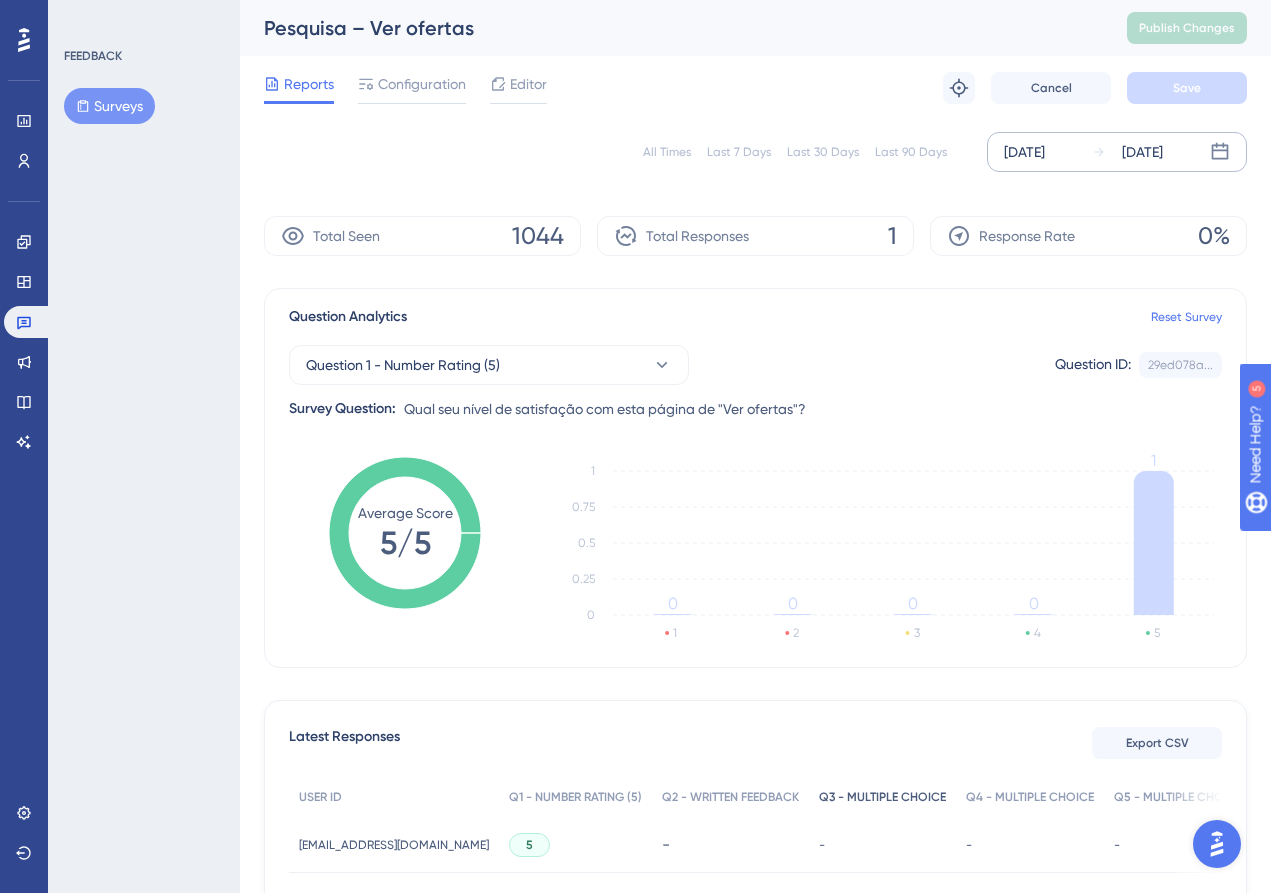 scroll, scrollTop: 0, scrollLeft: 0, axis: both 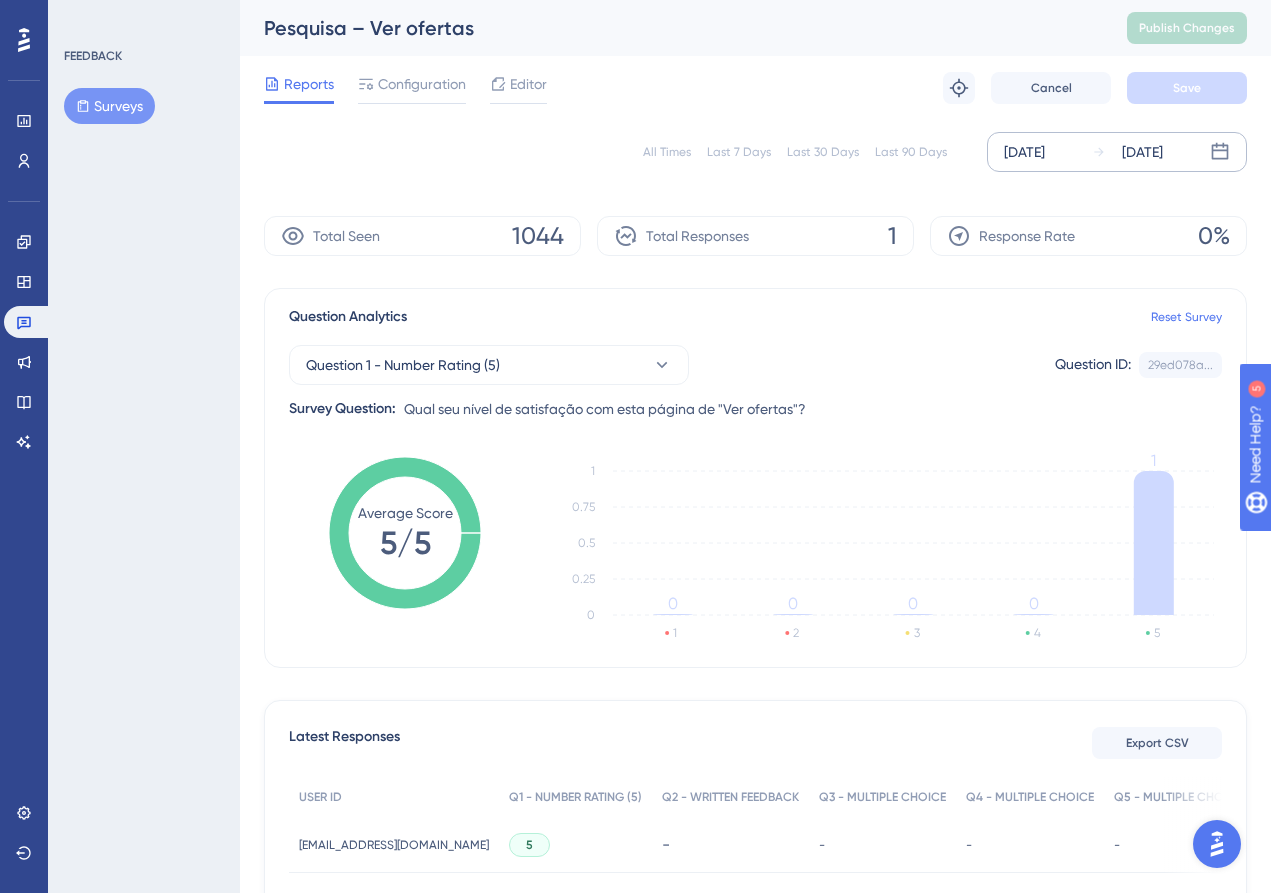 click on "Question Analytics Reset Survey" at bounding box center [755, 317] 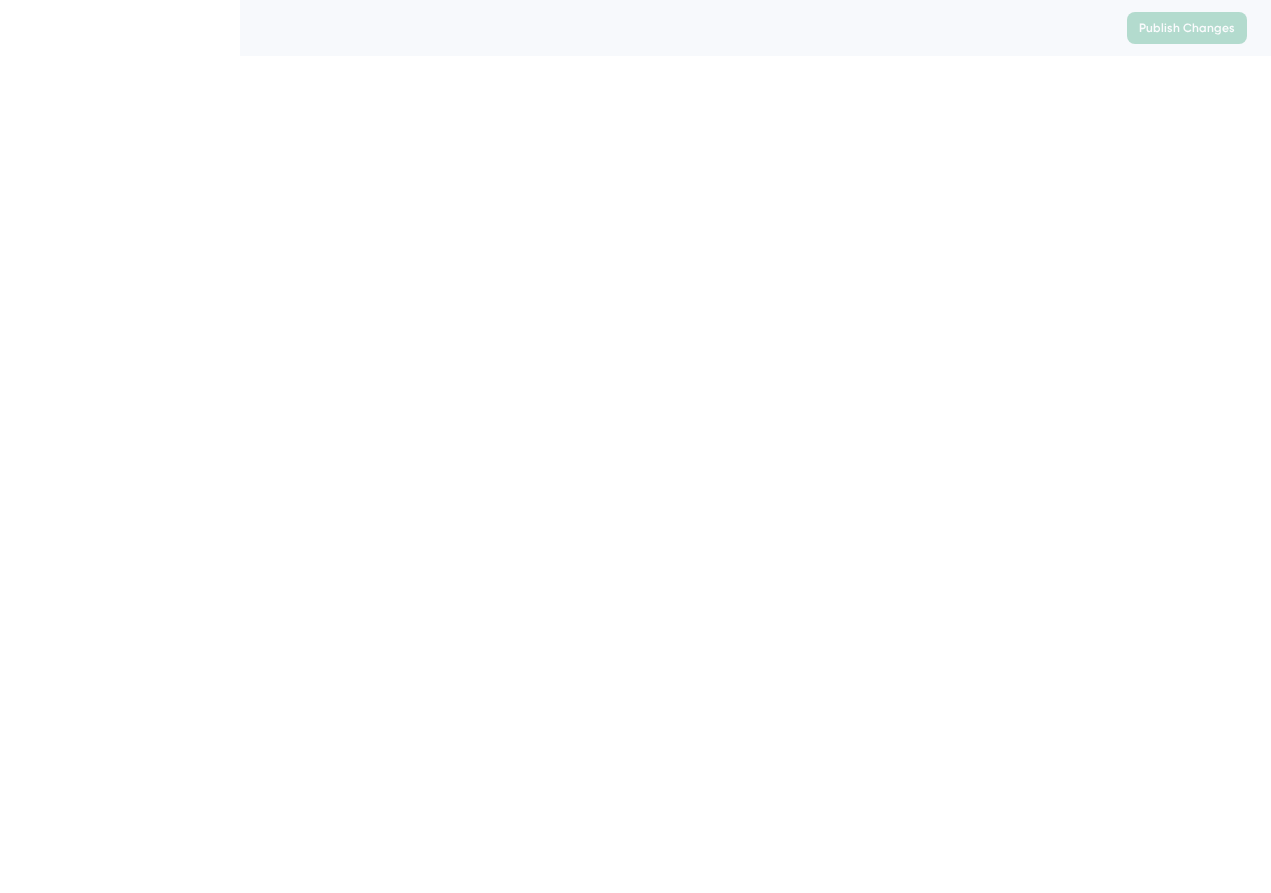 scroll, scrollTop: 0, scrollLeft: 0, axis: both 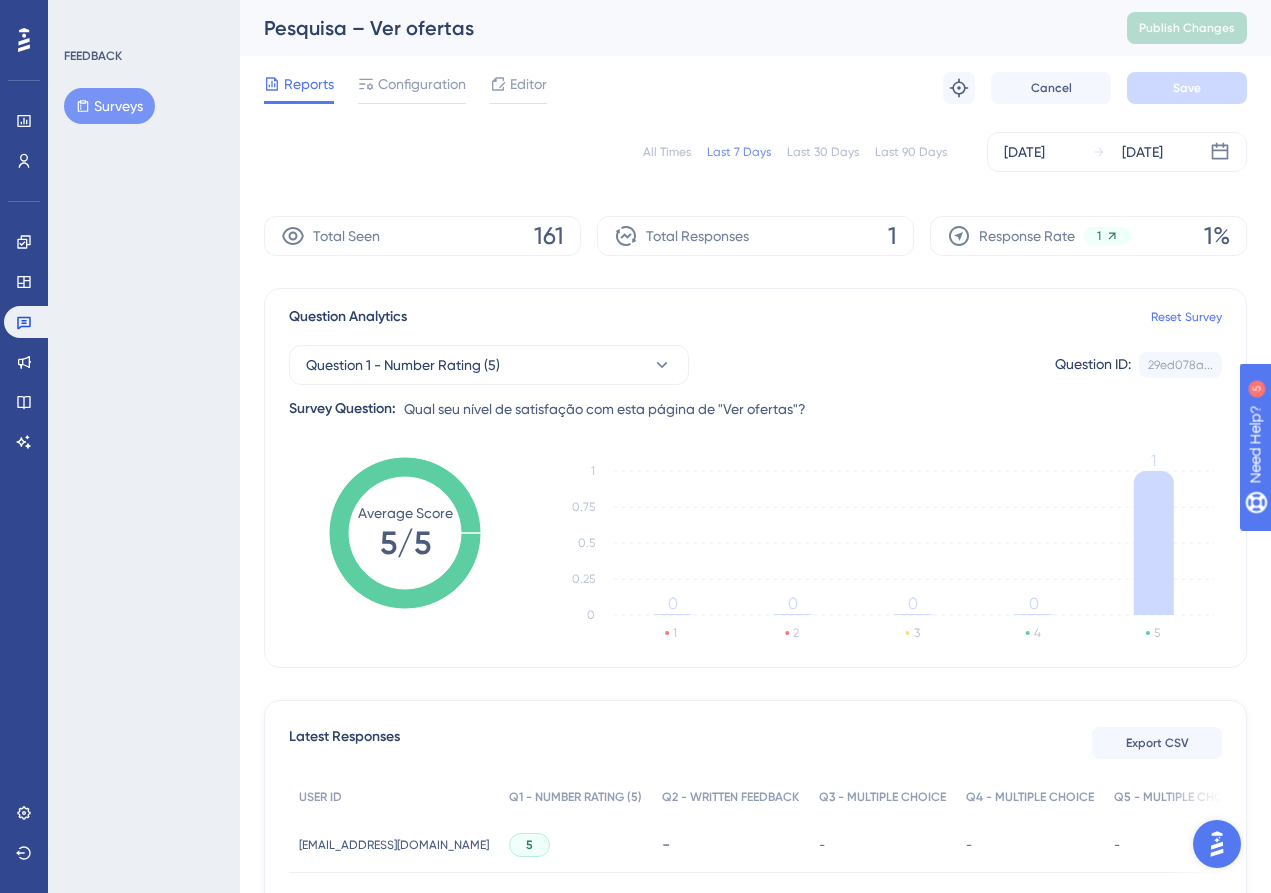 click on "Average Score" 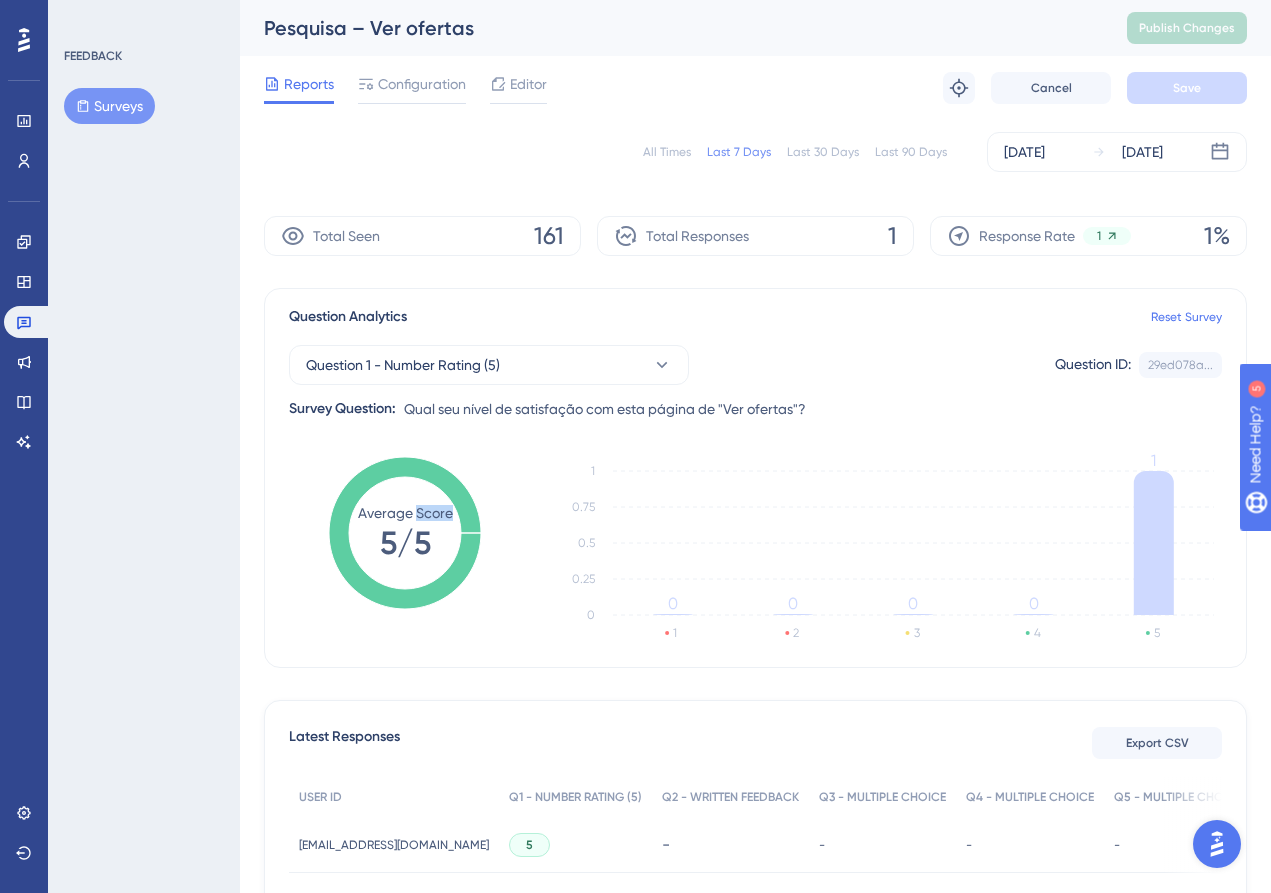 click on "Average Score" 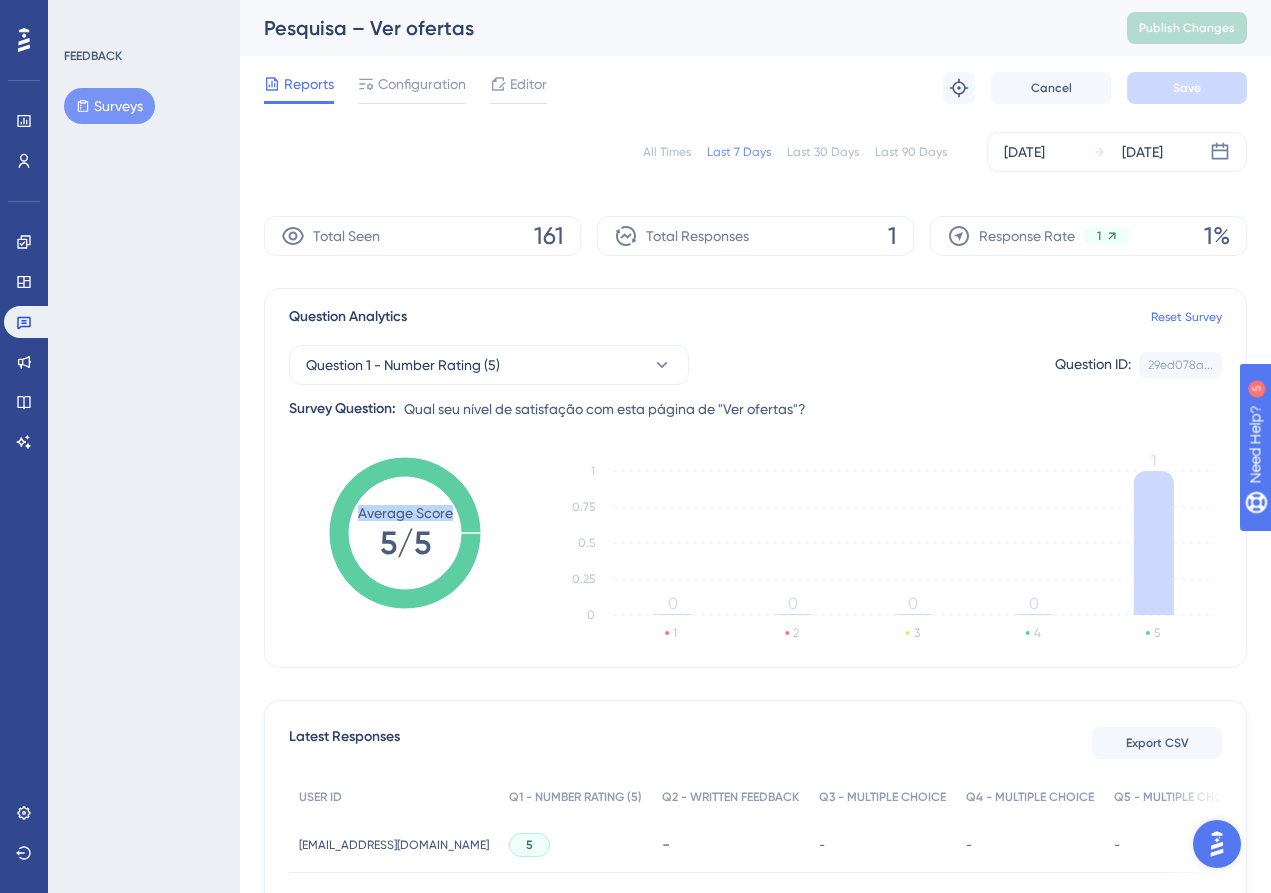 click on "Average Score" 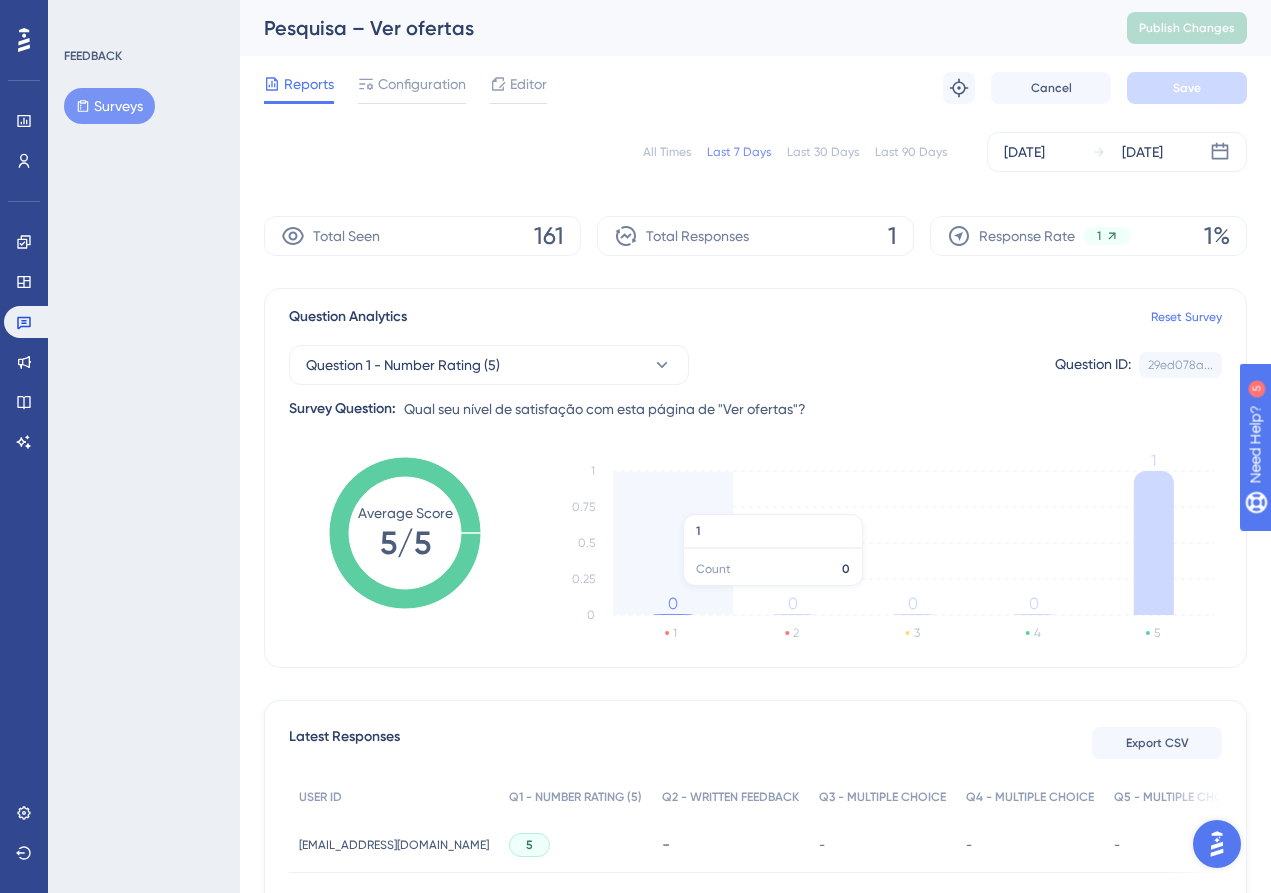 click on "1 2 3 4 5 0 0.25 0.5 0.75 1 0 0 0 0 1" 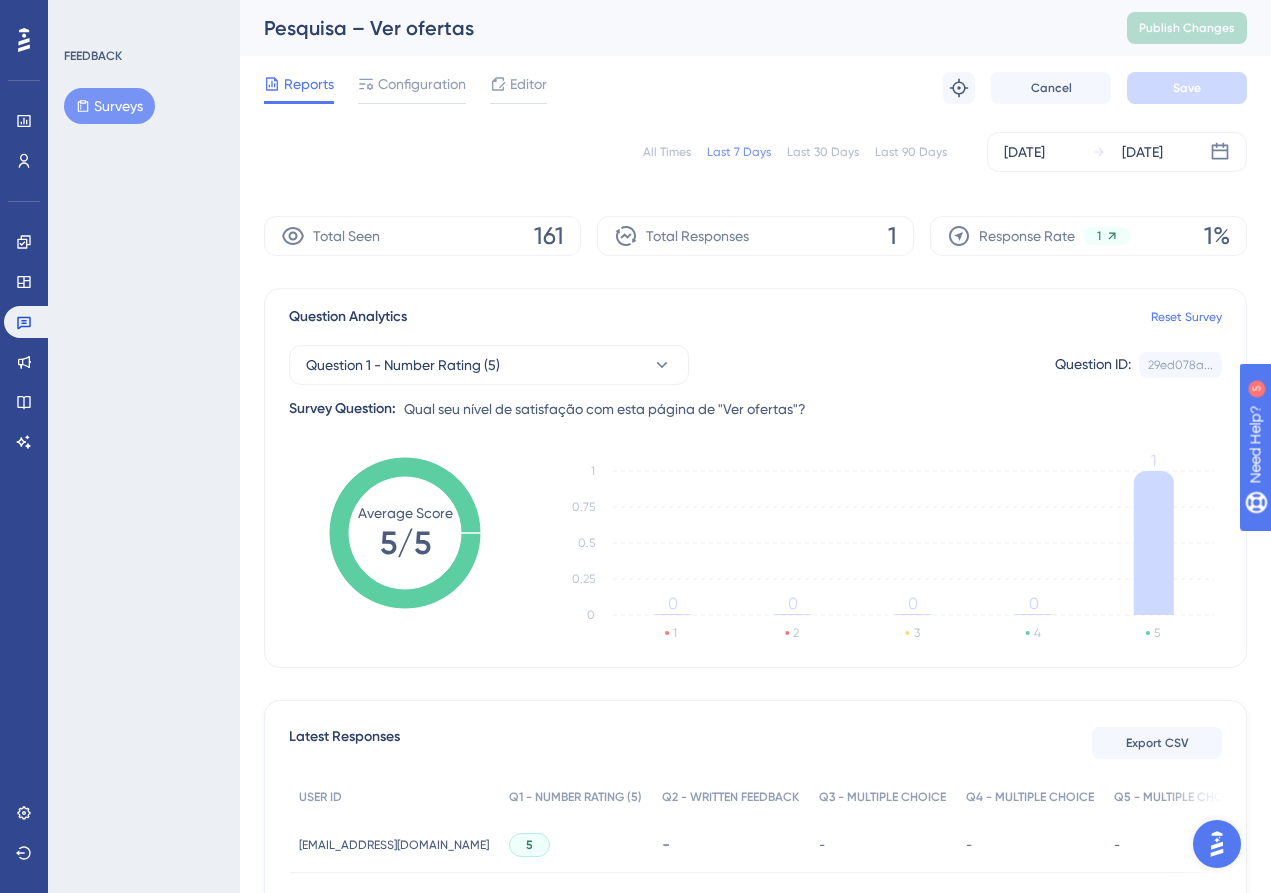 click on "Average Score 5/5 1 2 3 4 5 0 0.25 0.5 0.75 1 0 0 0 0 1" at bounding box center [755, 553] 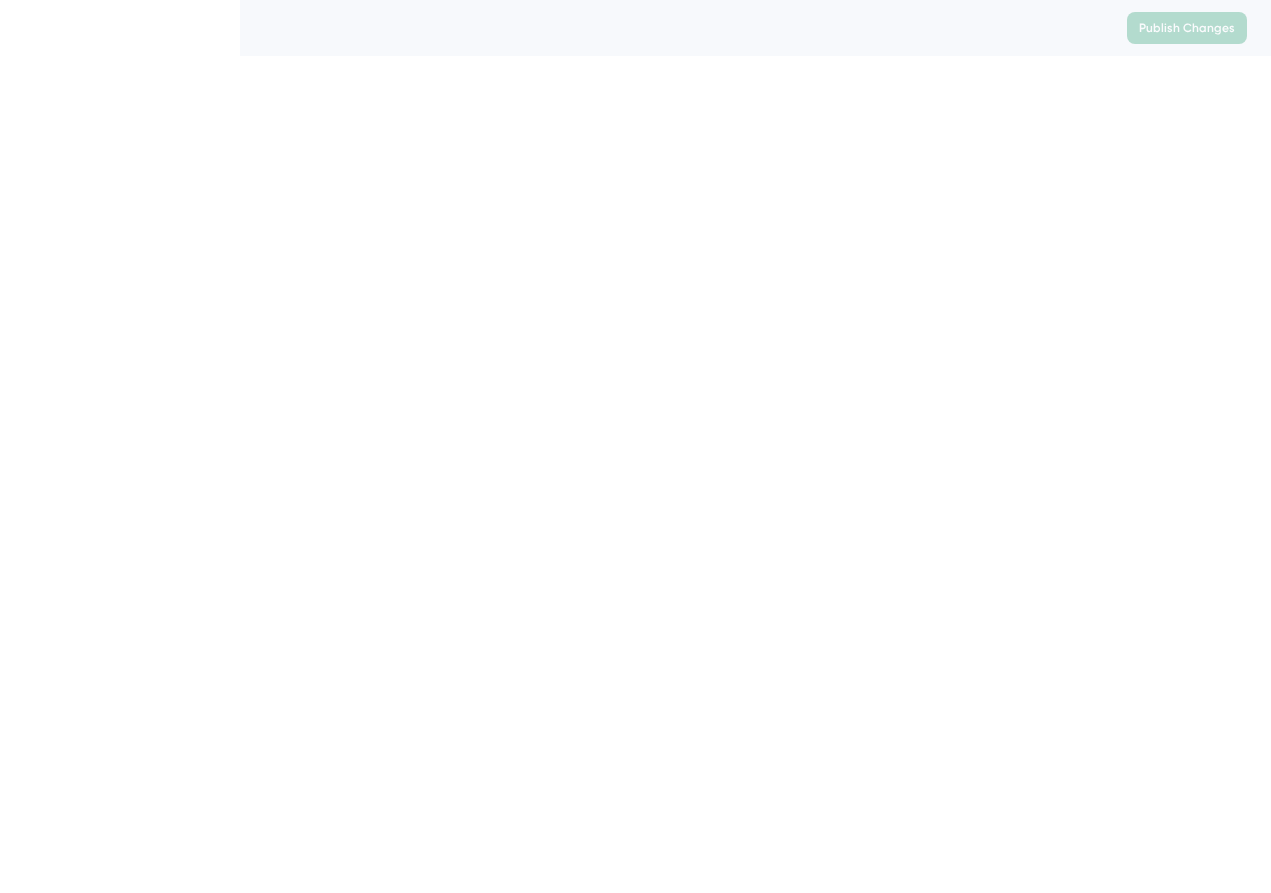 scroll, scrollTop: 0, scrollLeft: 0, axis: both 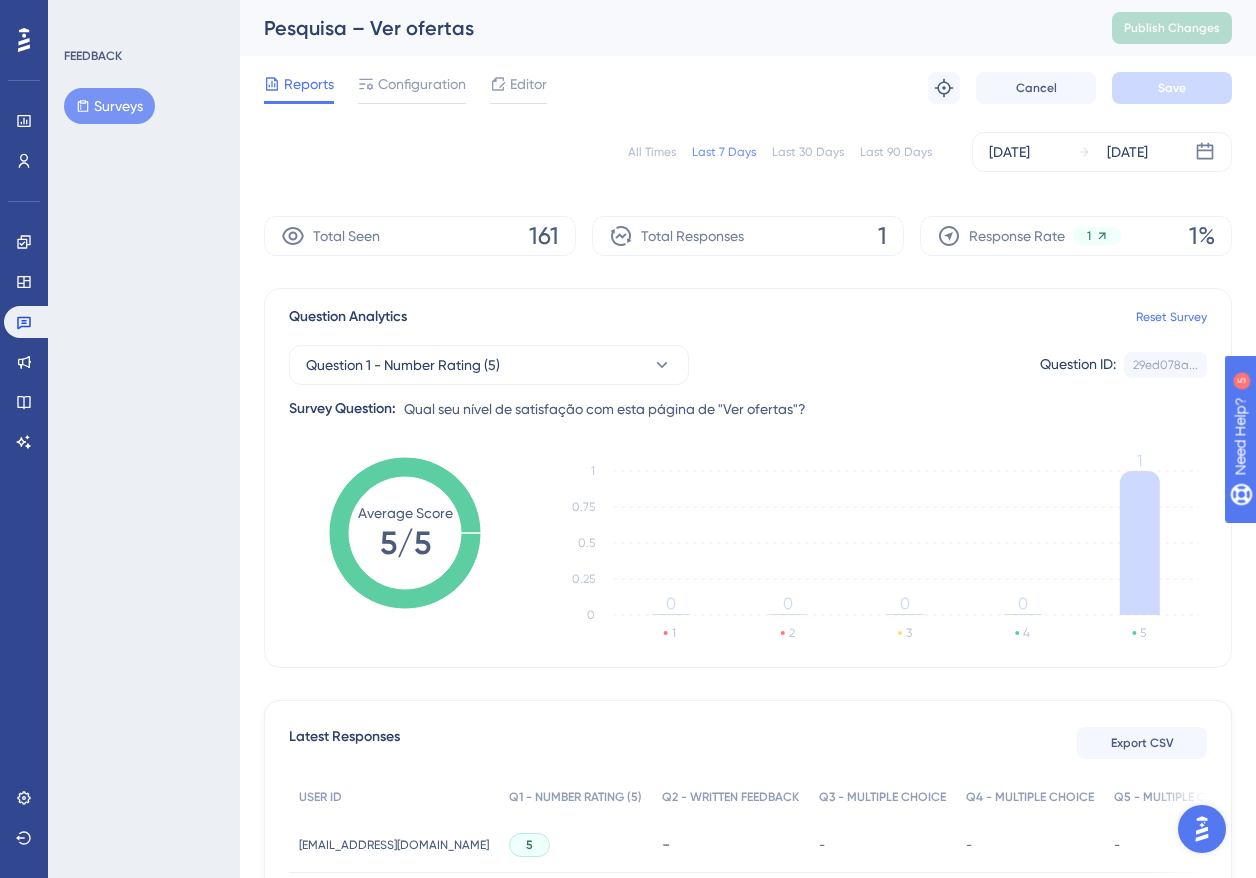 click on "Last 90 Days" at bounding box center [896, 152] 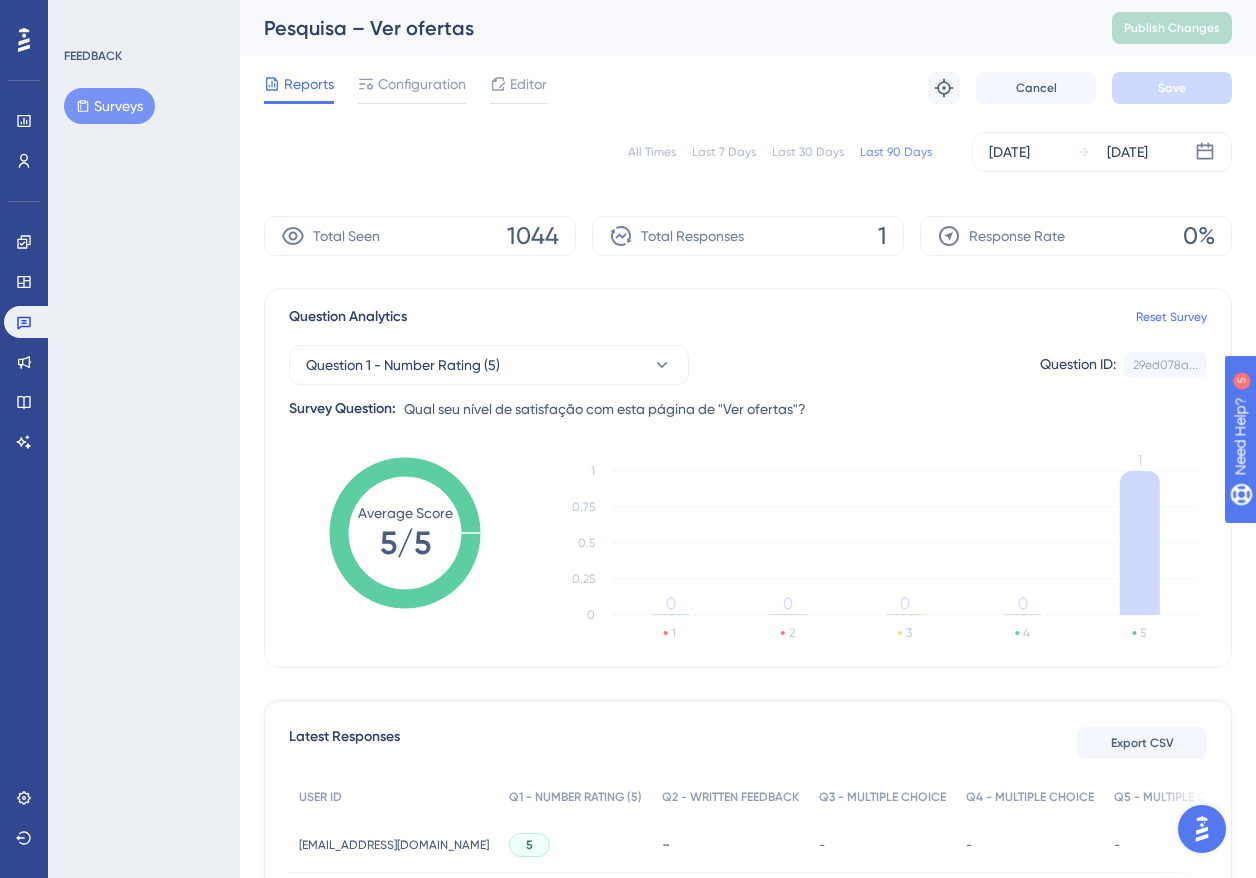 scroll, scrollTop: 220, scrollLeft: 0, axis: vertical 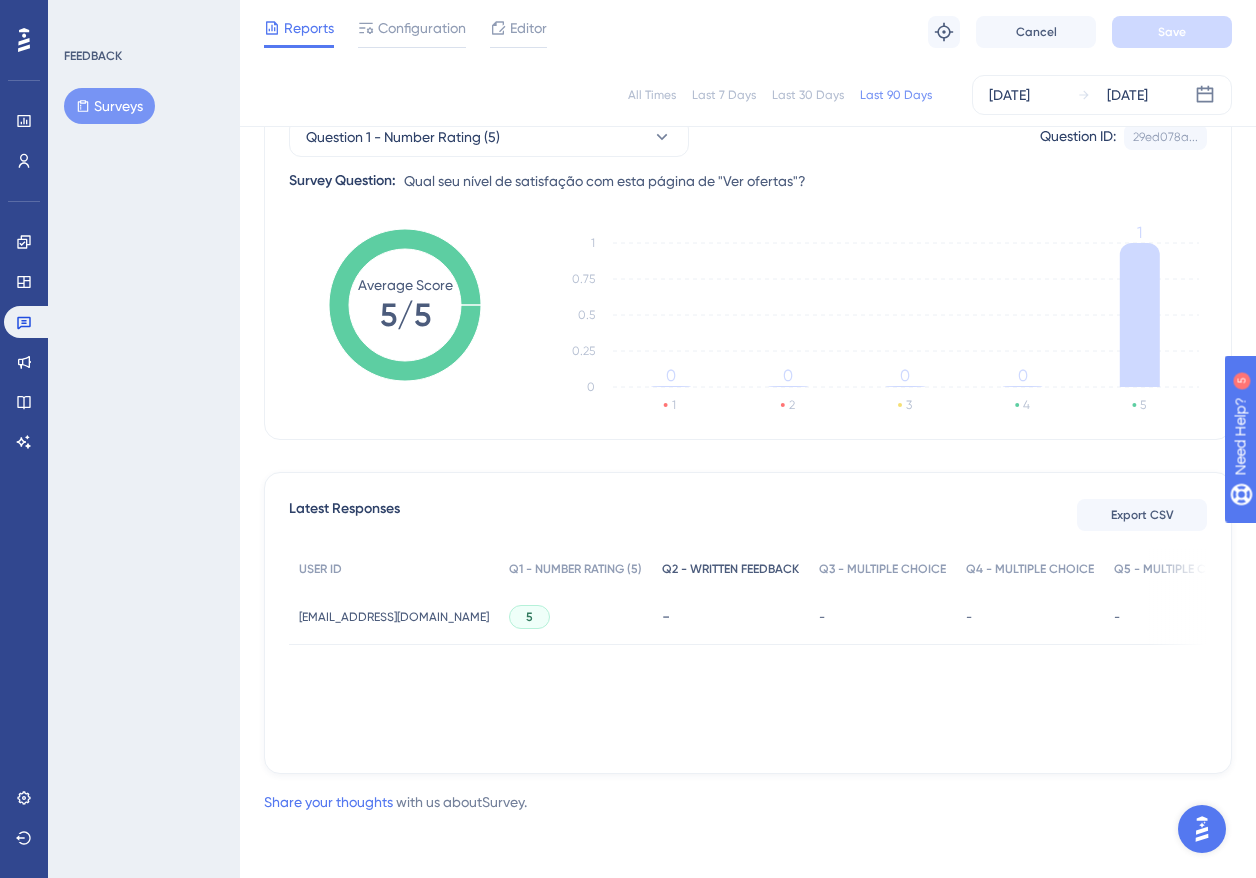 click on "Q2 - WRITTEN FEEDBACK" at bounding box center [730, 569] 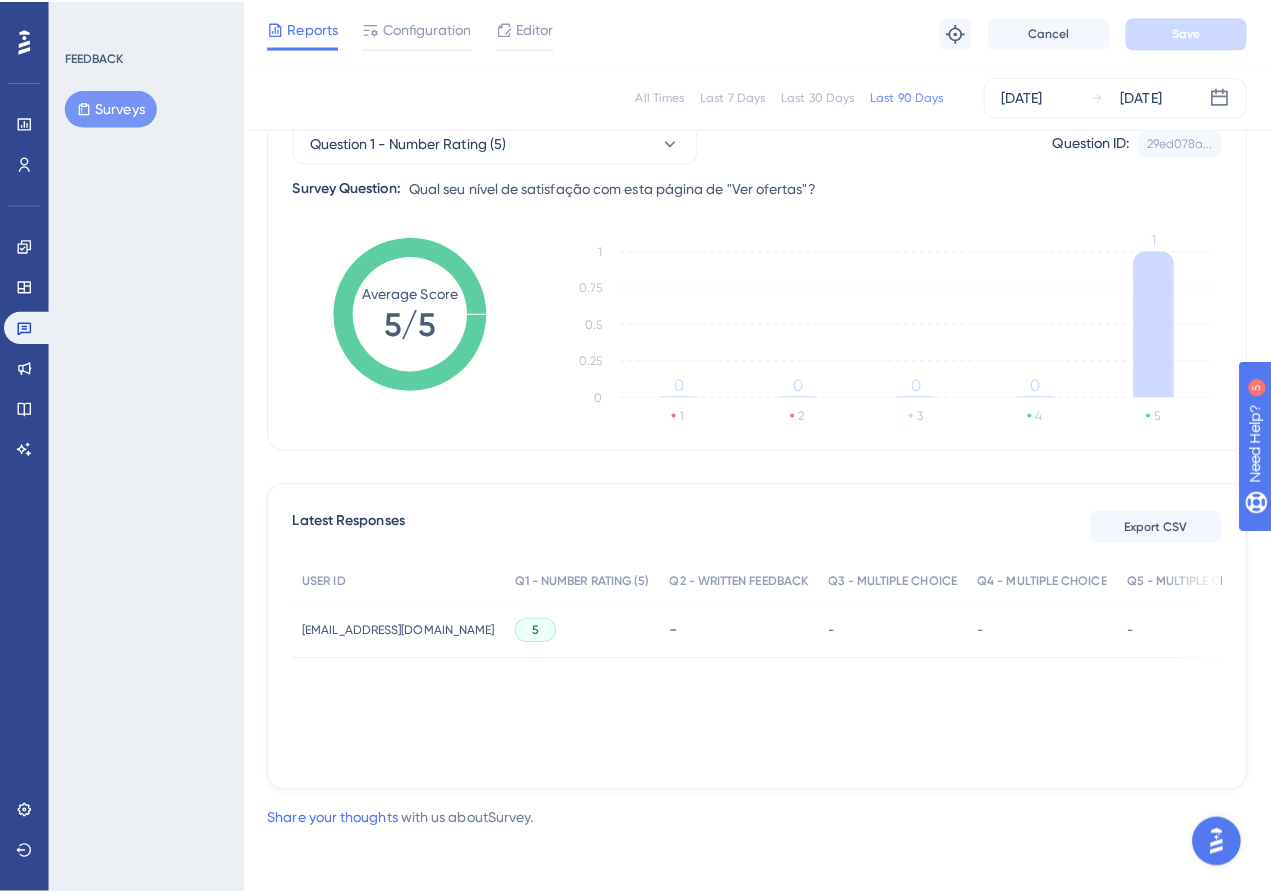 scroll, scrollTop: 0, scrollLeft: 0, axis: both 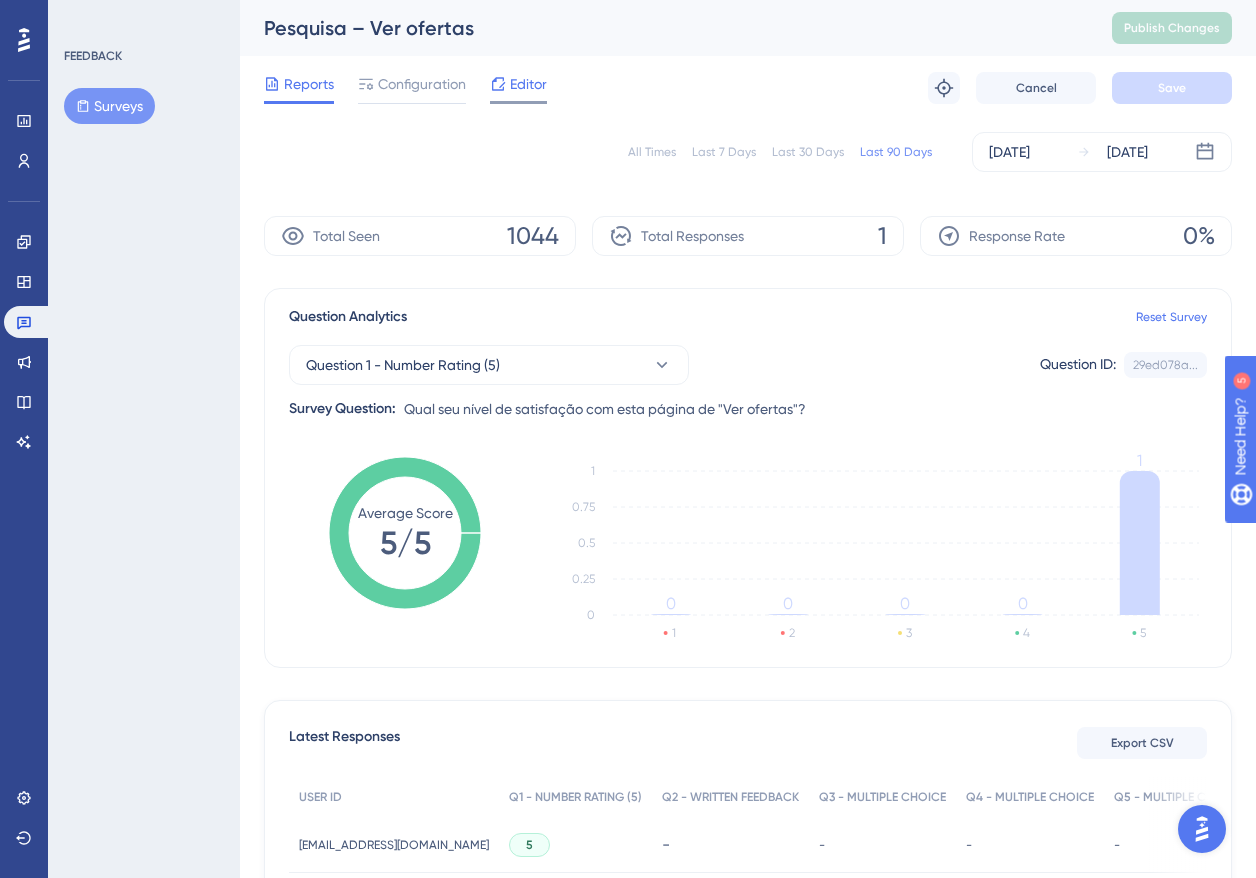 click on "Editor" at bounding box center (528, 84) 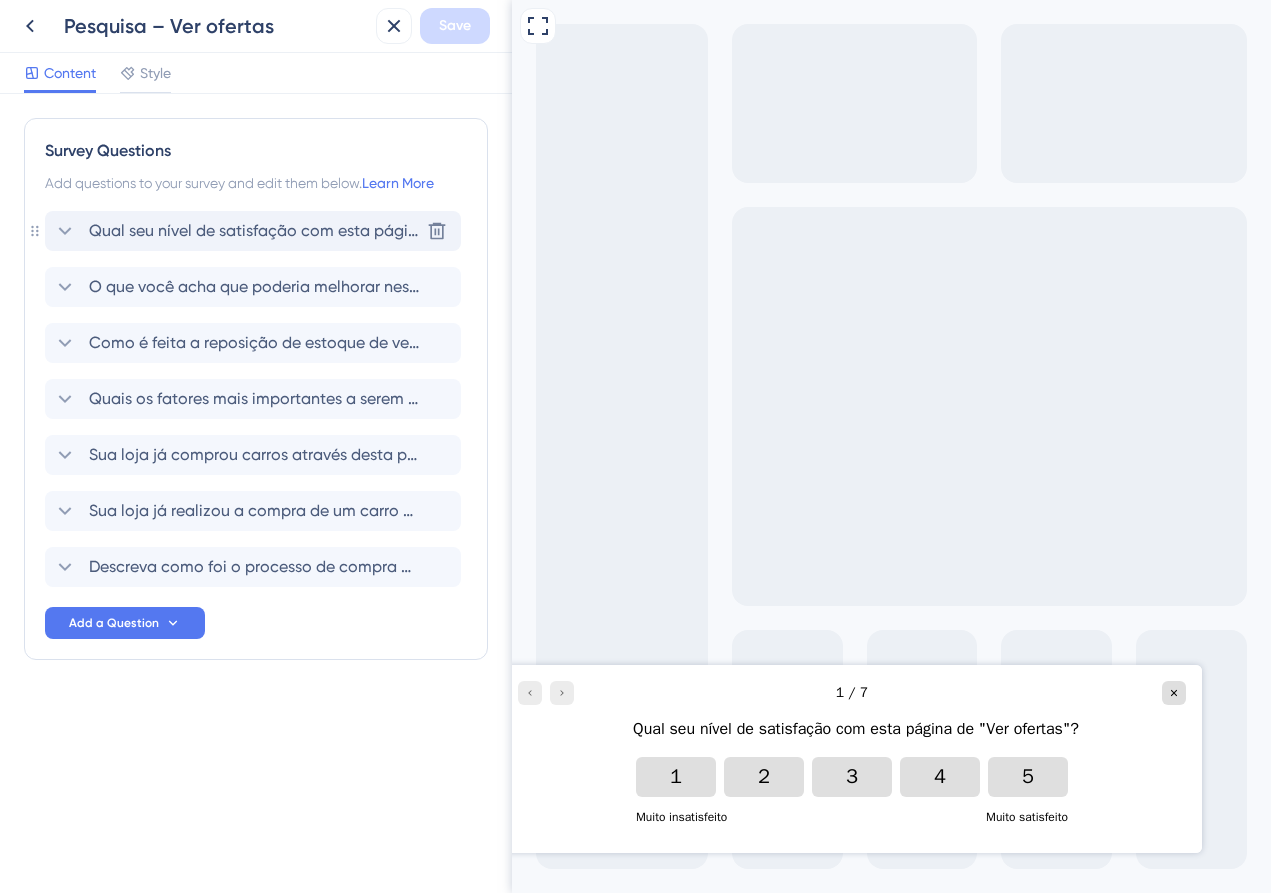 scroll, scrollTop: 0, scrollLeft: 0, axis: both 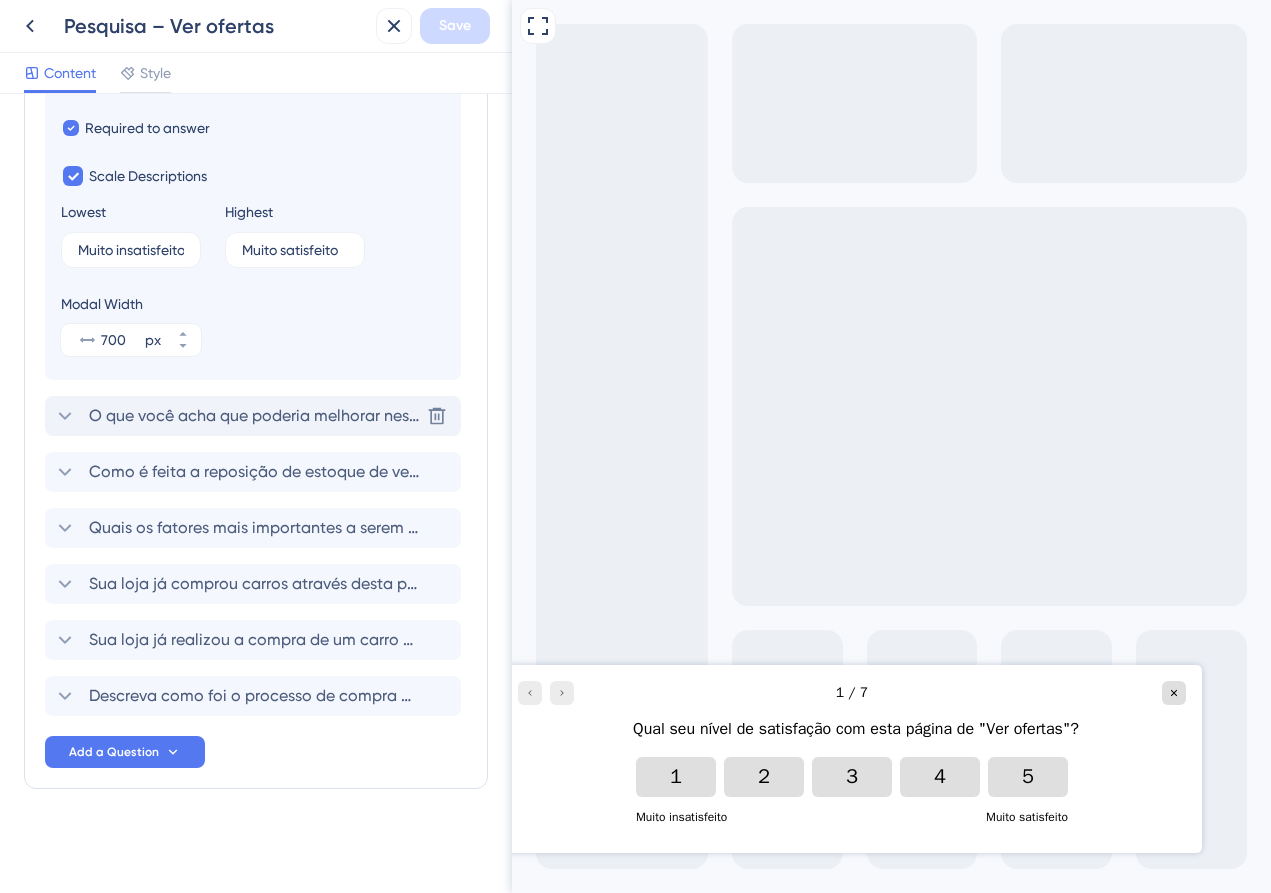 click on "O que você acha que poderia melhorar nesta página?" at bounding box center (254, 416) 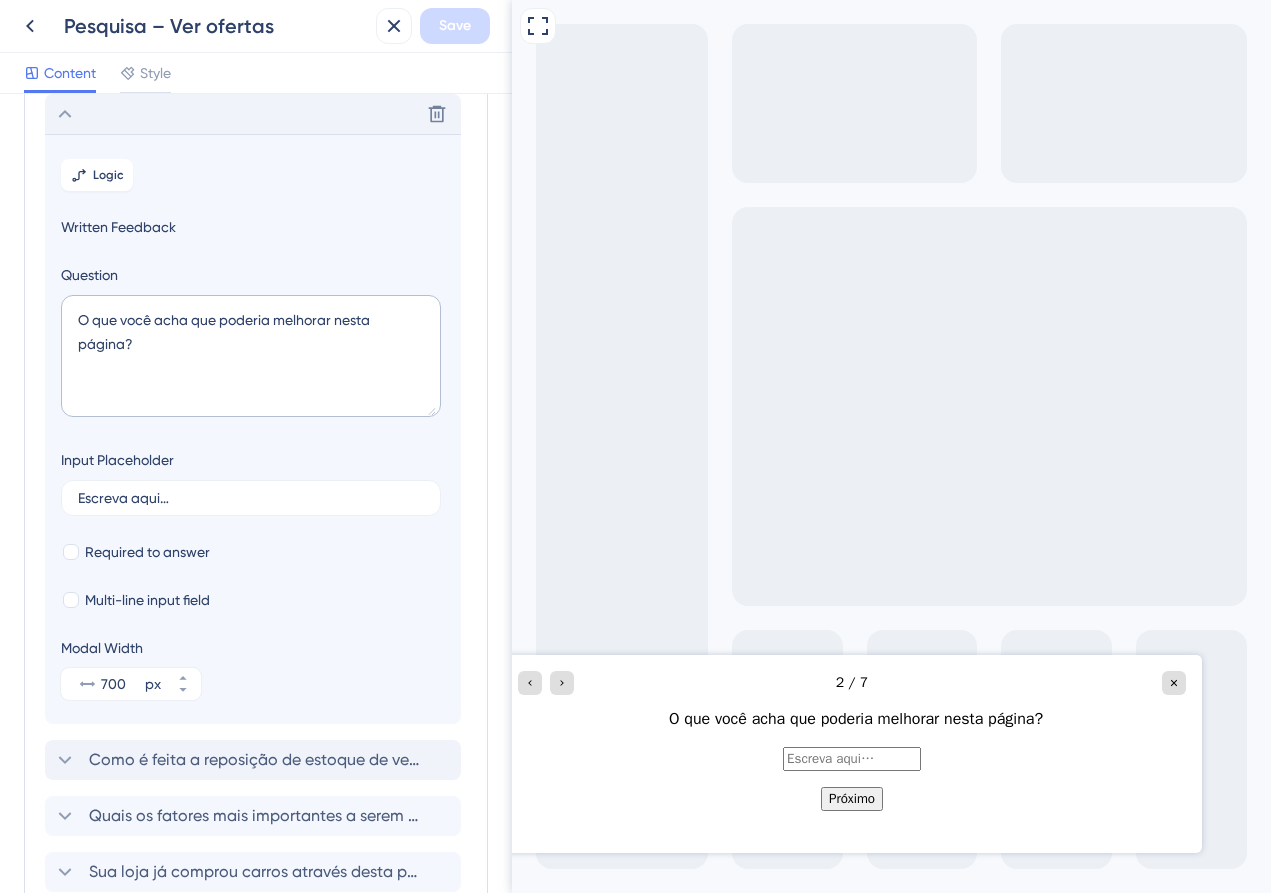 scroll, scrollTop: 461, scrollLeft: 0, axis: vertical 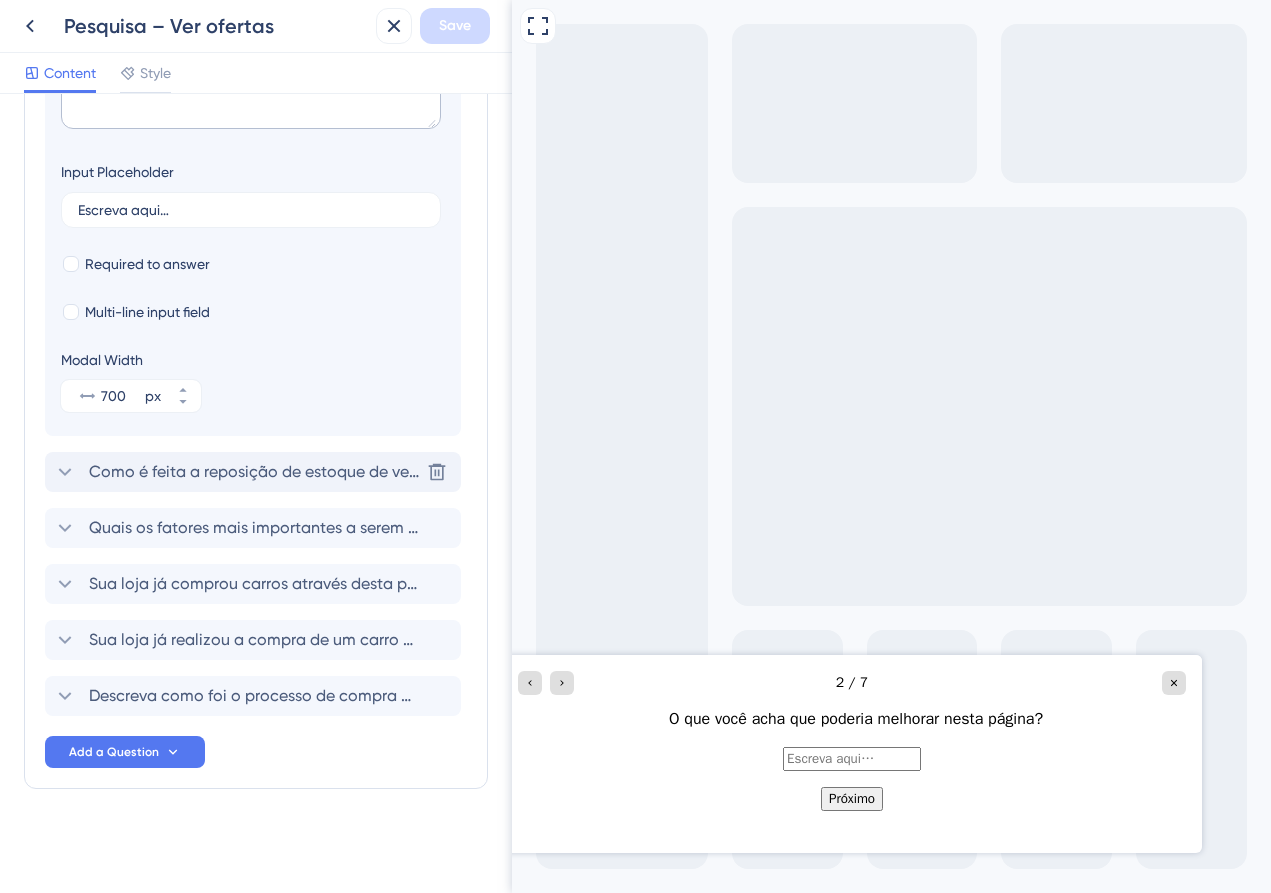 click on "Como é feita a reposição de estoque de veículos seminovos e usados na sua loja?" at bounding box center (254, 472) 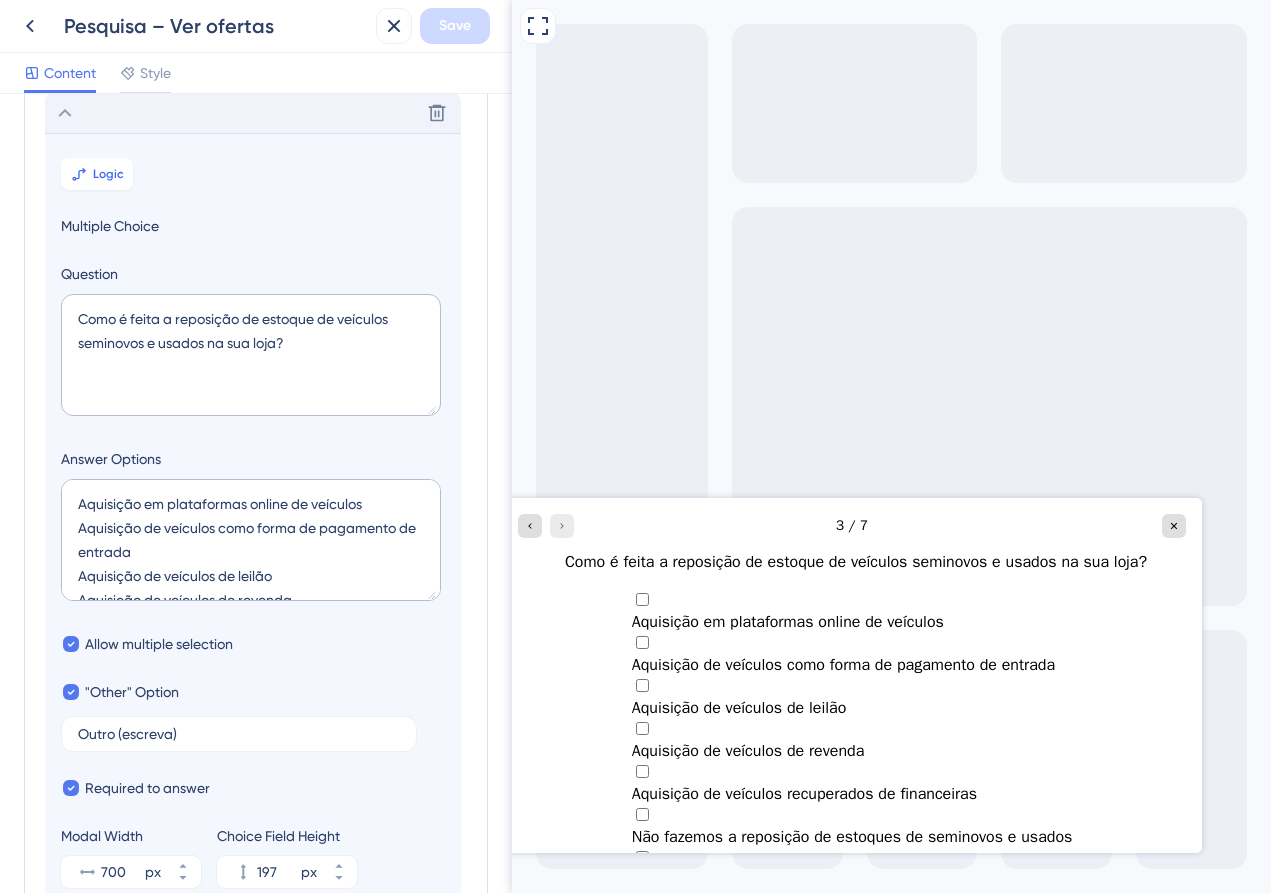 scroll, scrollTop: 229, scrollLeft: 0, axis: vertical 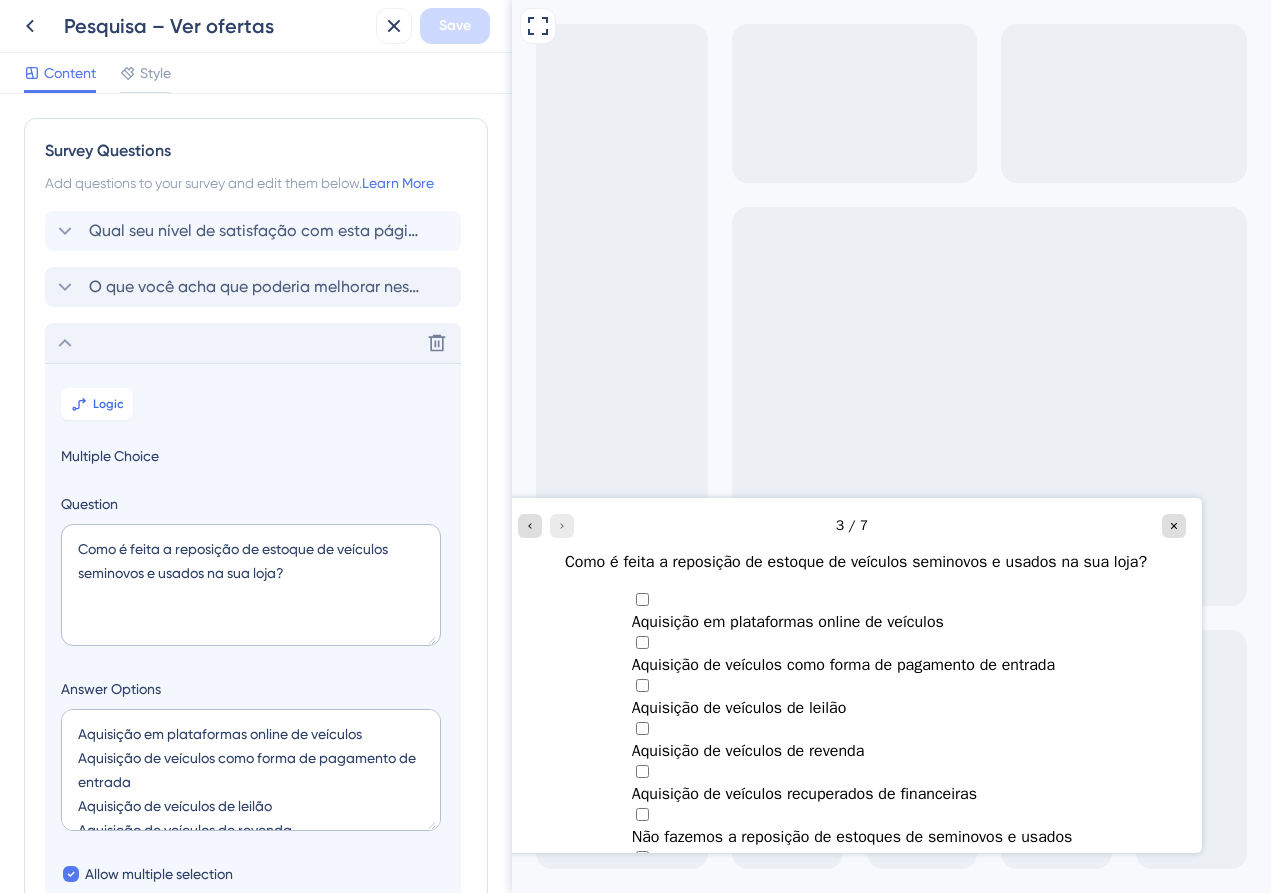 click 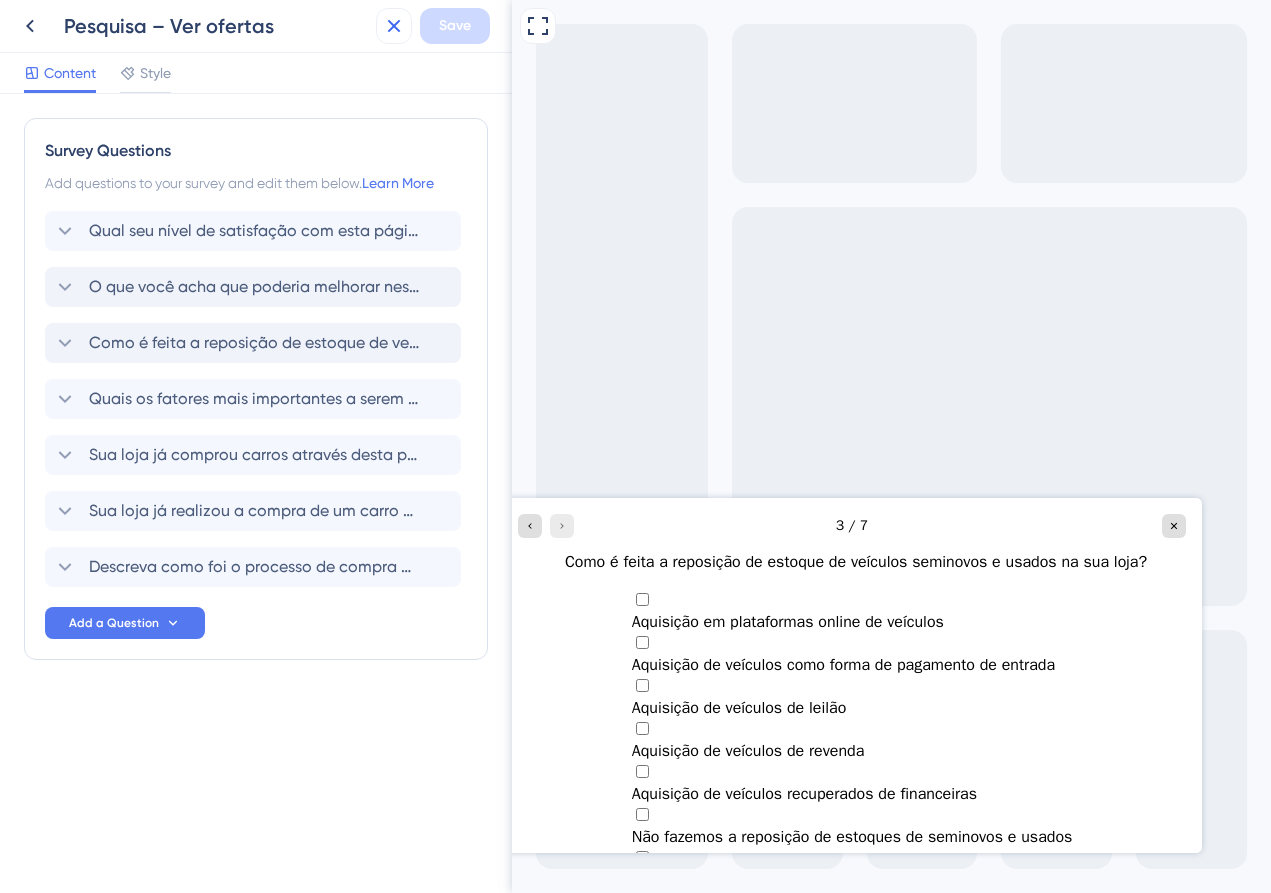 click 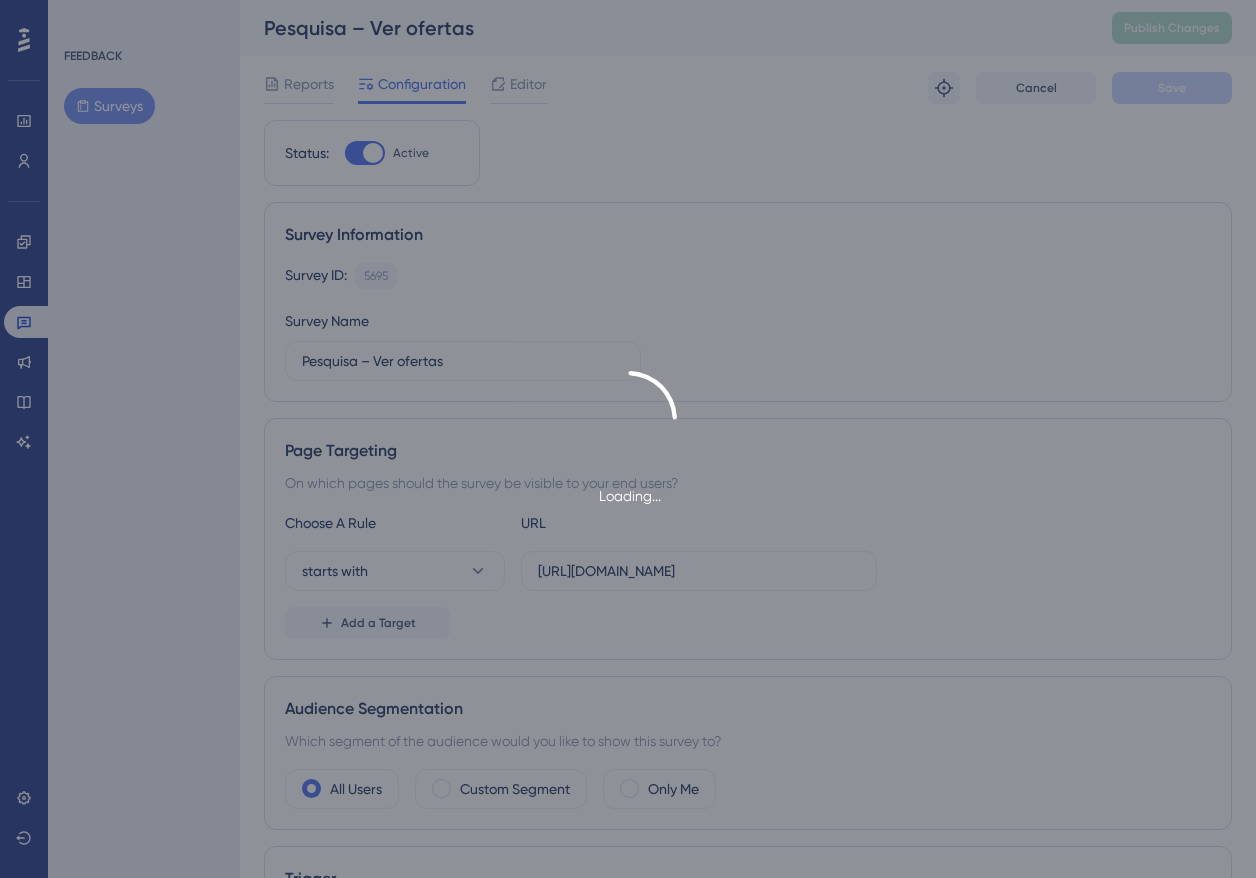 scroll, scrollTop: 0, scrollLeft: 0, axis: both 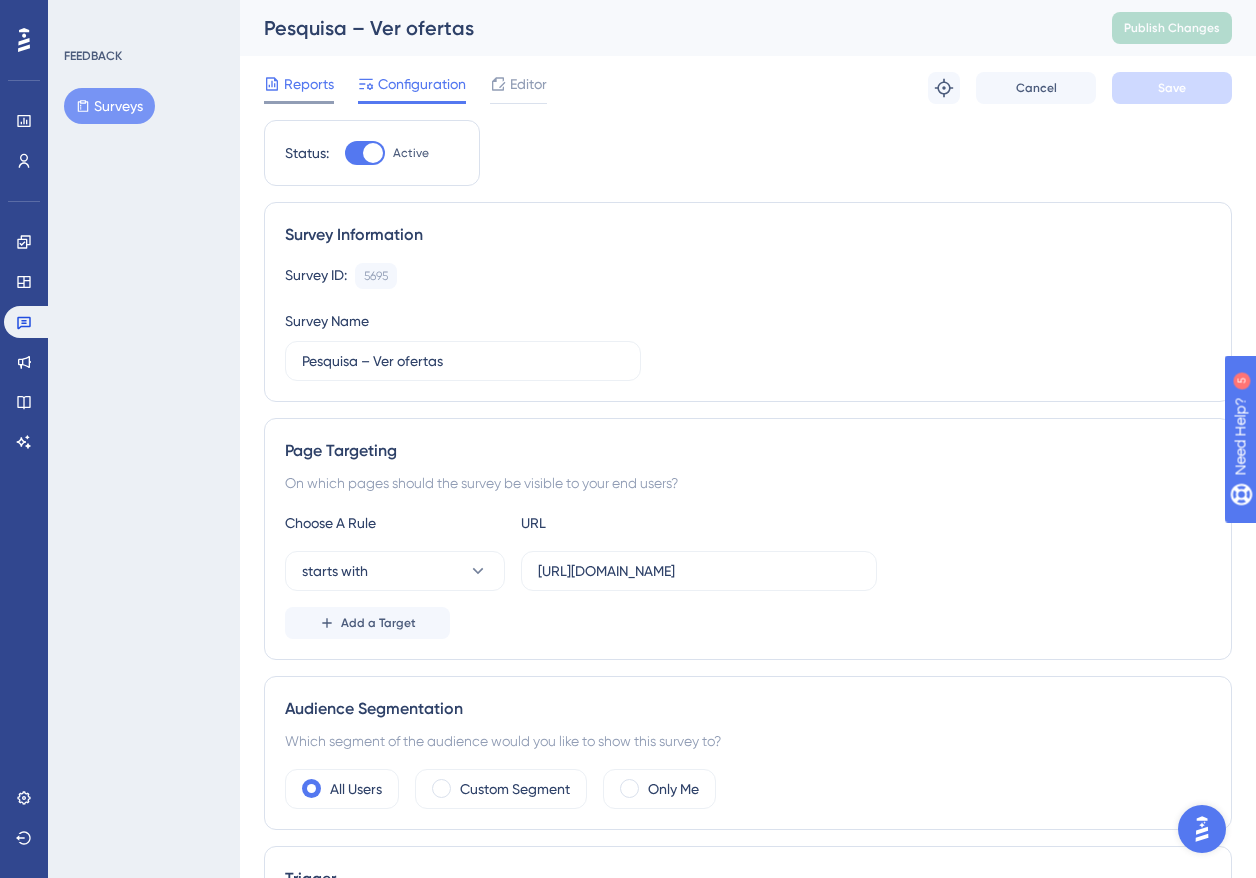 click on "Reports" at bounding box center [309, 84] 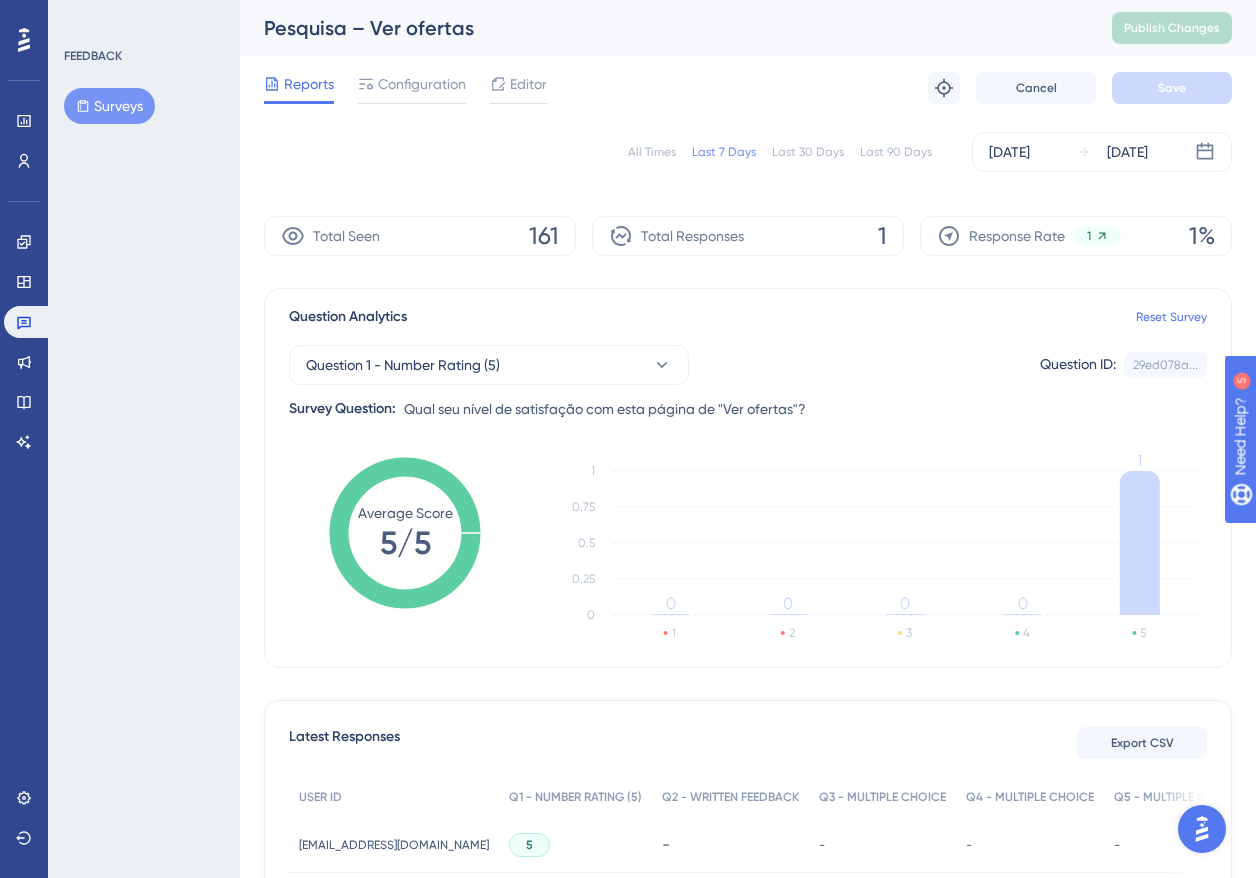 click on "Last 90 Days" at bounding box center [896, 152] 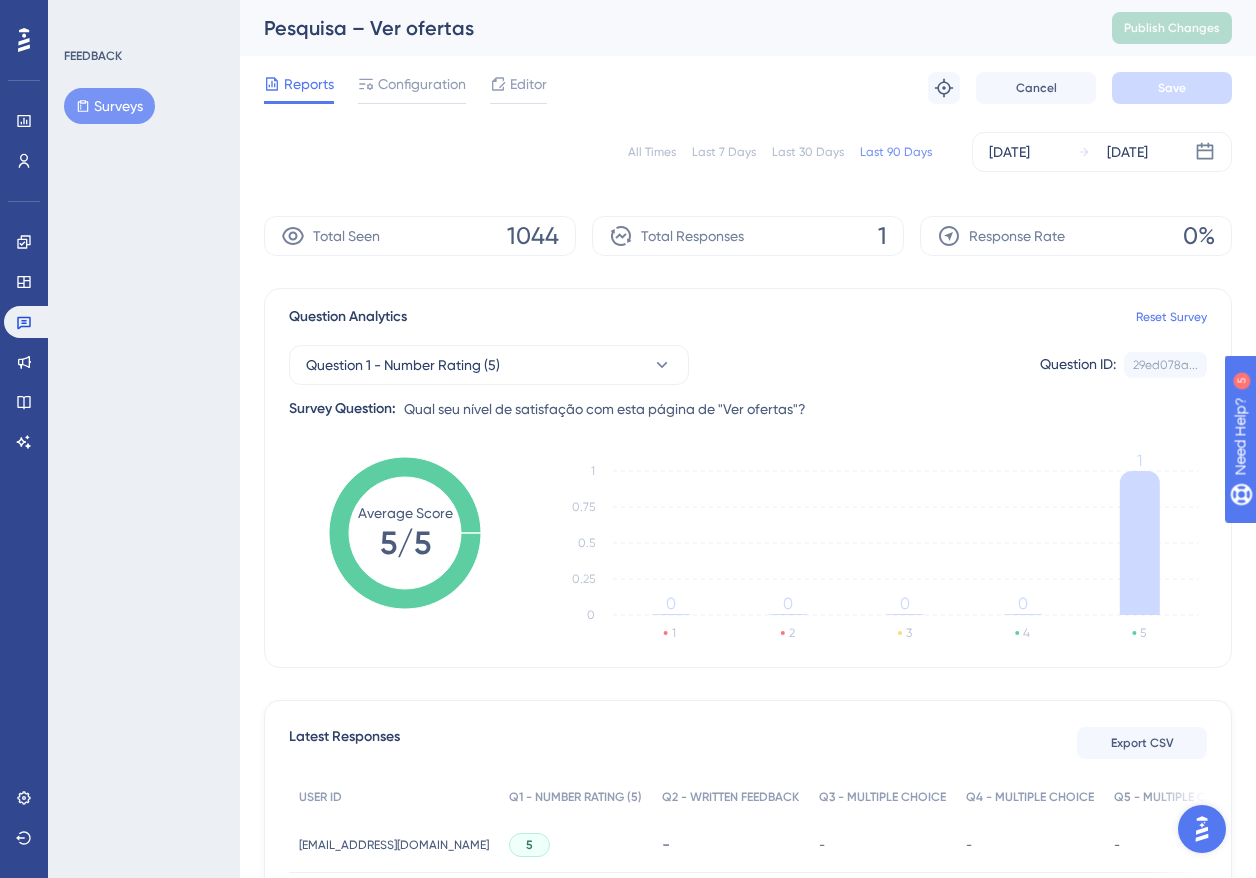 click on "1044" at bounding box center [533, 236] 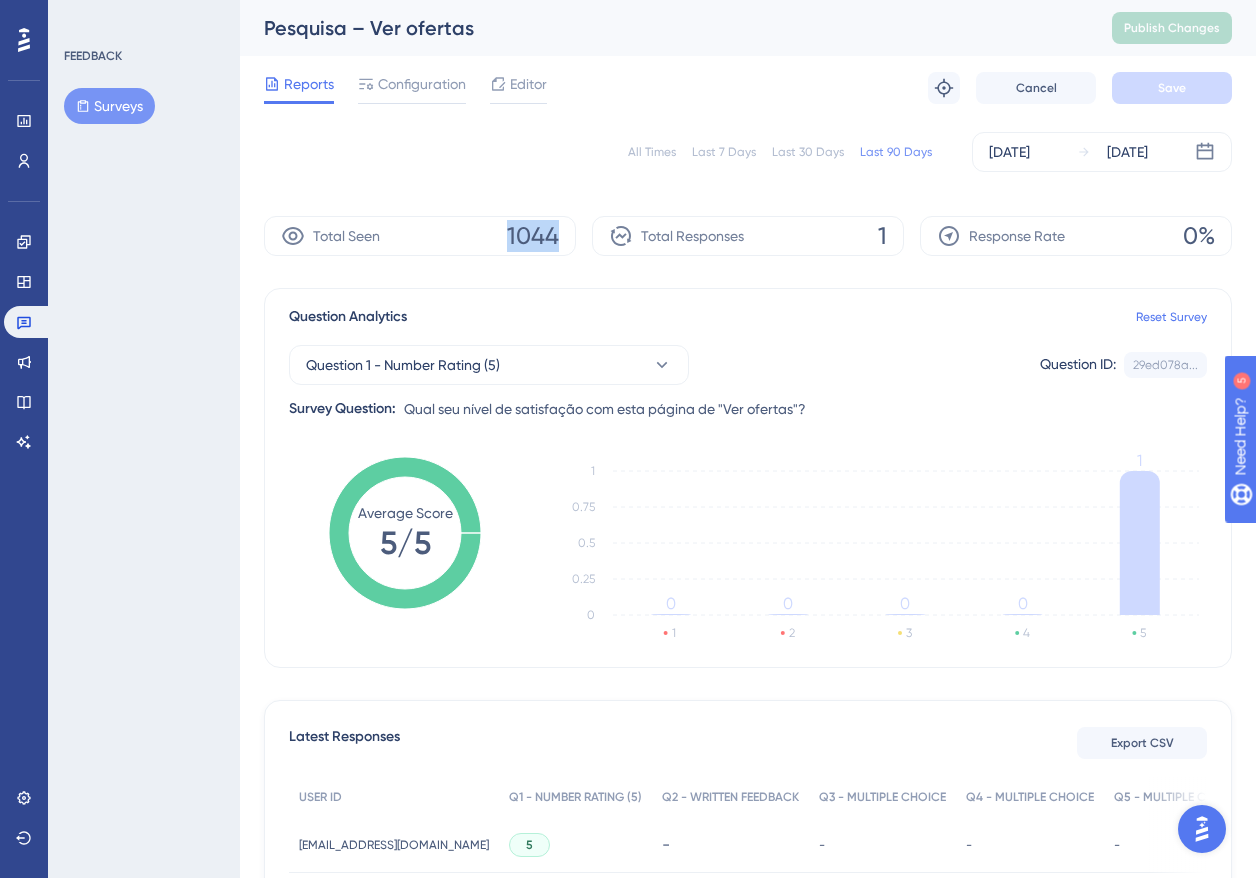 click on "1044" at bounding box center (533, 236) 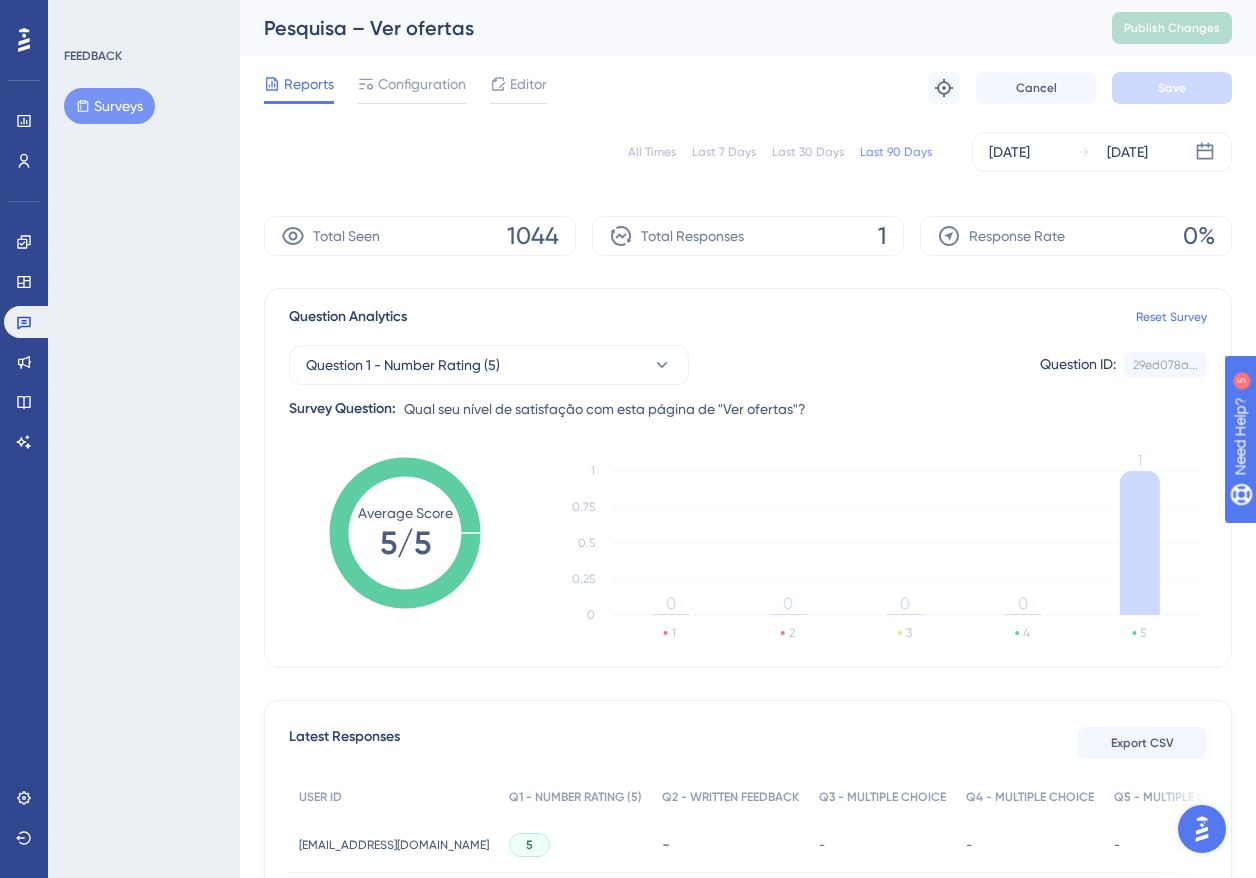 click on "Total Responses 1" at bounding box center [748, 236] 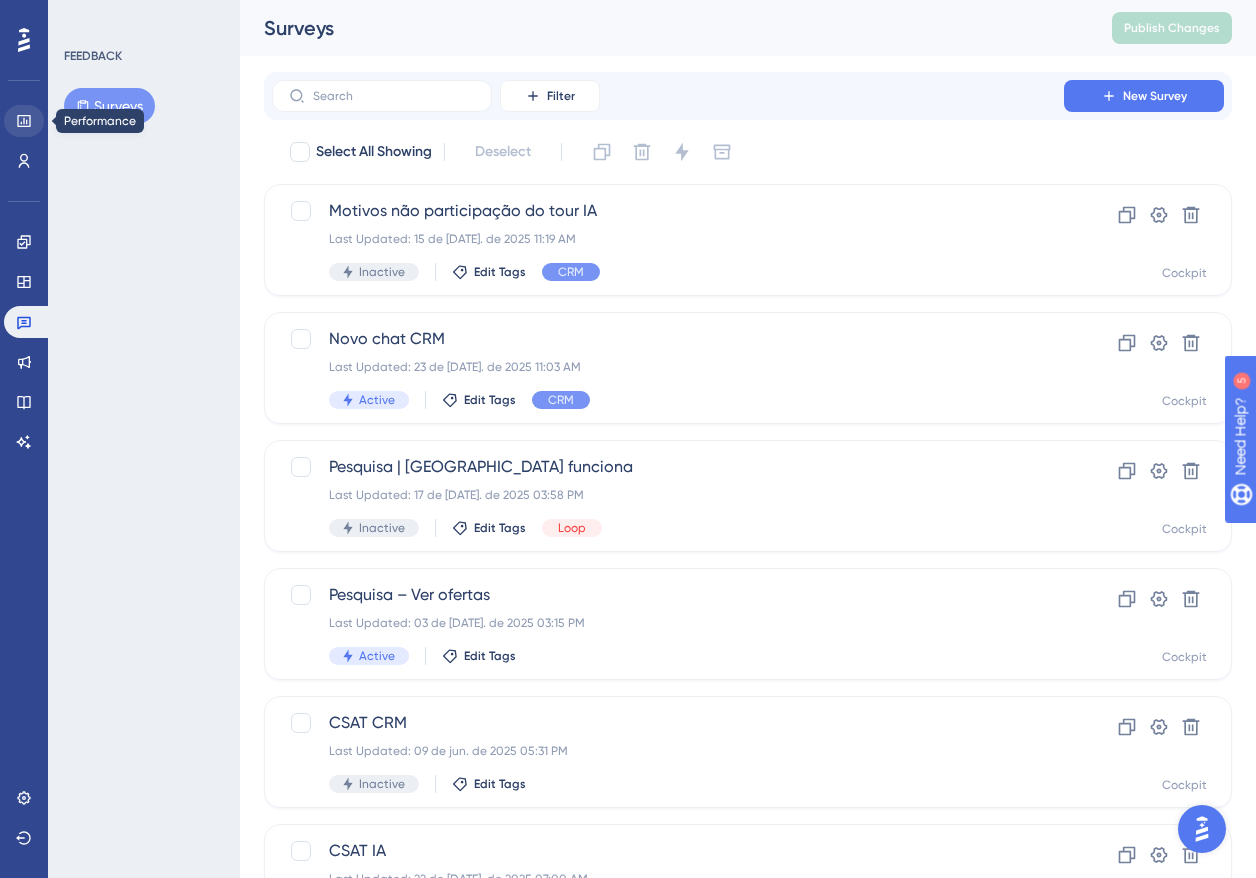 click 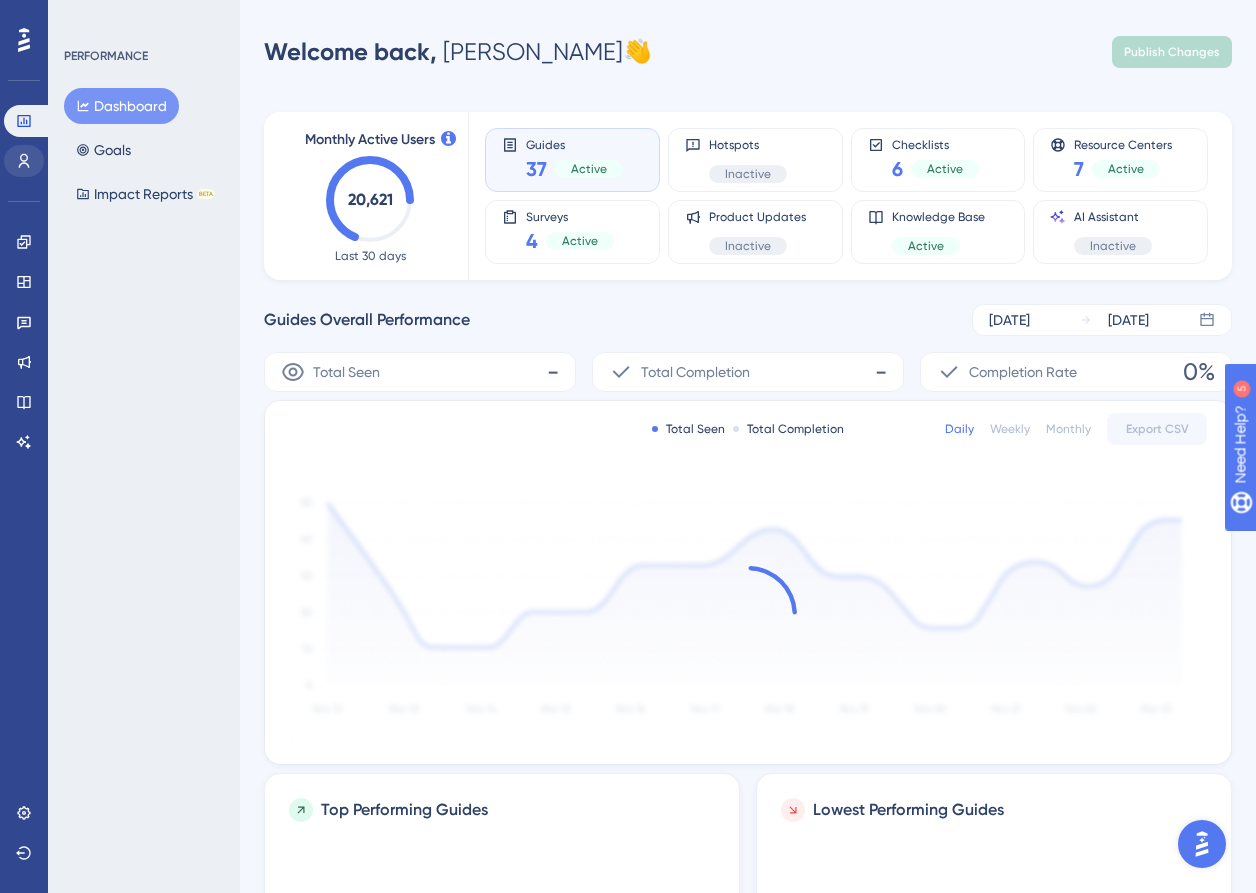 click 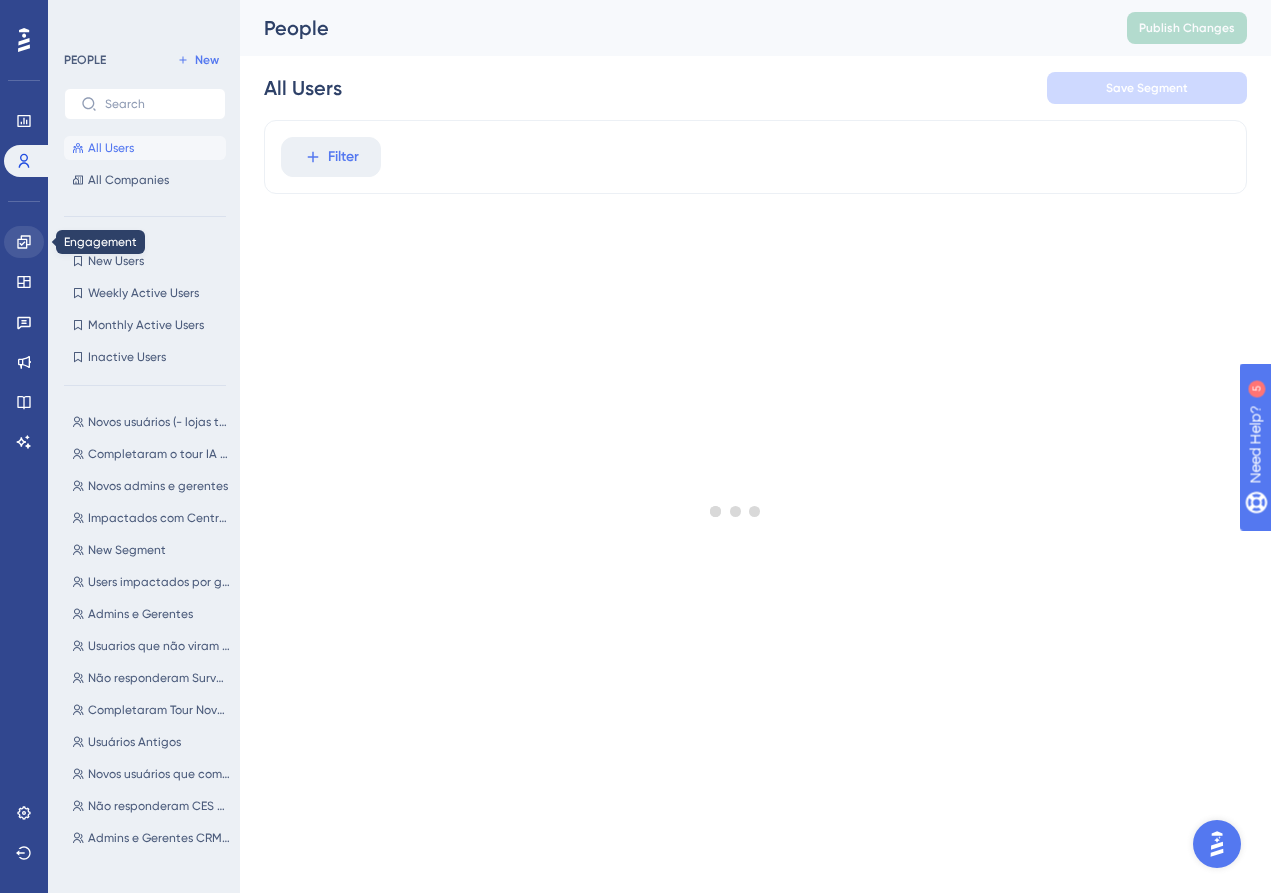 click at bounding box center (24, 242) 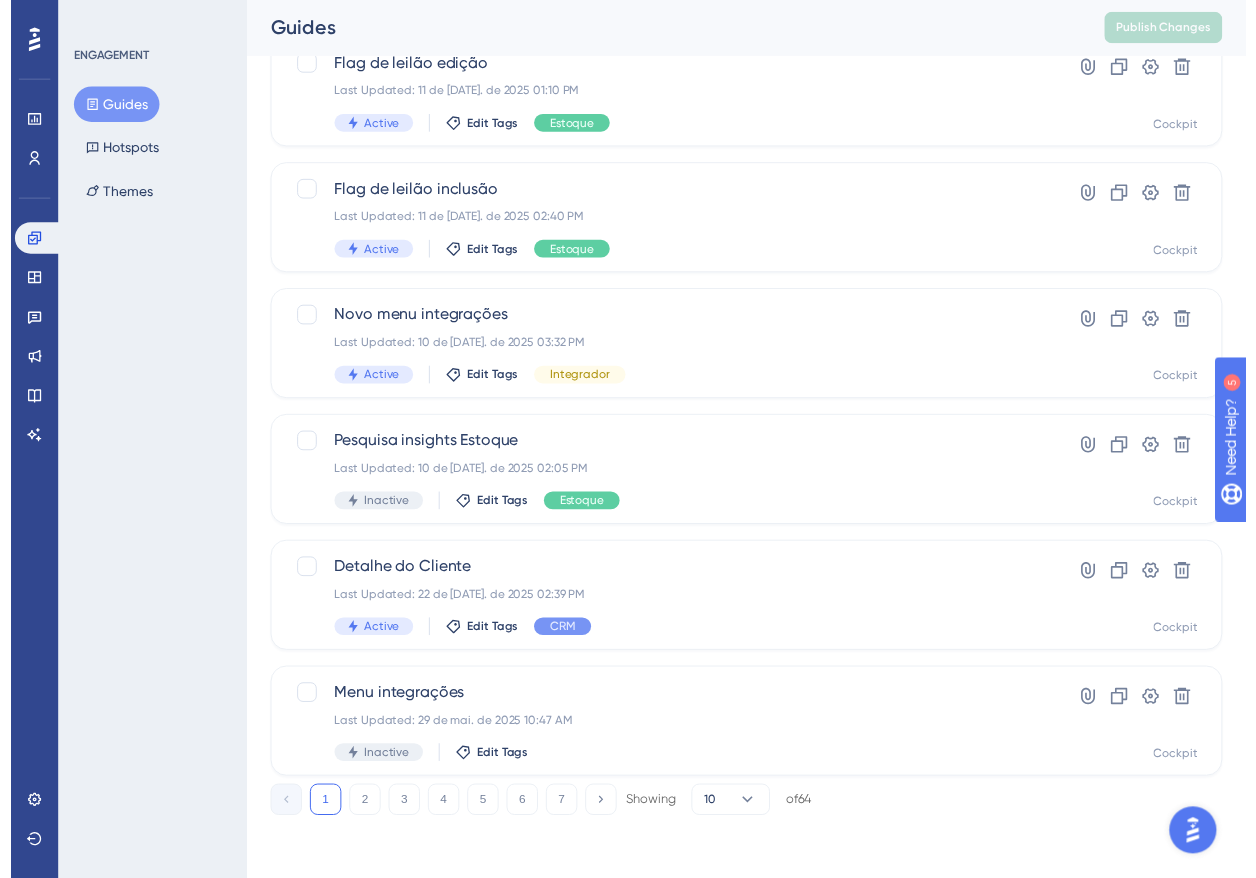 scroll, scrollTop: 0, scrollLeft: 0, axis: both 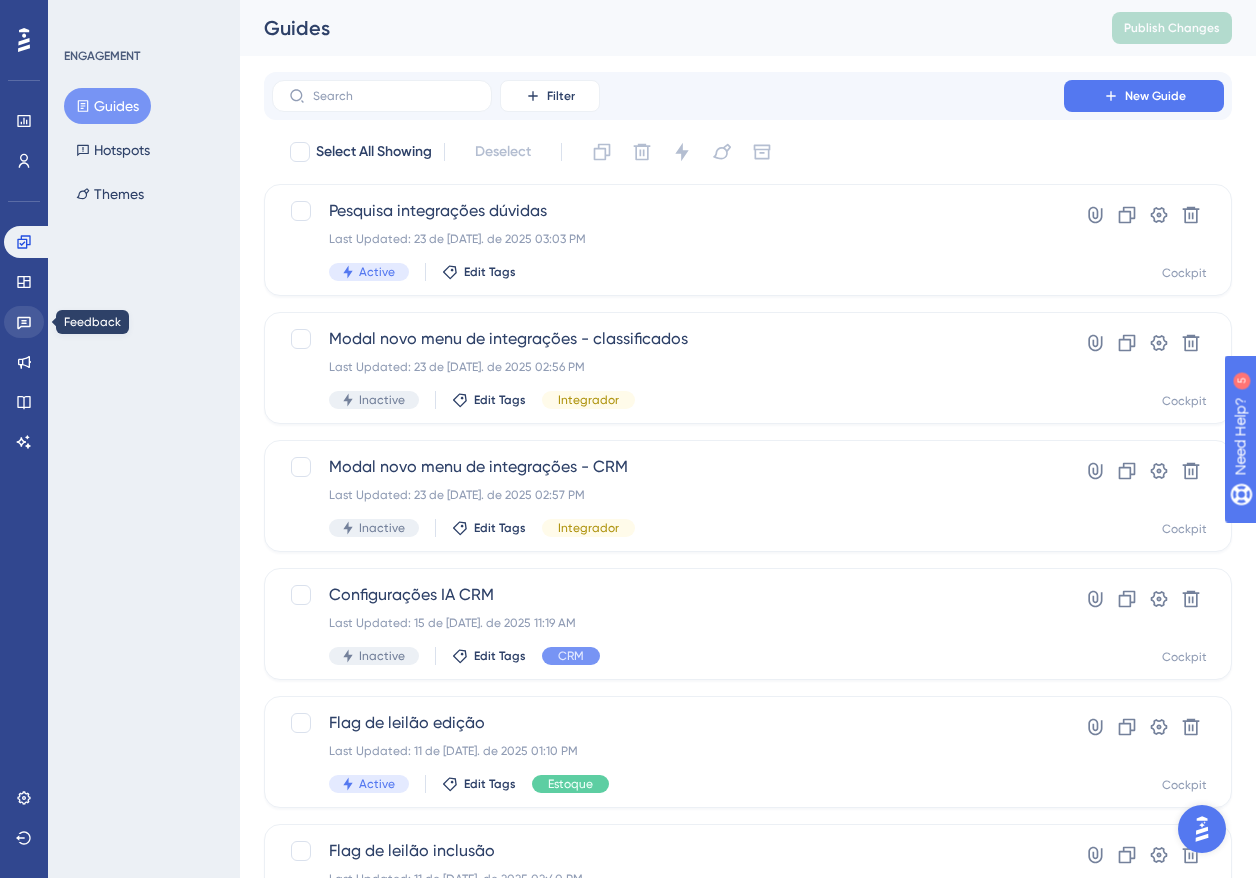 click at bounding box center [24, 322] 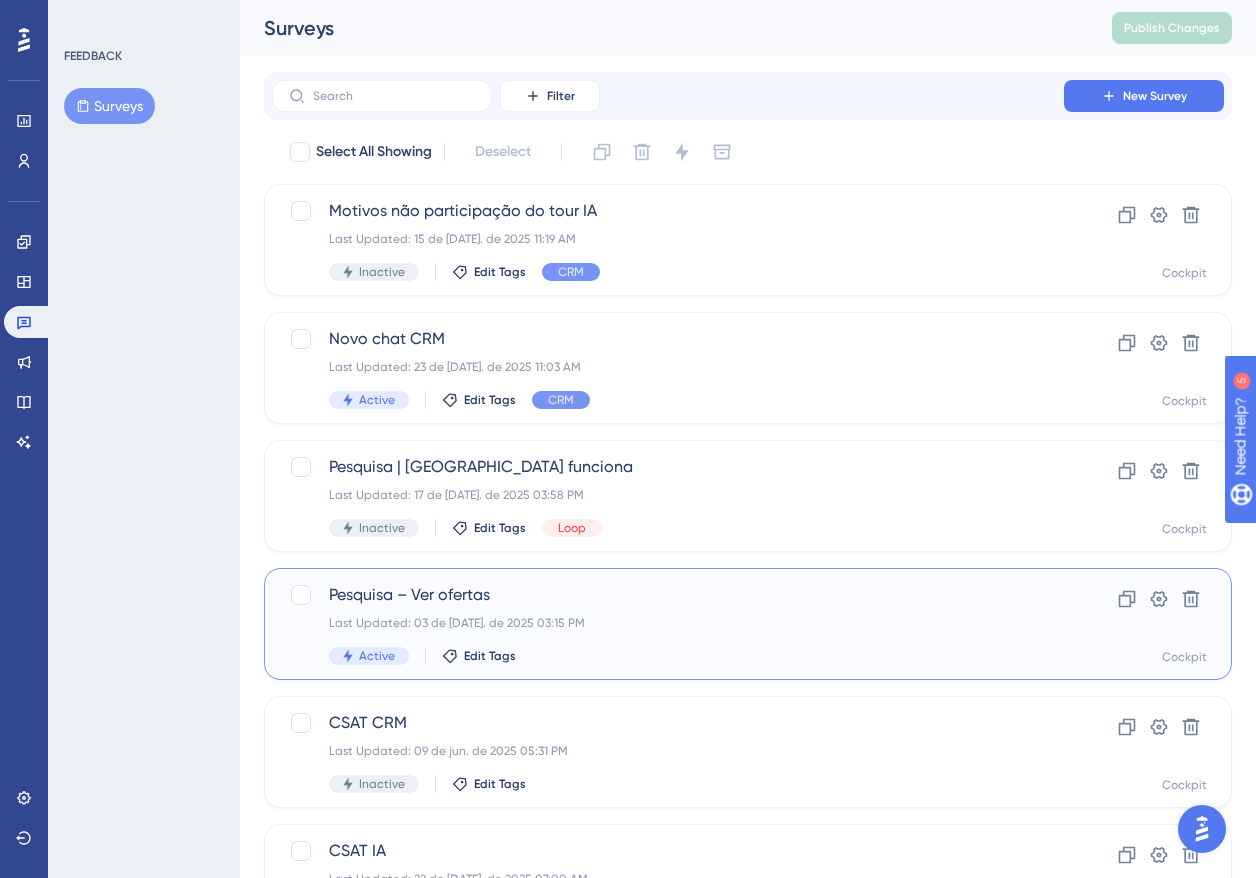 click on "Pesquisa – Ver ofertas Last Updated: 03 de [DATE]. de 2025 03:15 PM Active Edit Tags" at bounding box center (668, 624) 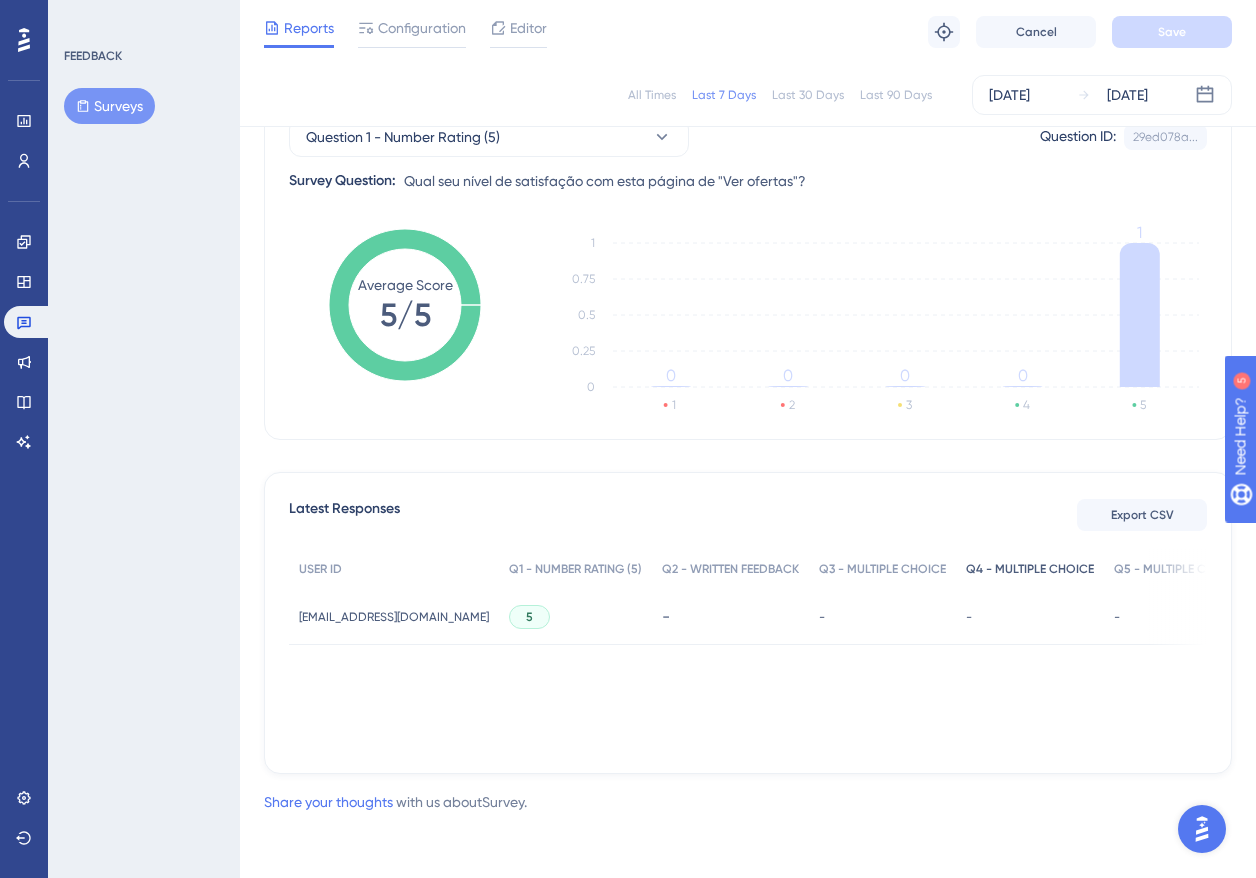 scroll, scrollTop: 0, scrollLeft: 0, axis: both 